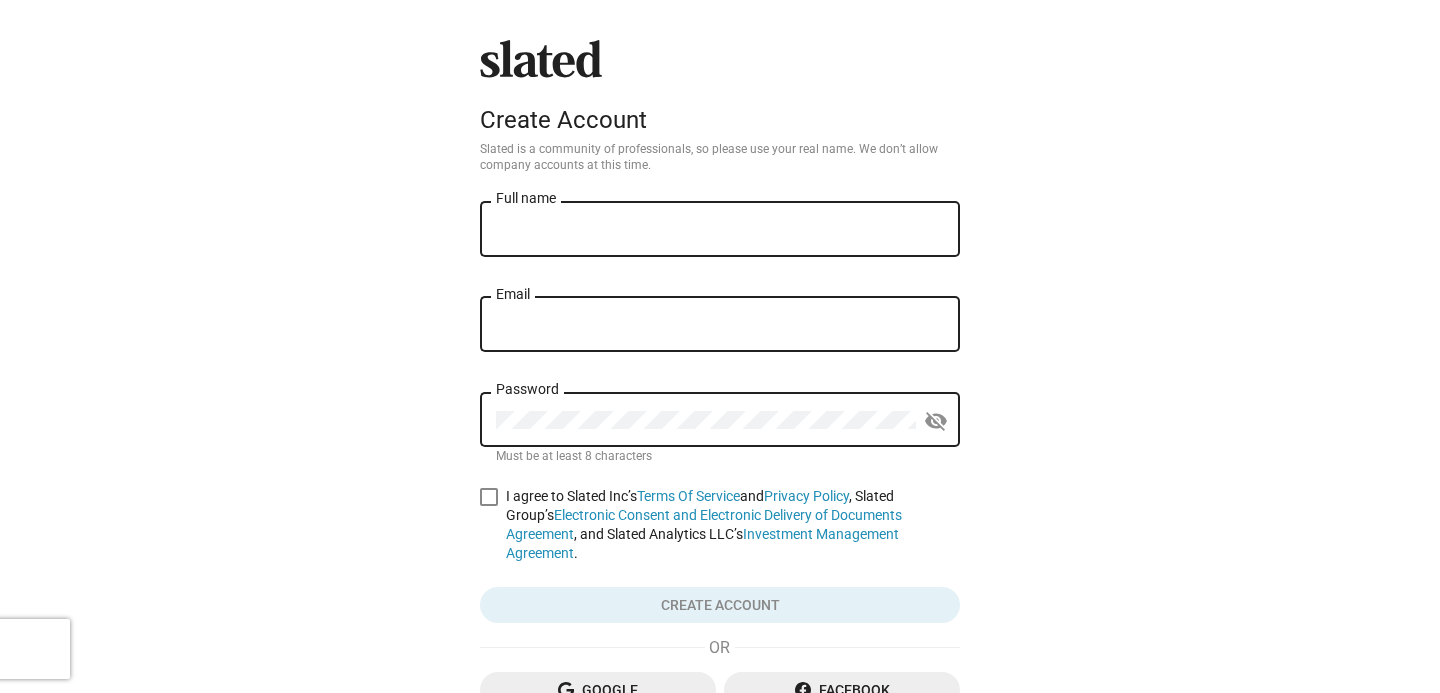 scroll, scrollTop: 0, scrollLeft: 0, axis: both 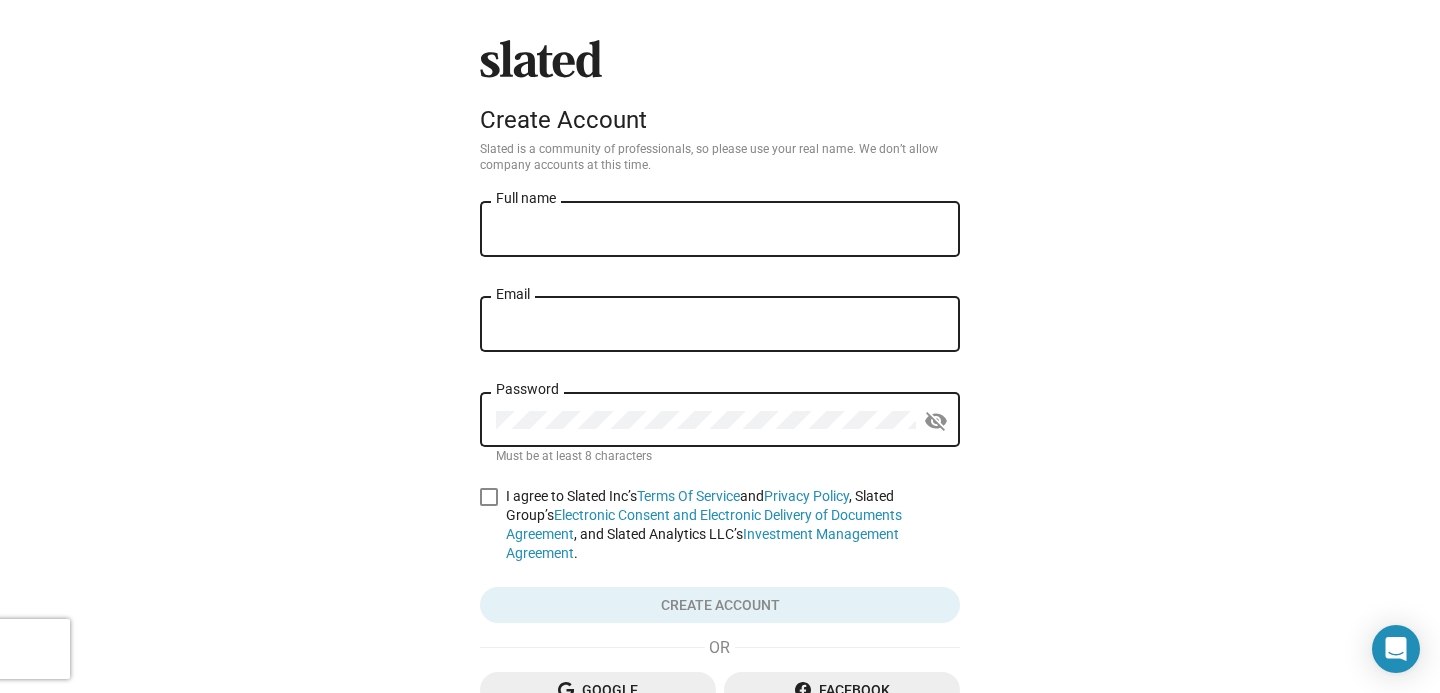 click on "Full name" at bounding box center (720, 230) 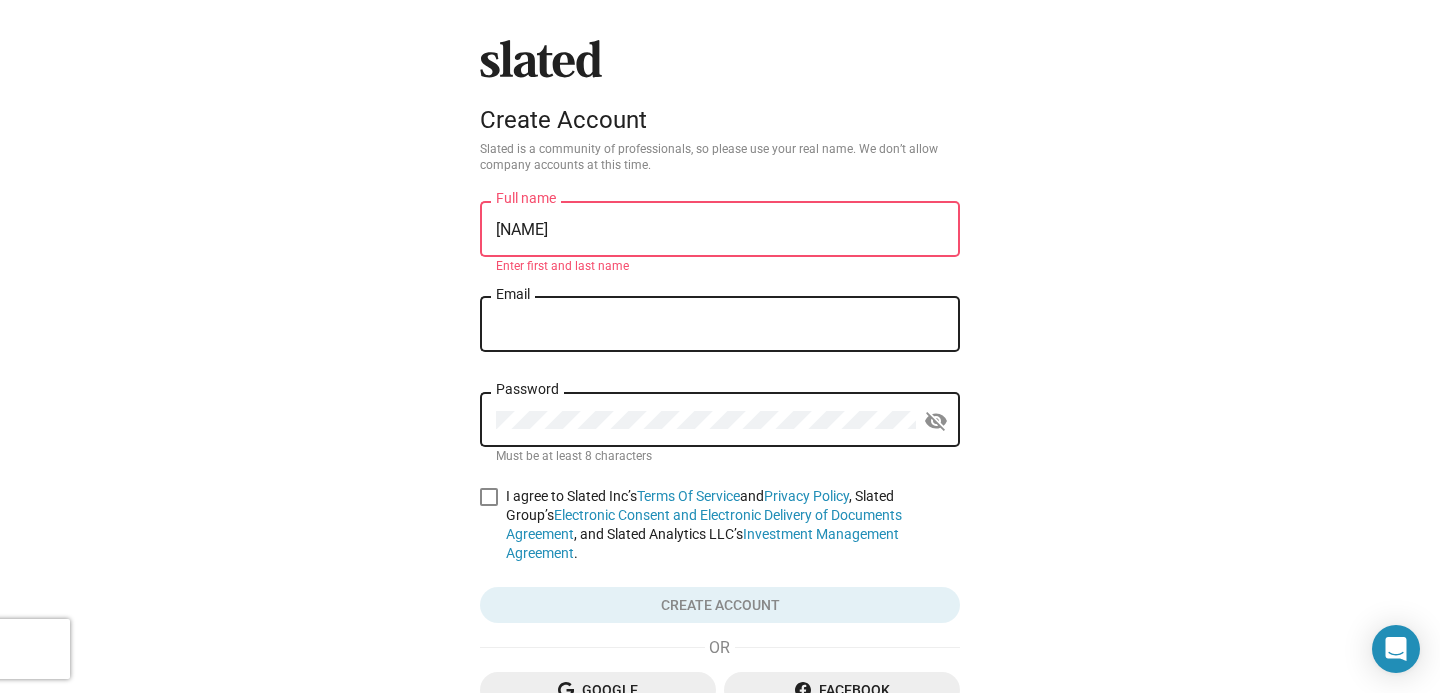 click on "Email" at bounding box center [720, 325] 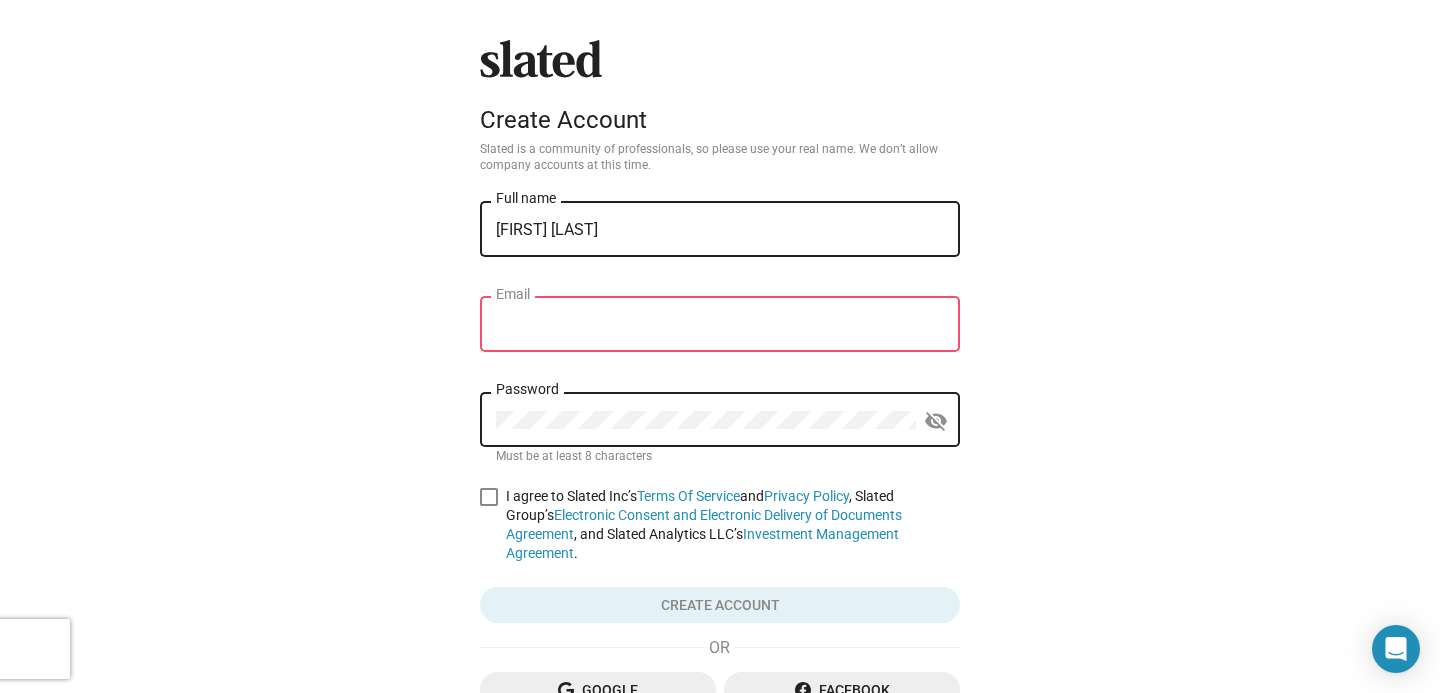 type on "Bobby S" 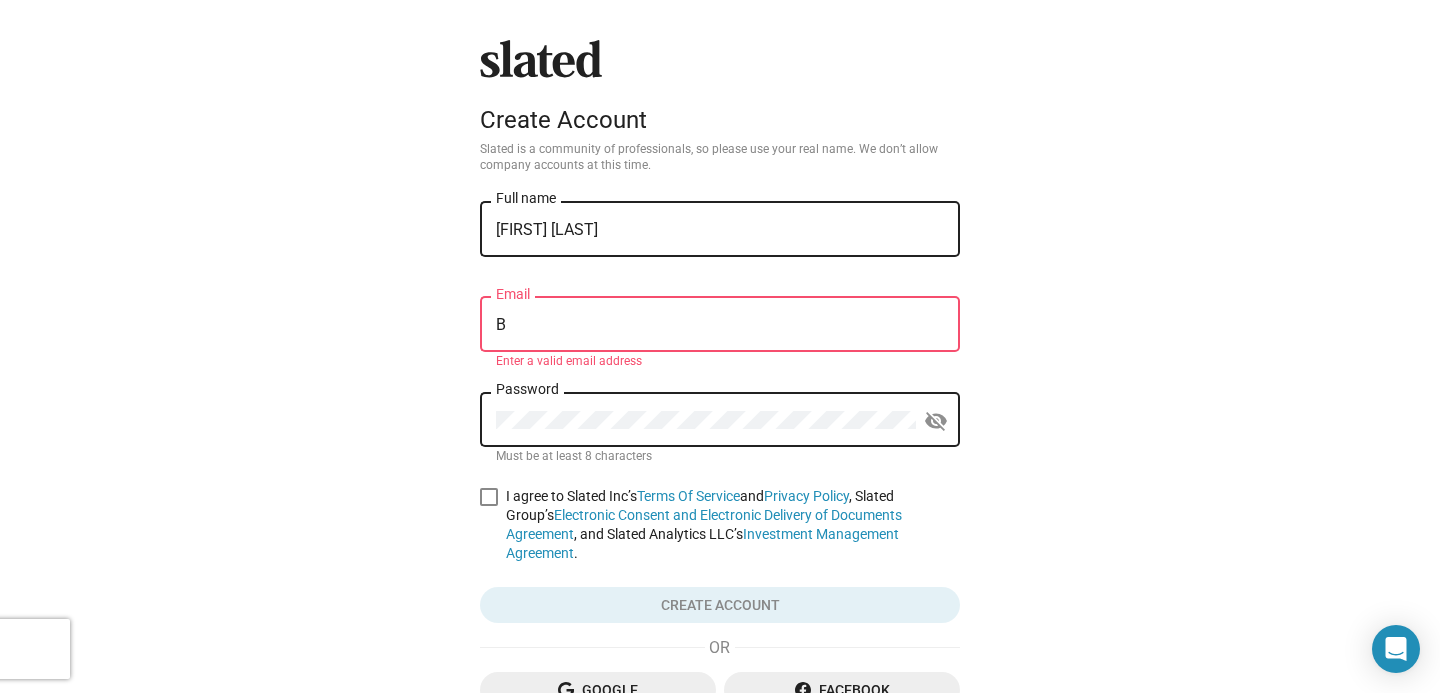 type on "B" 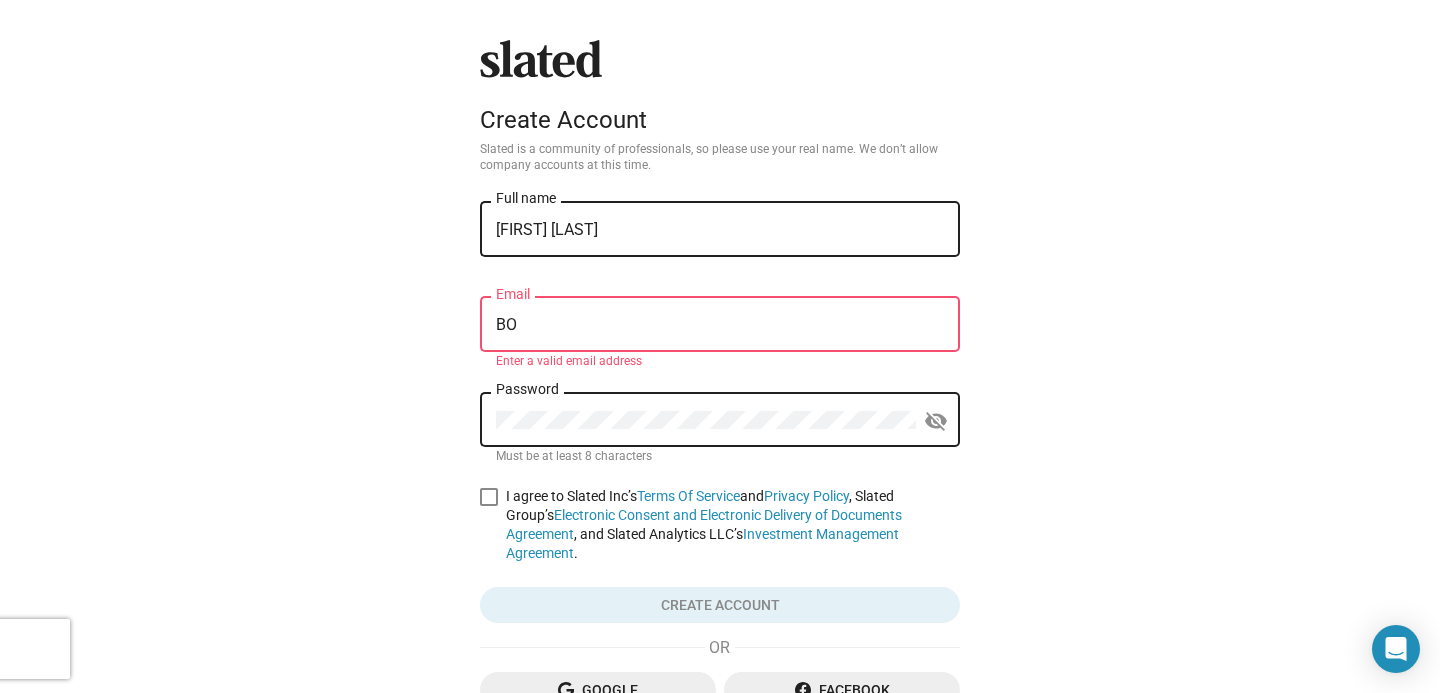 type on "B" 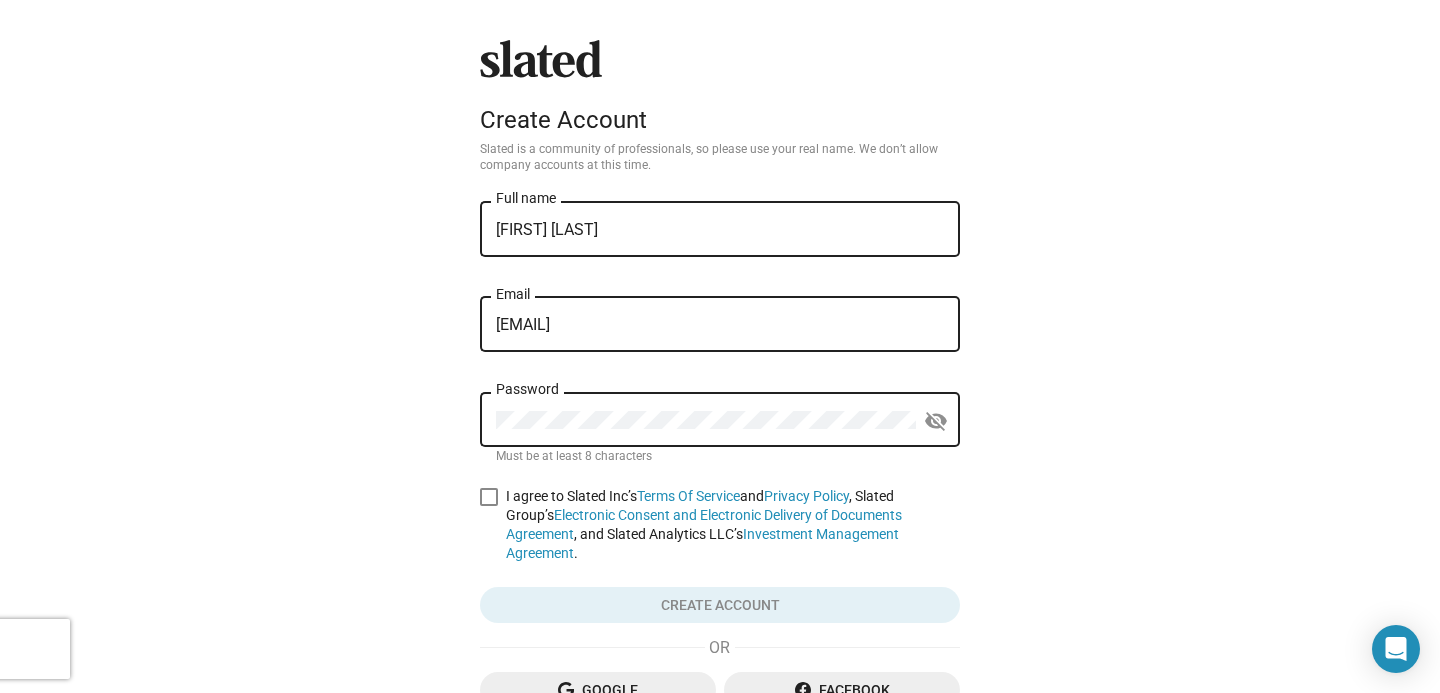 type on "bobby.shupryt@gmail.com" 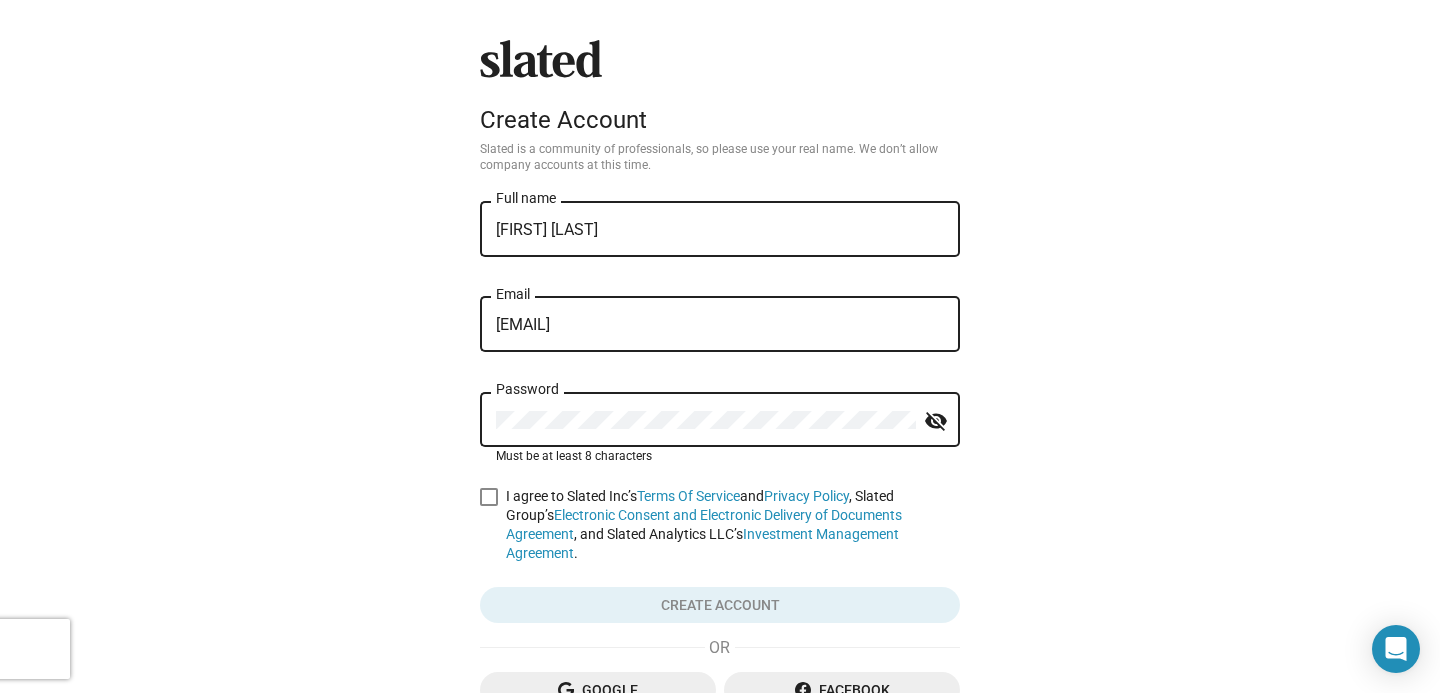 click at bounding box center (489, 497) 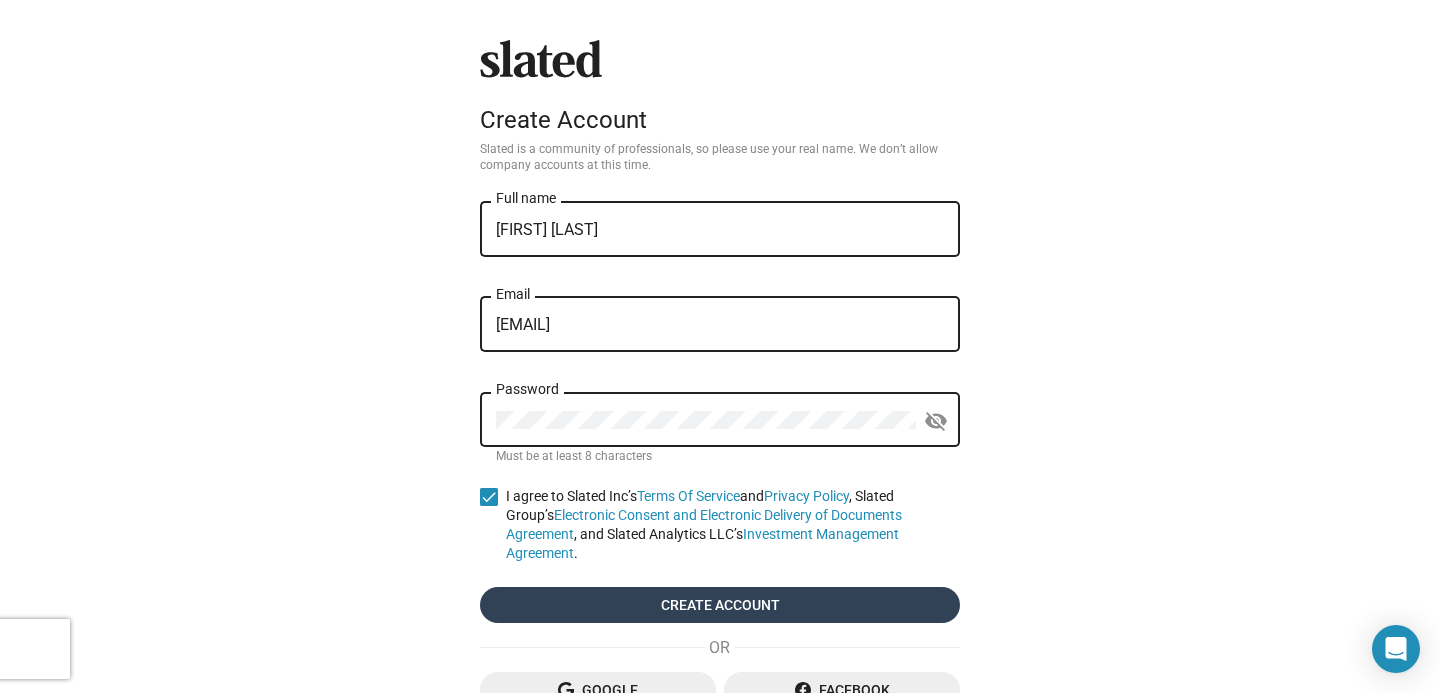 click on "Create account" 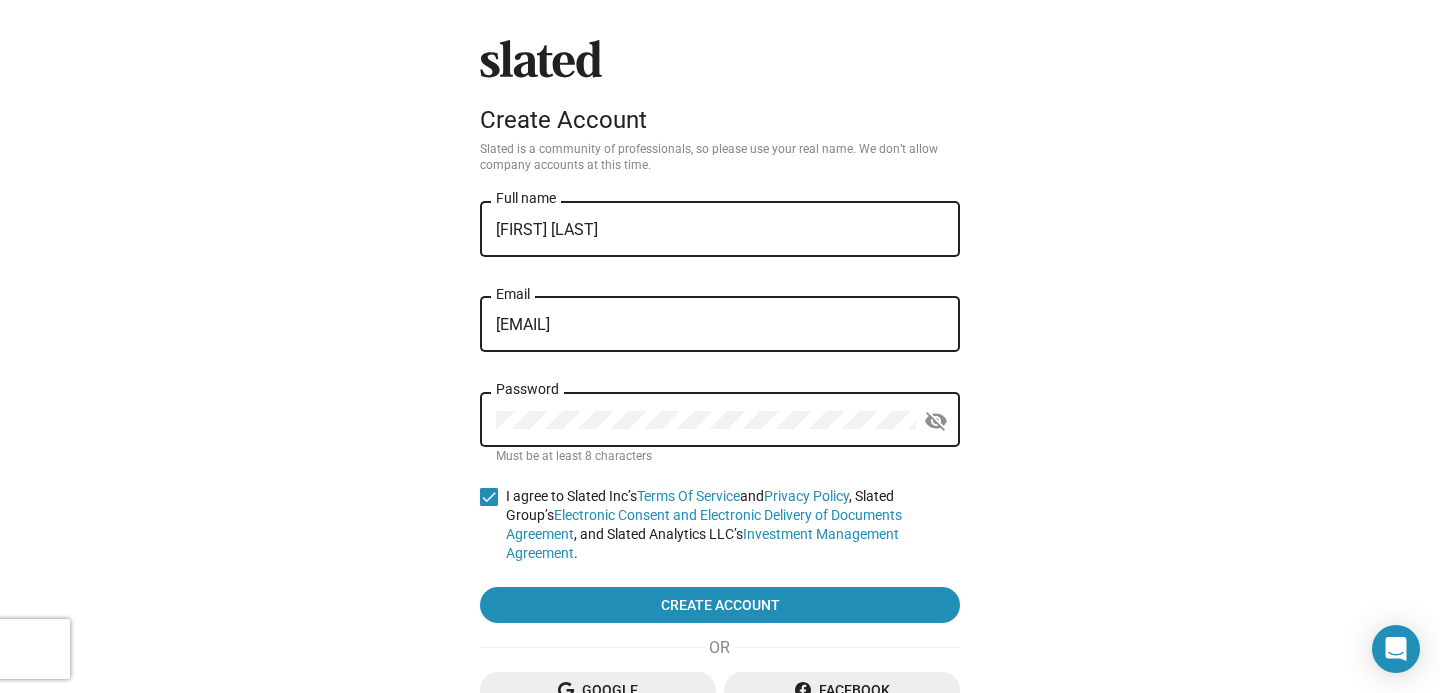 click on "Bobby S" at bounding box center (720, 230) 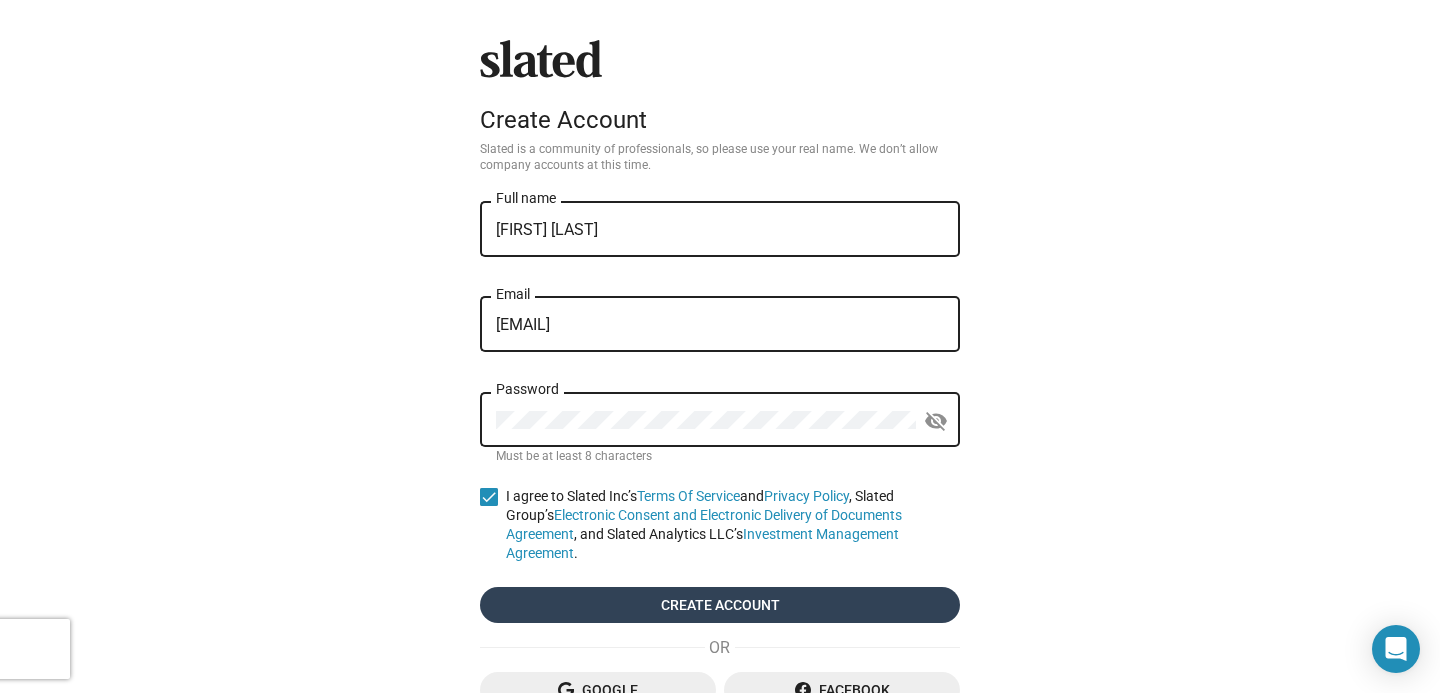 type on "[FIRST] S." 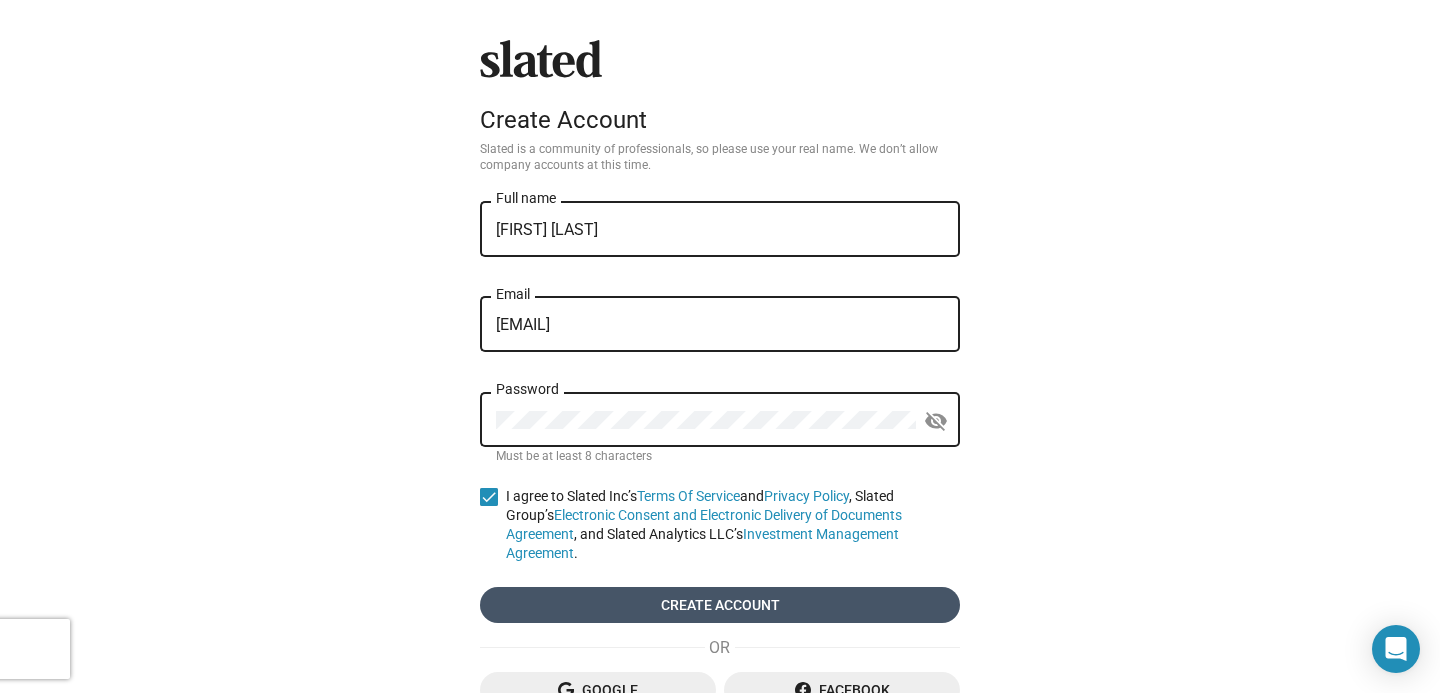 click on "Create account" 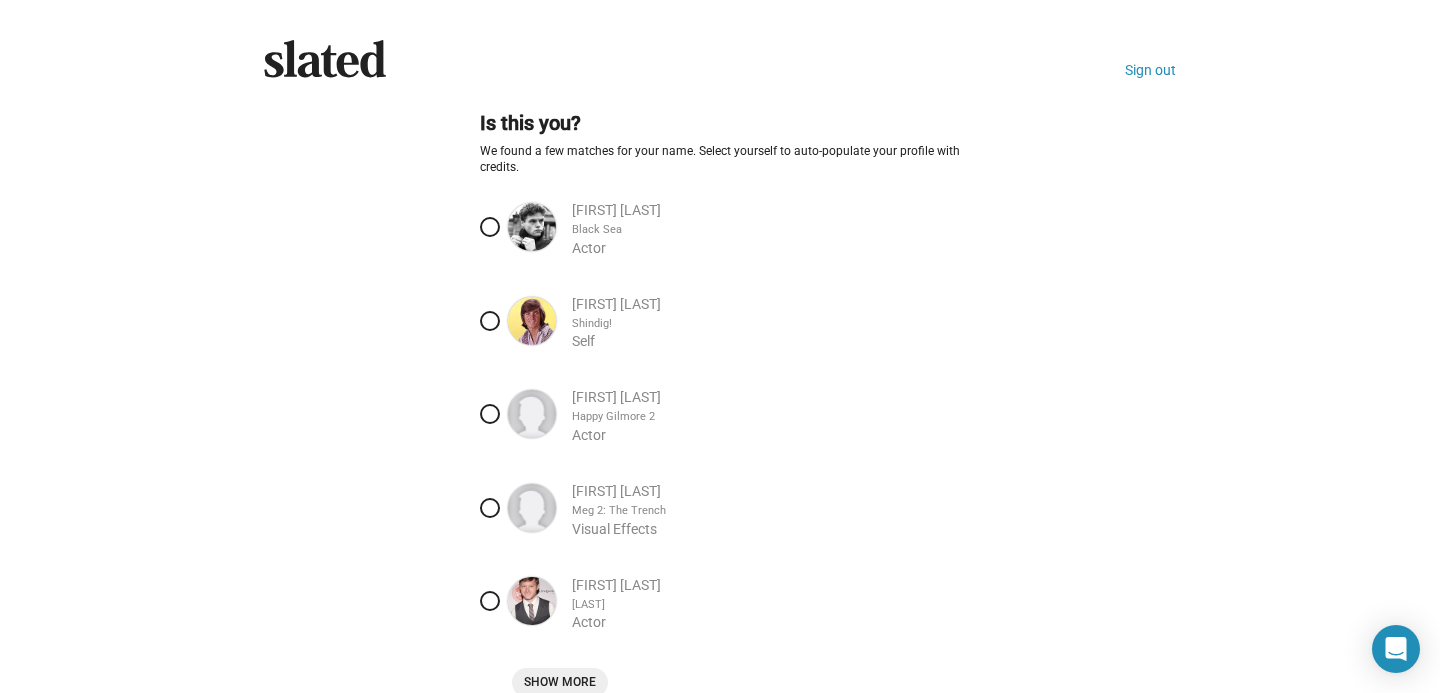 scroll, scrollTop: 290, scrollLeft: 0, axis: vertical 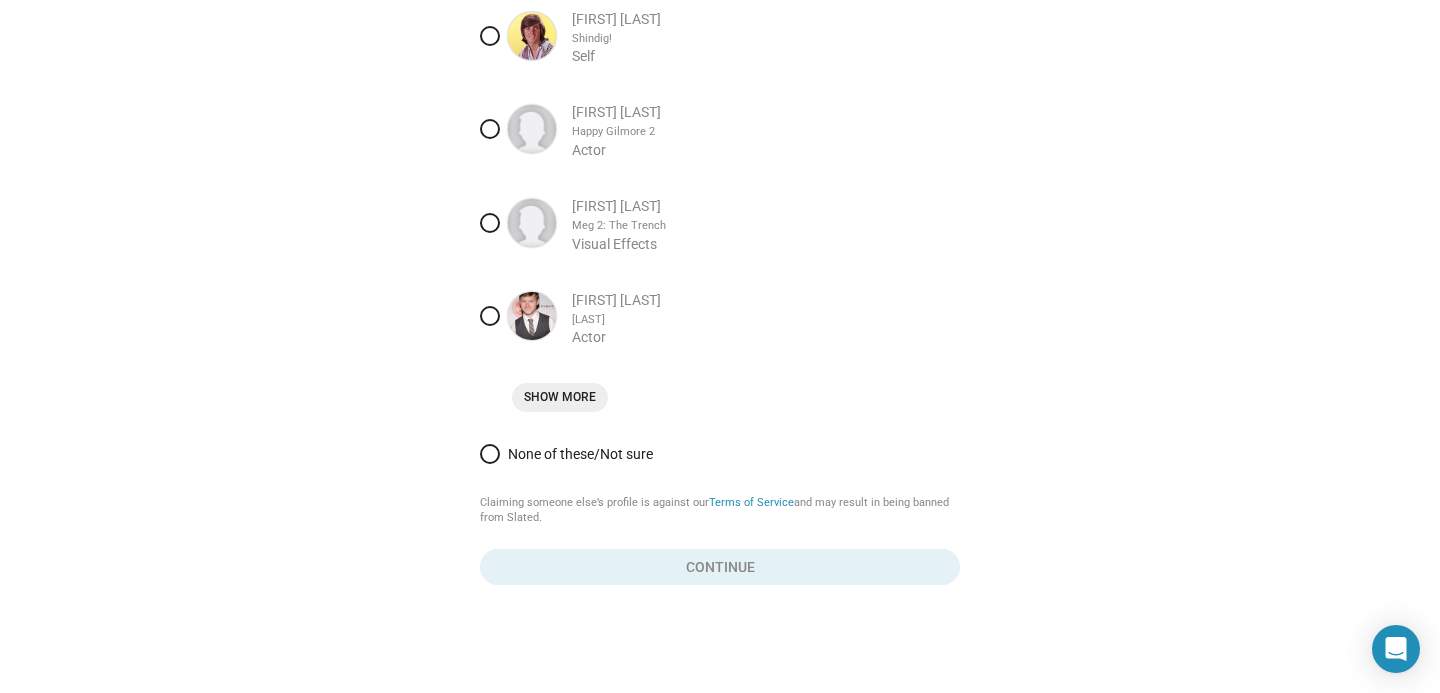 click on "None of these/Not sure" at bounding box center [730, 454] 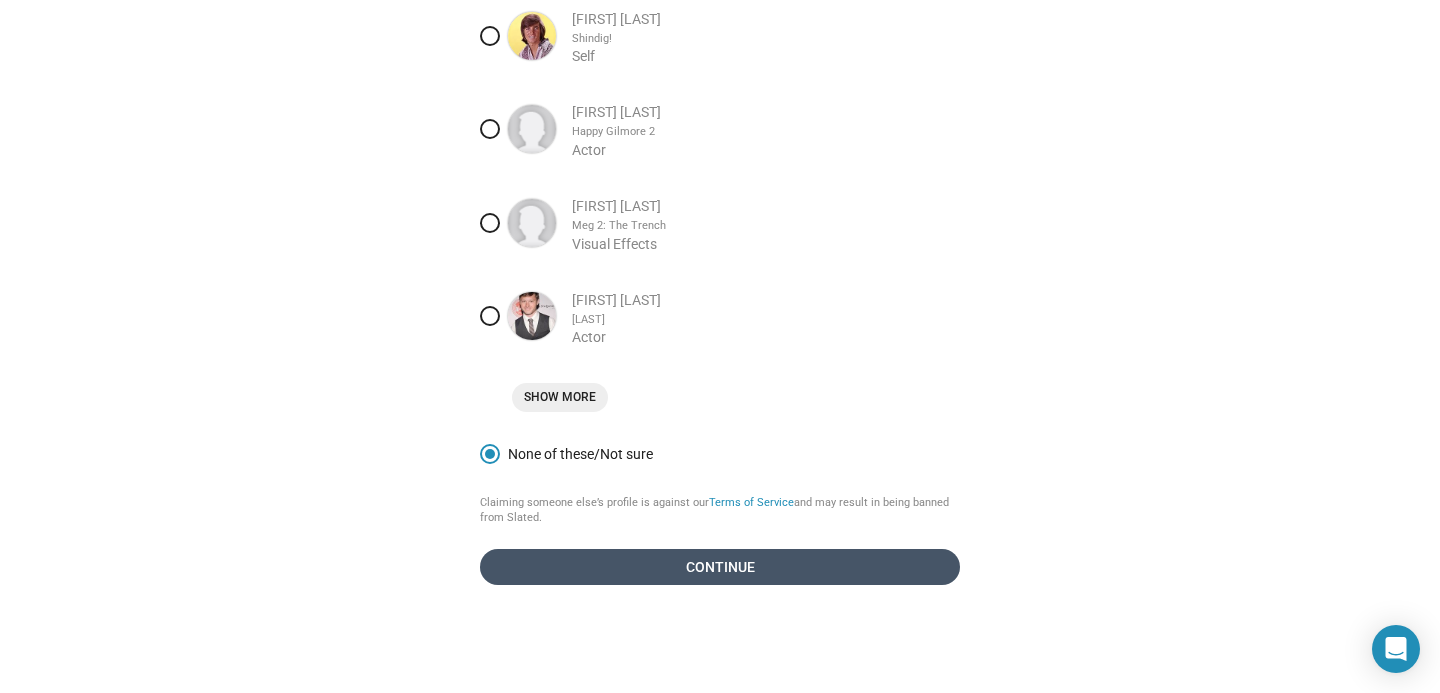 click on "Continue" 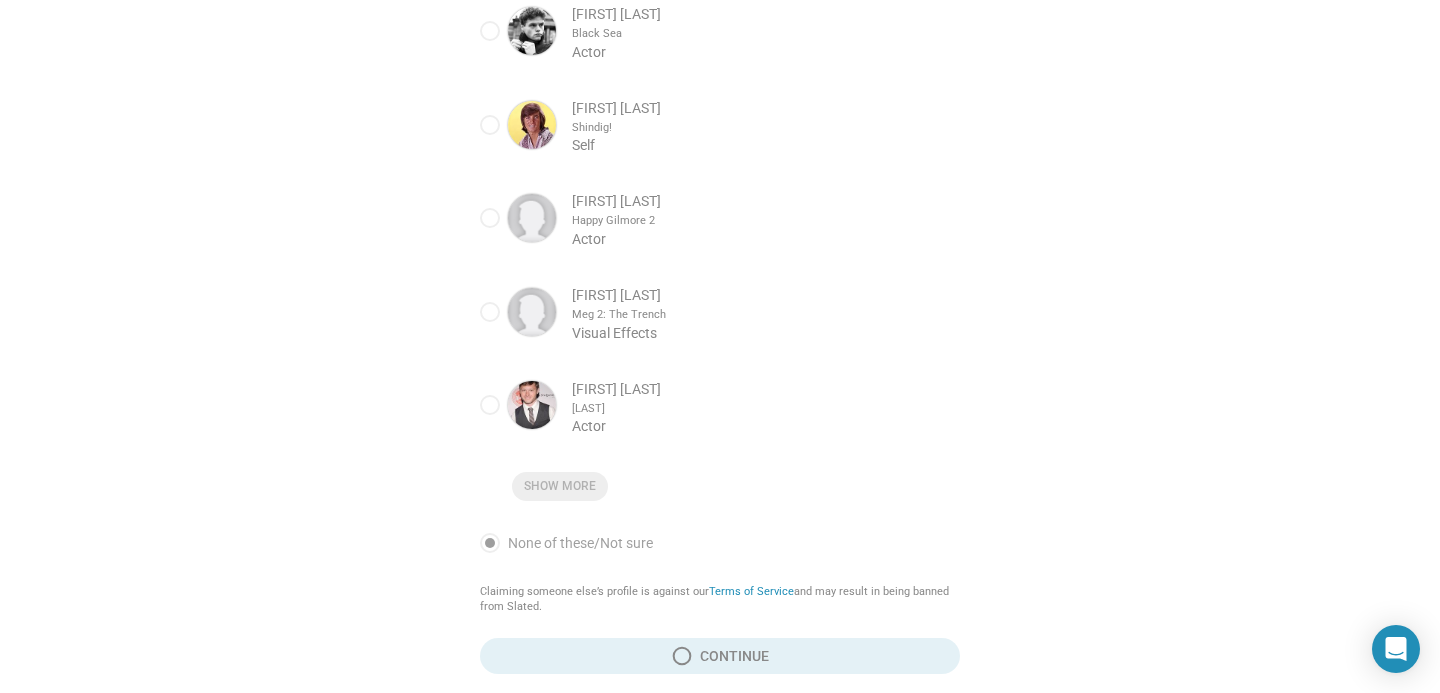 scroll, scrollTop: 0, scrollLeft: 0, axis: both 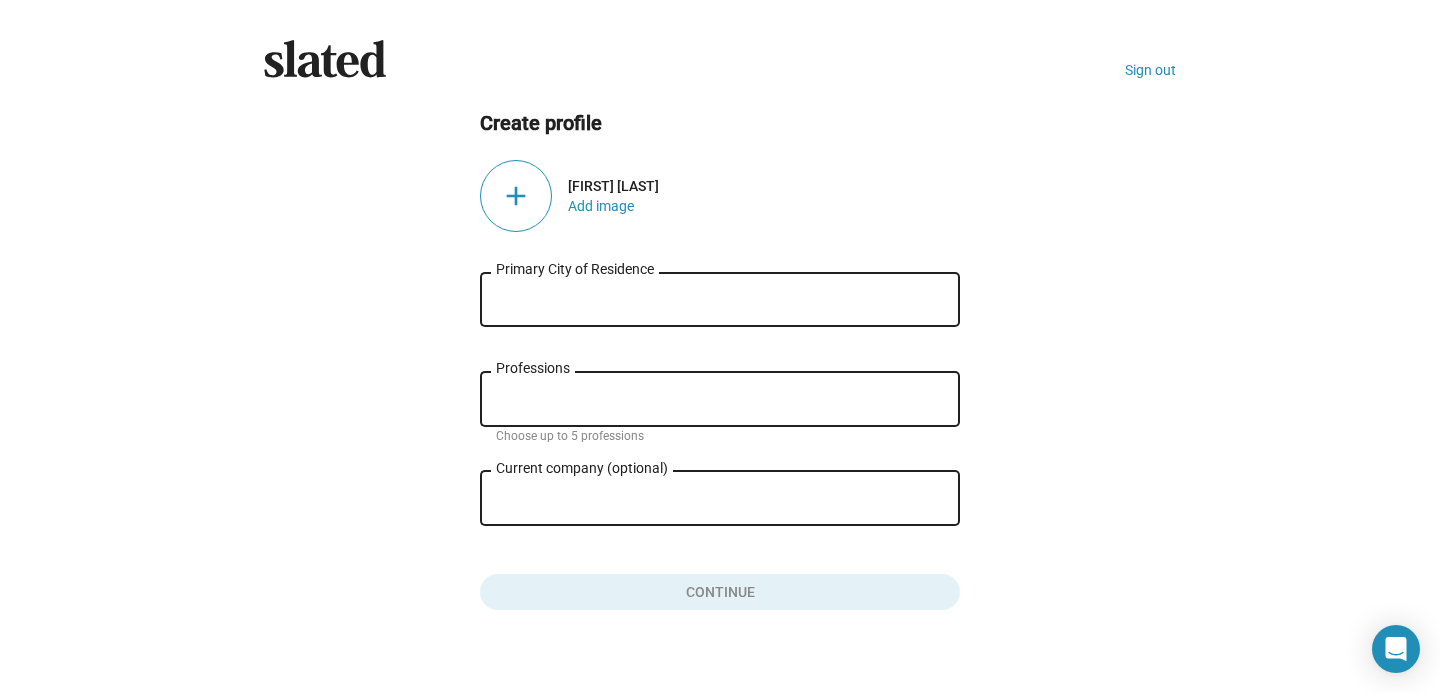 click on "Primary City of Residence" at bounding box center [720, 300] 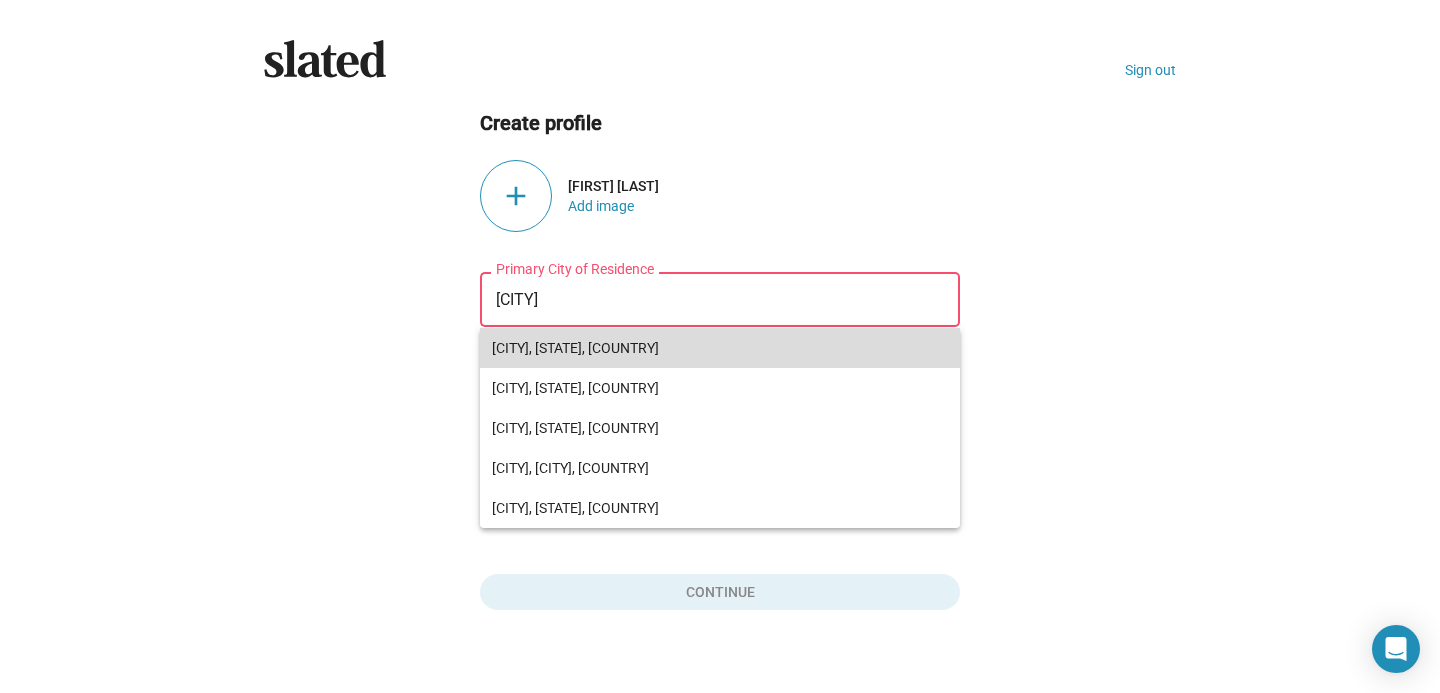 click on "New York, NY, USA" at bounding box center (720, 348) 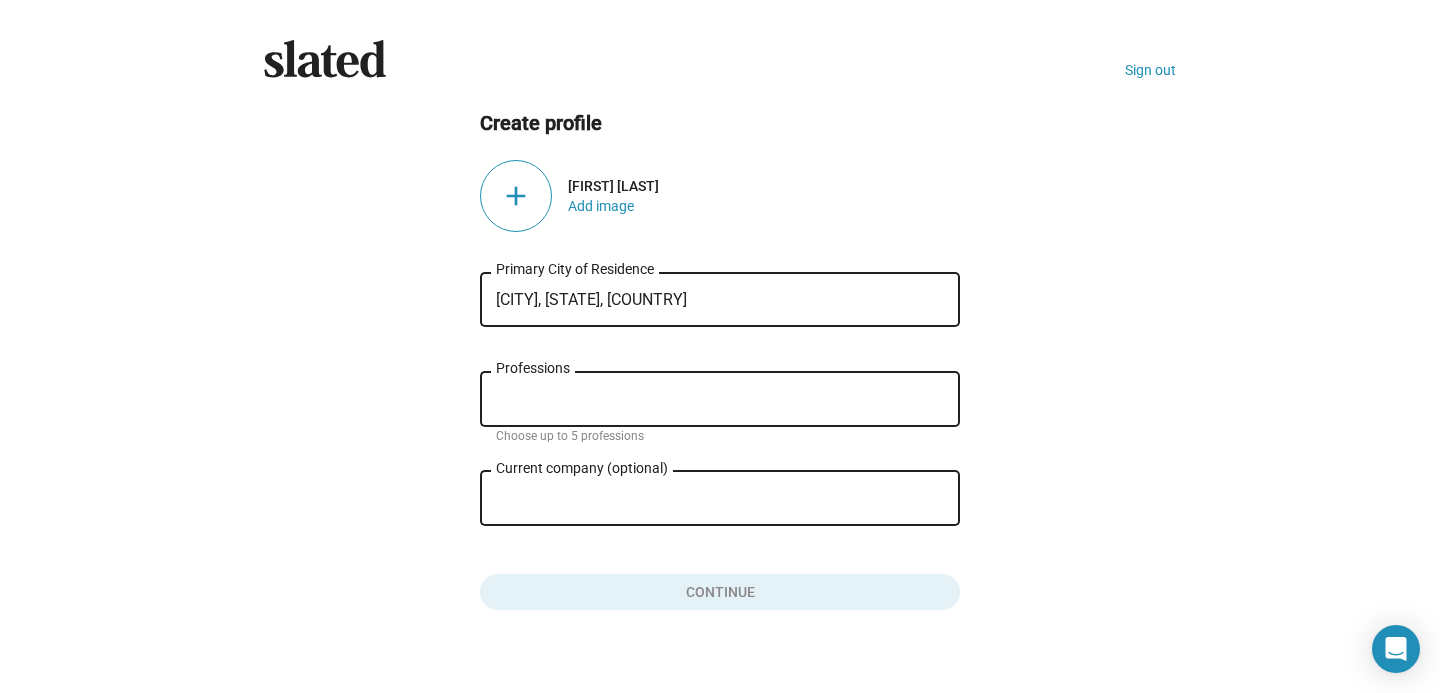 click on "Professions" 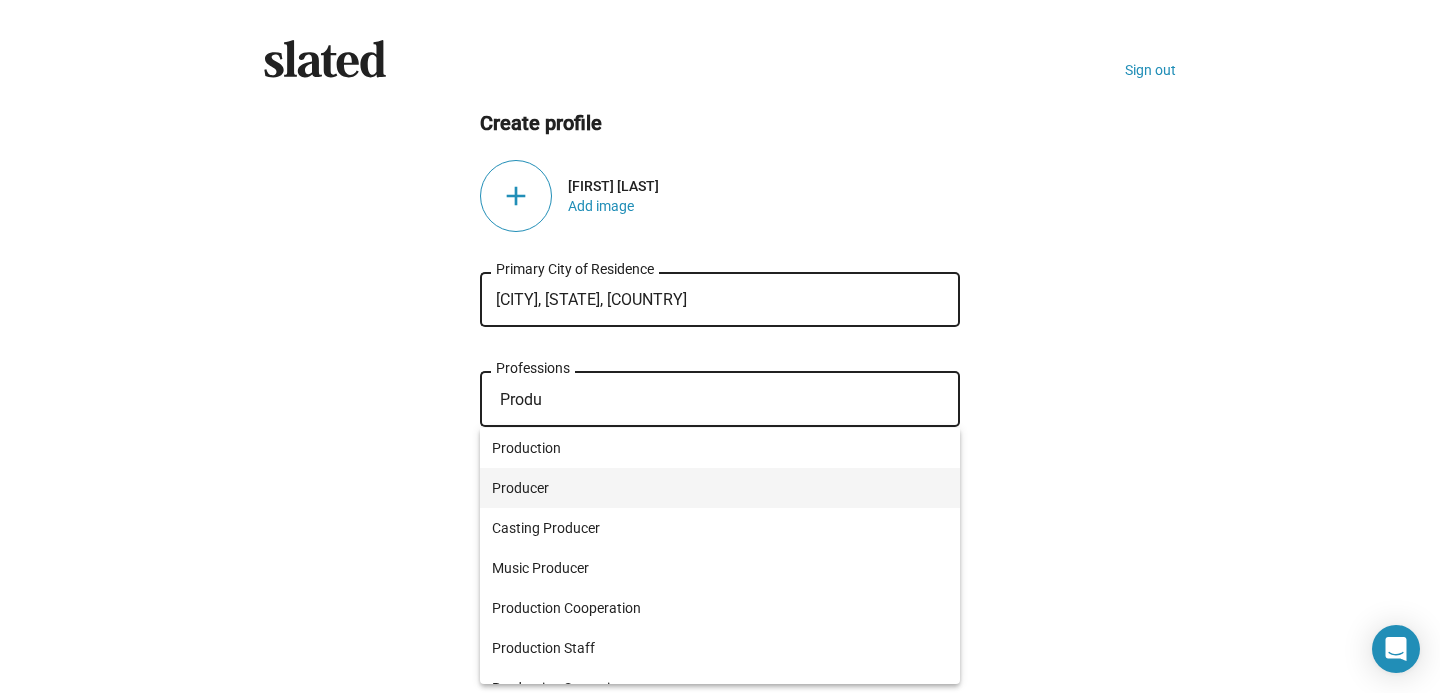 type on "Produ" 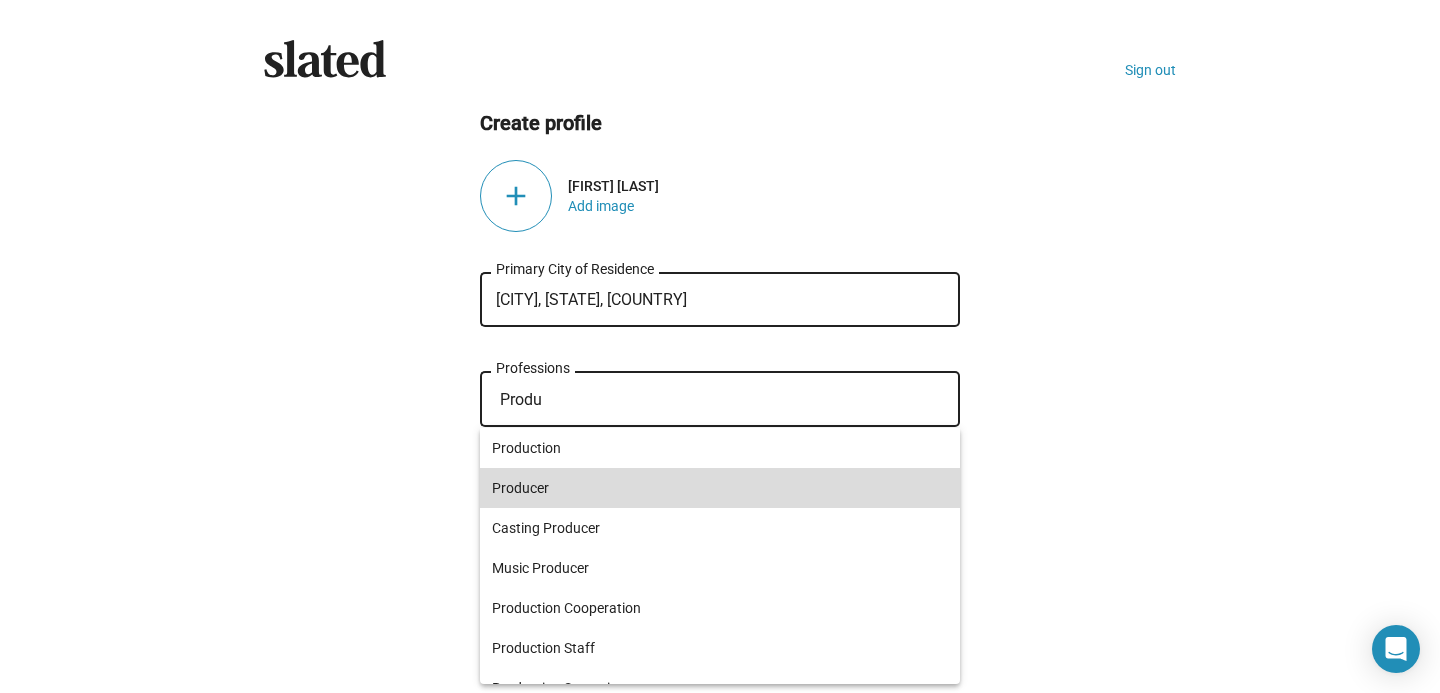 click on "Producer" at bounding box center [720, 488] 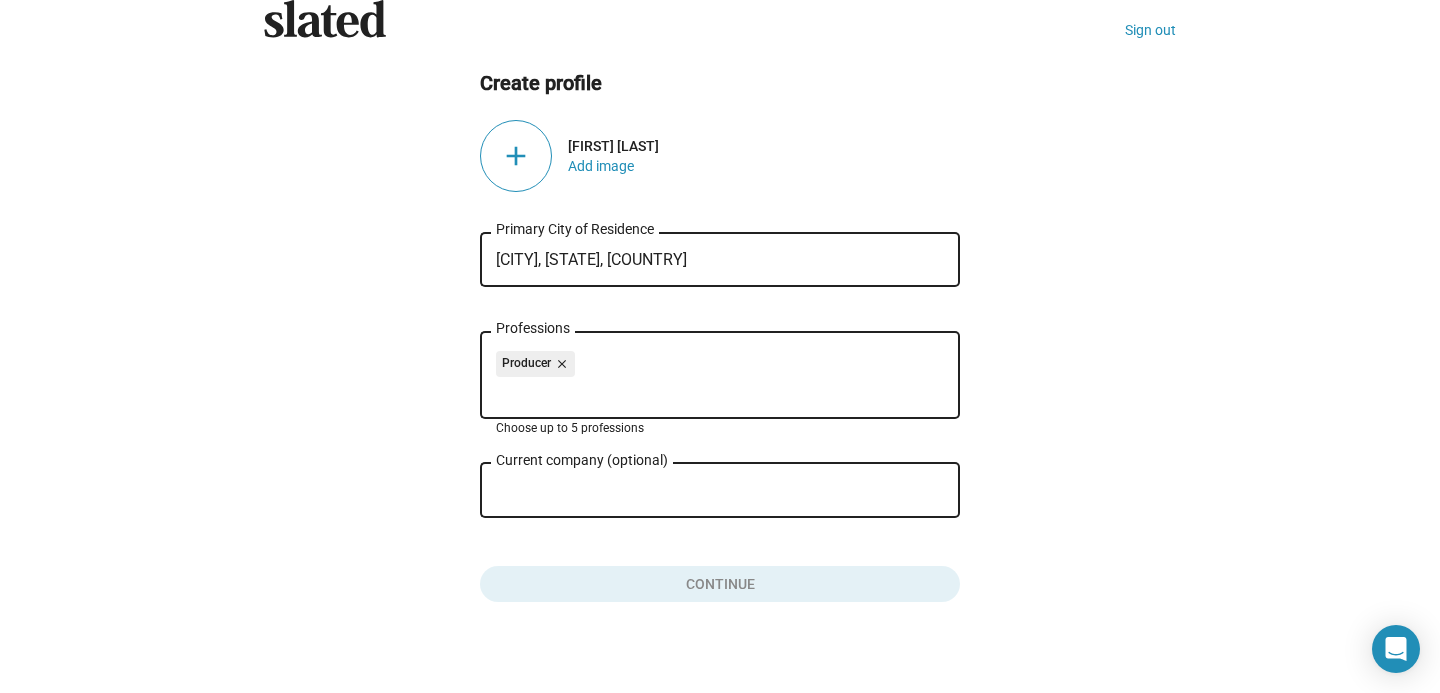 scroll, scrollTop: 41, scrollLeft: 0, axis: vertical 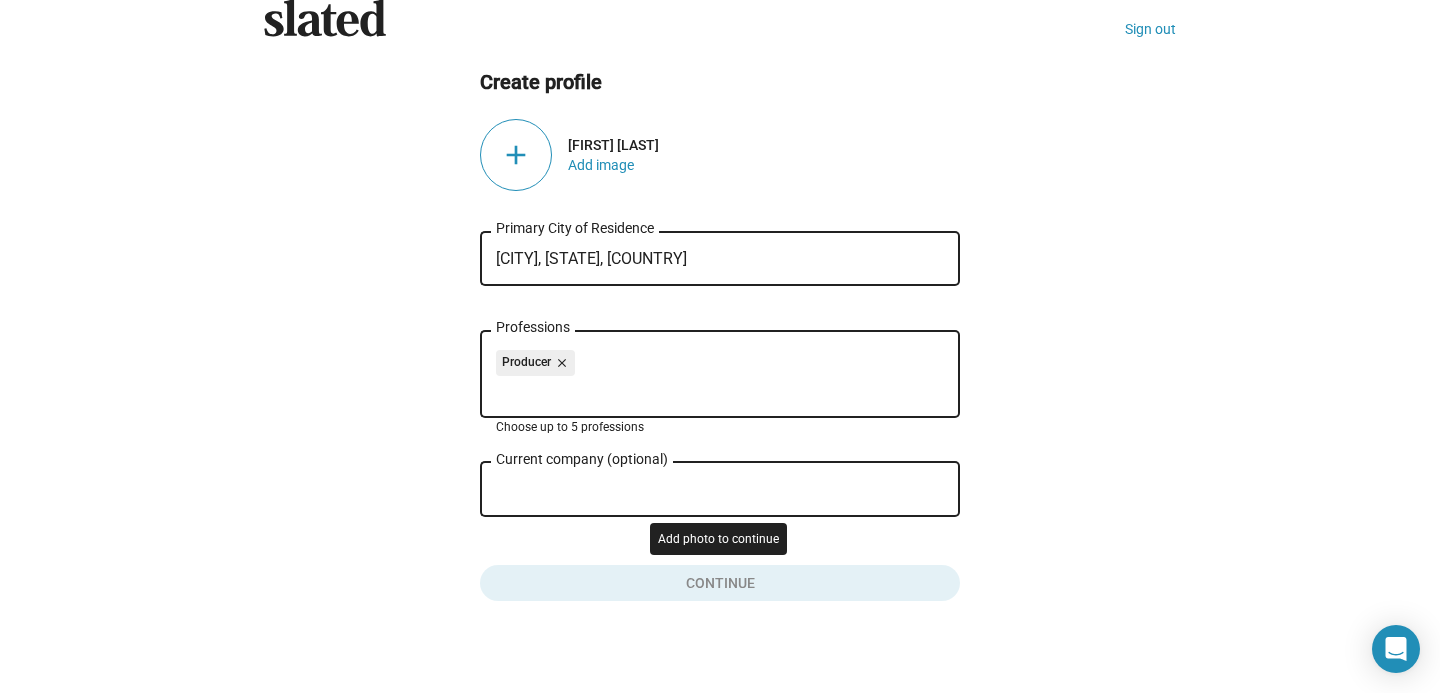 click 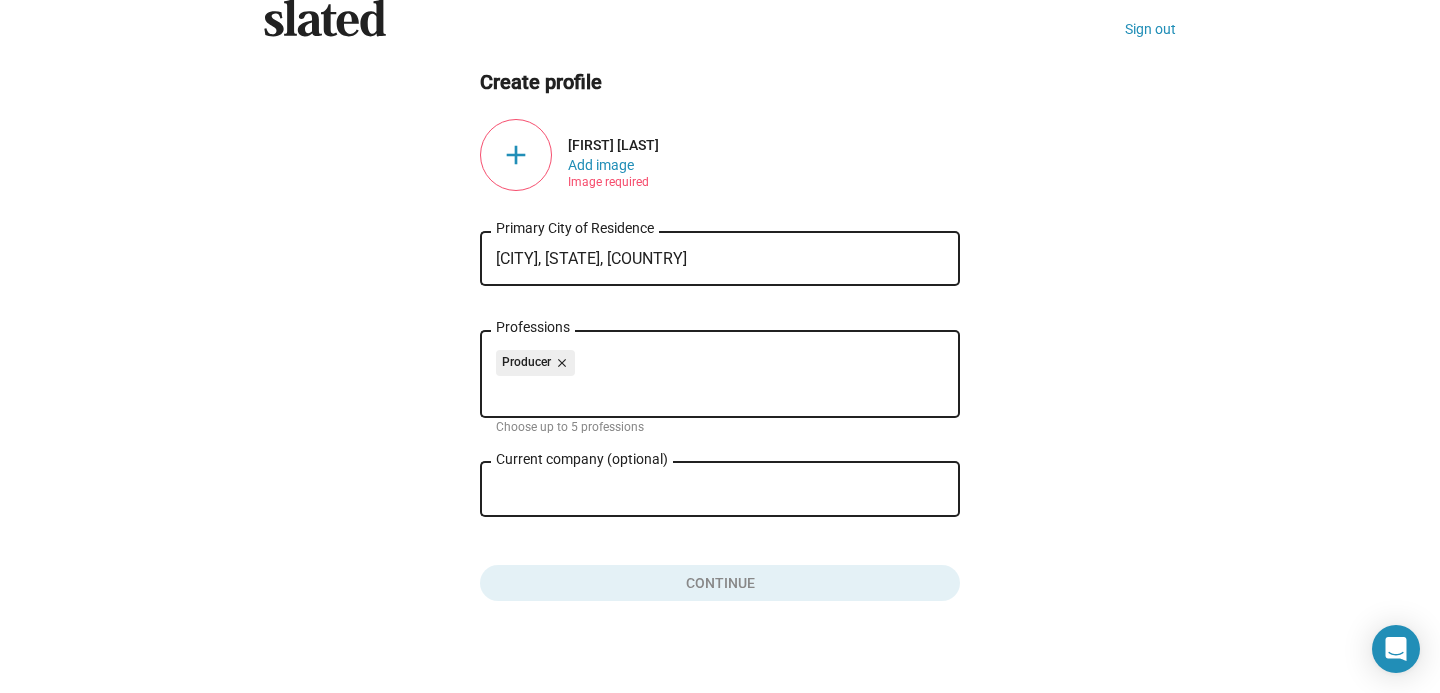 click on "Current company (optional)" at bounding box center (706, 490) 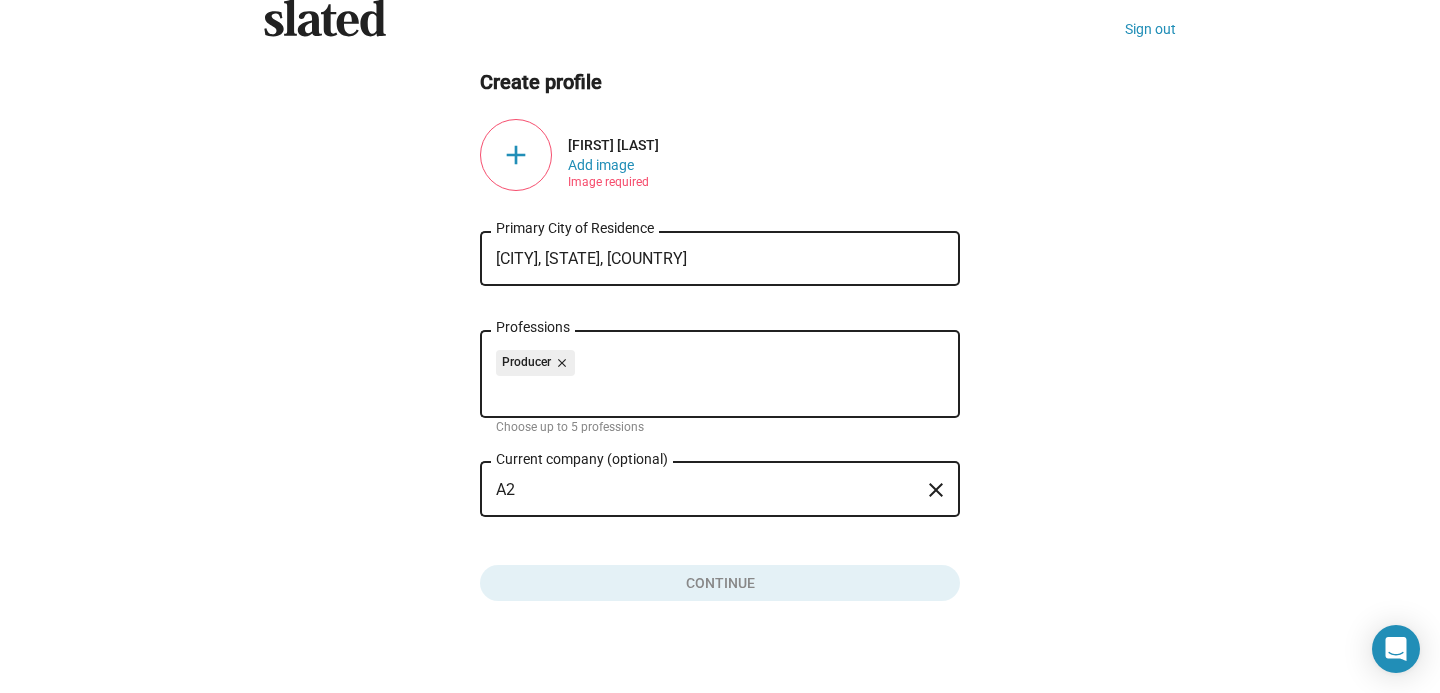 type on "A" 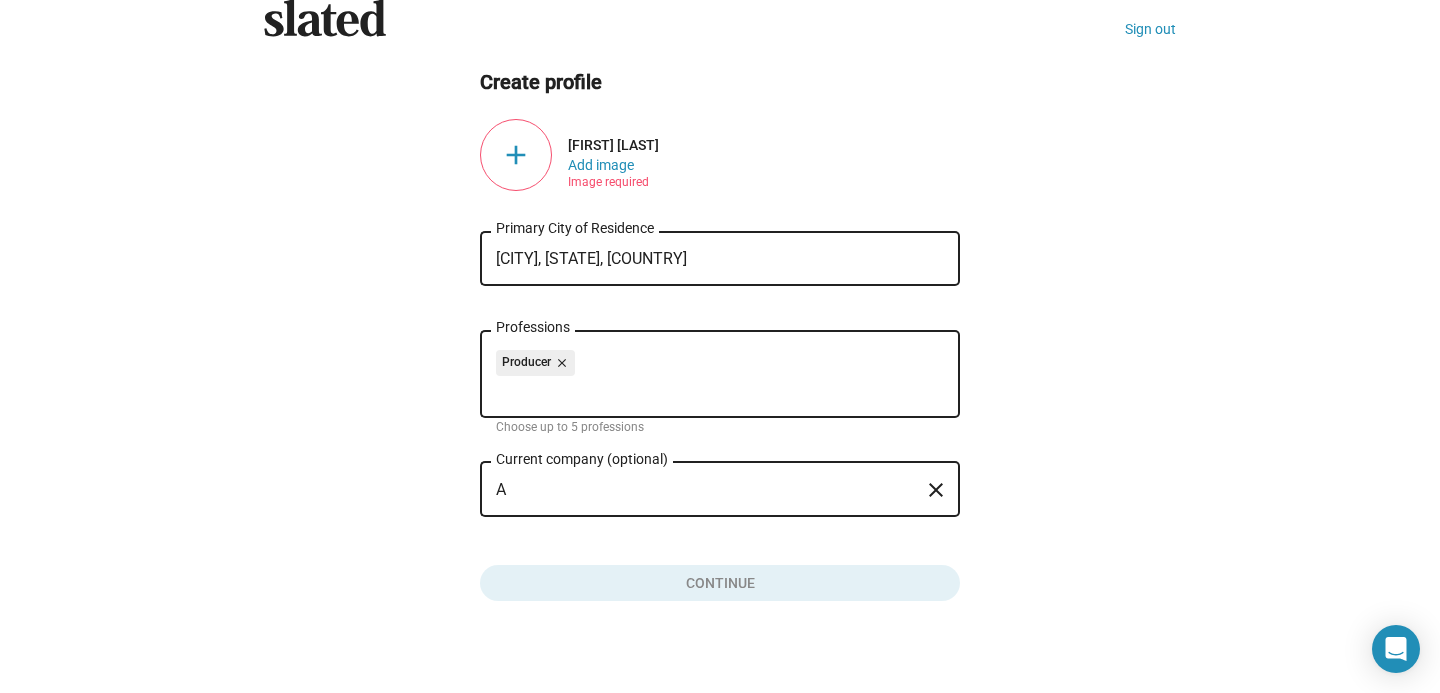 type 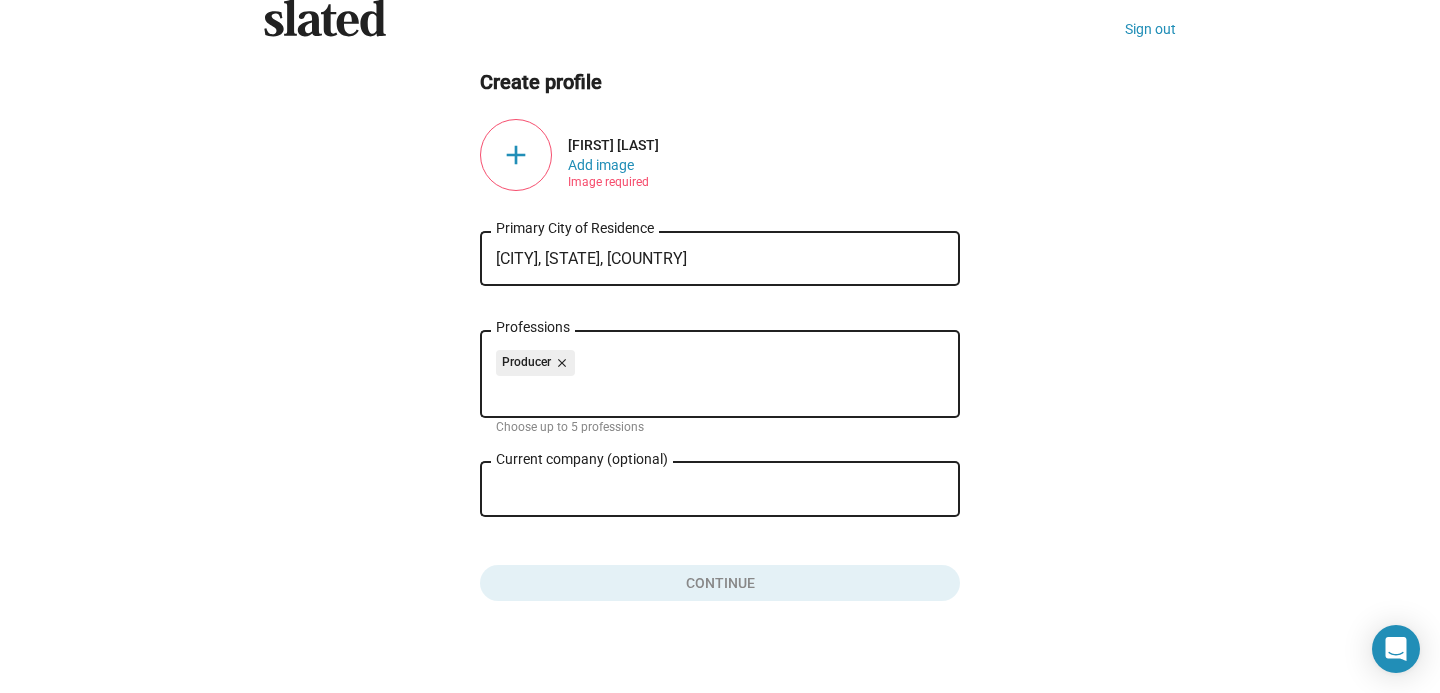 click on "add" 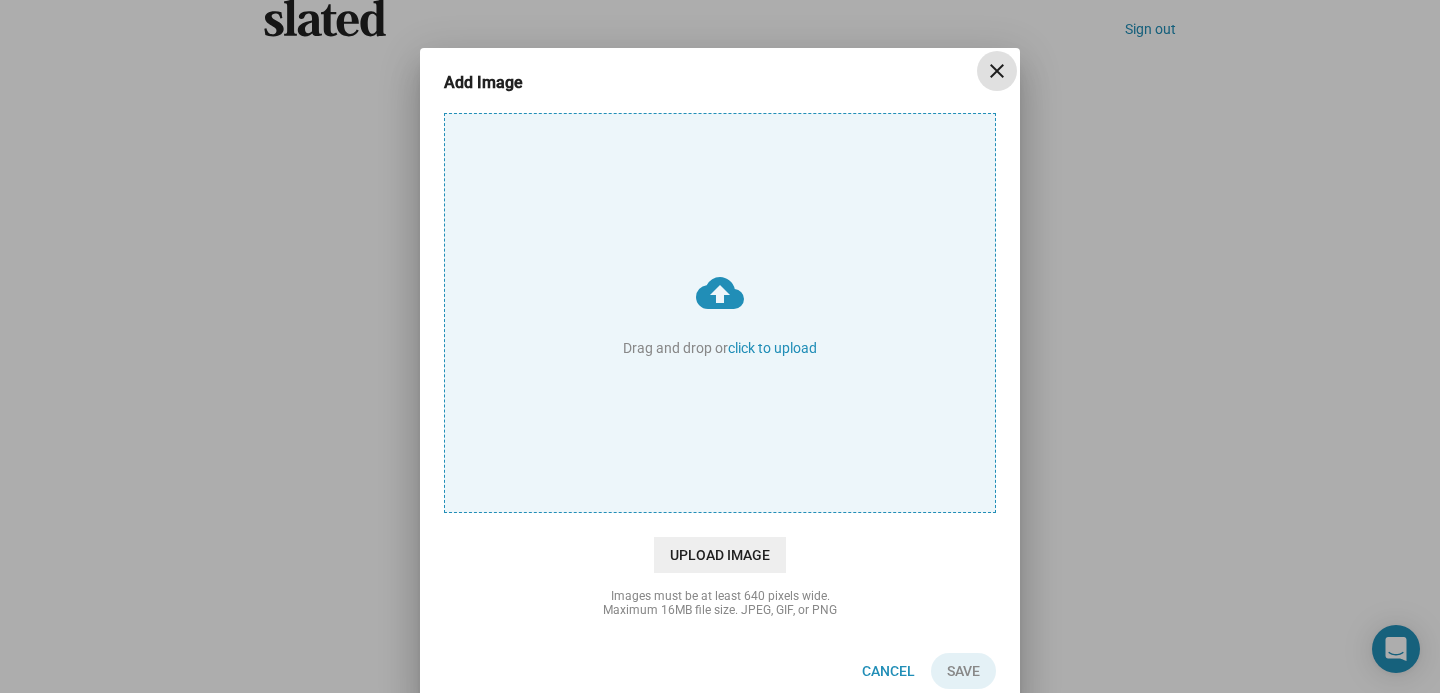 click on "close" at bounding box center [997, 71] 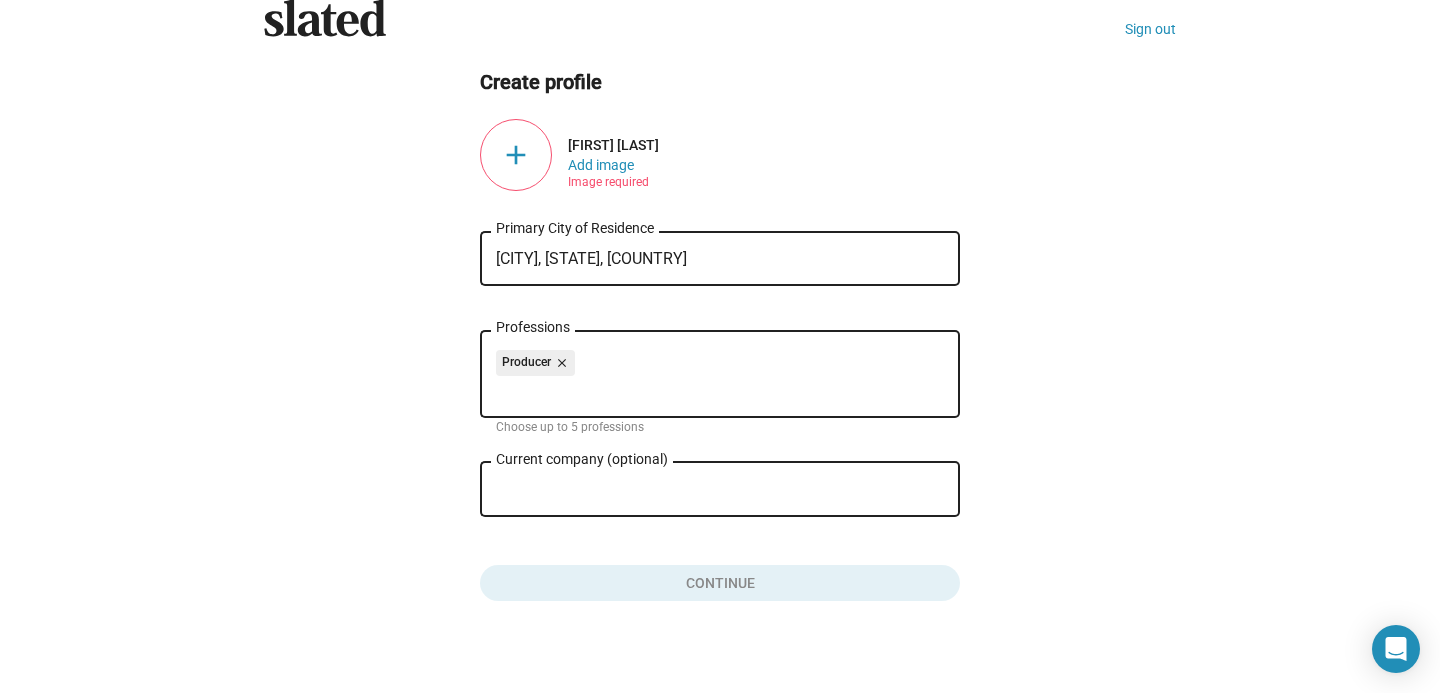 click on "add" 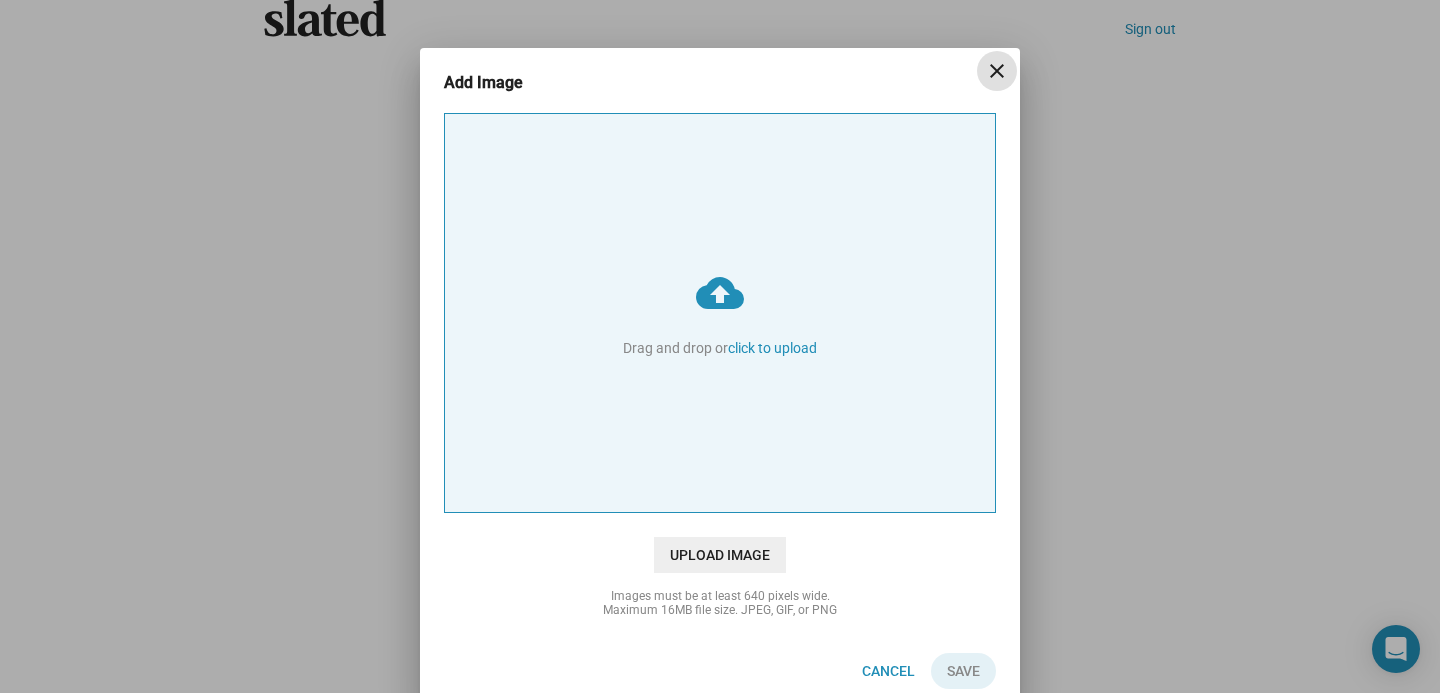 type on "C:\fakepath\Screenshot 2025-08-01 at 8.38.24 PM.png" 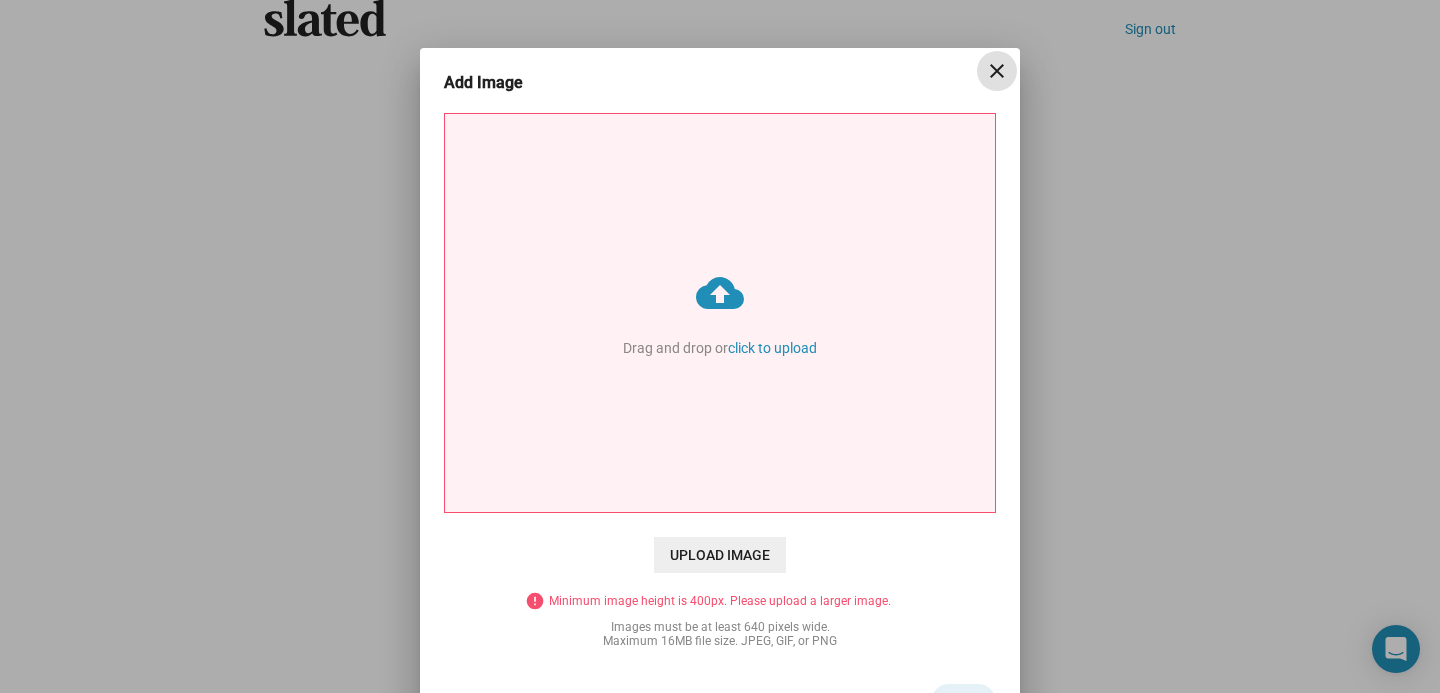 type on "C:\fakepath\IMG_2027.HEIC.png" 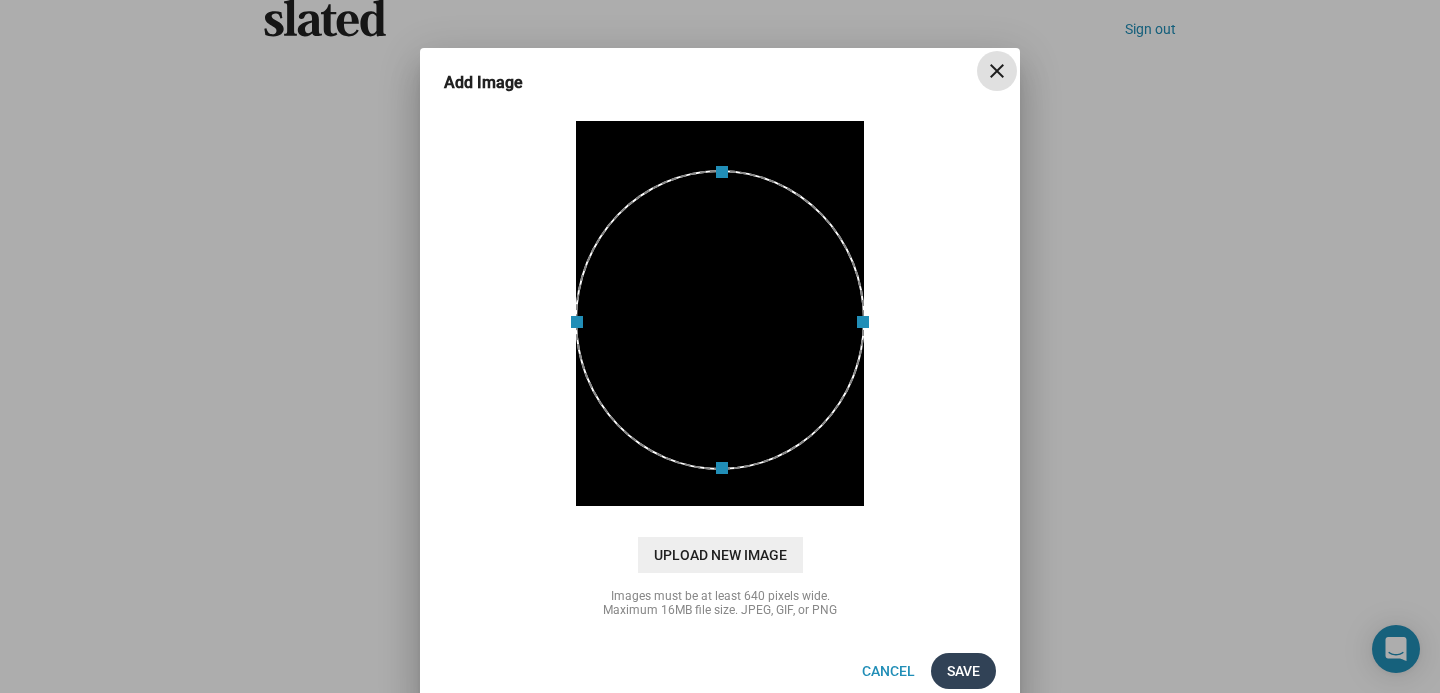 click on "Save" 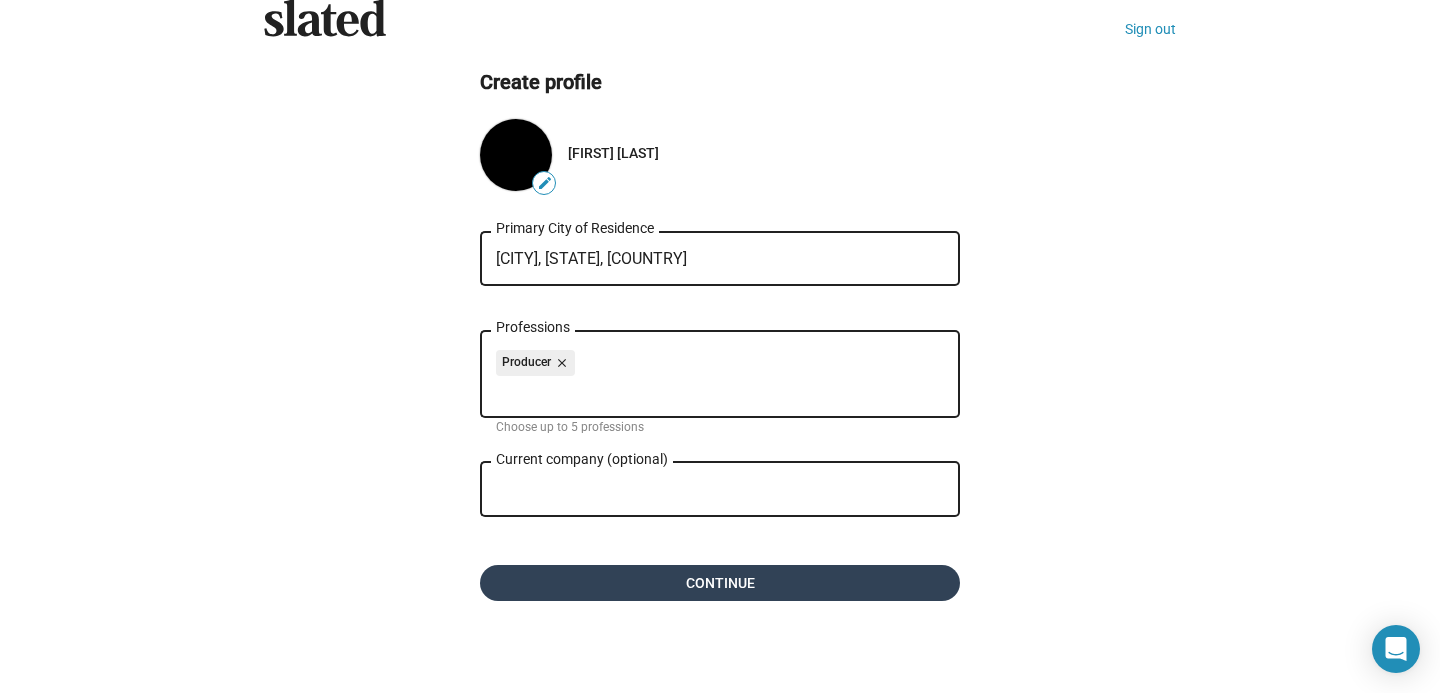 click on "Continue" 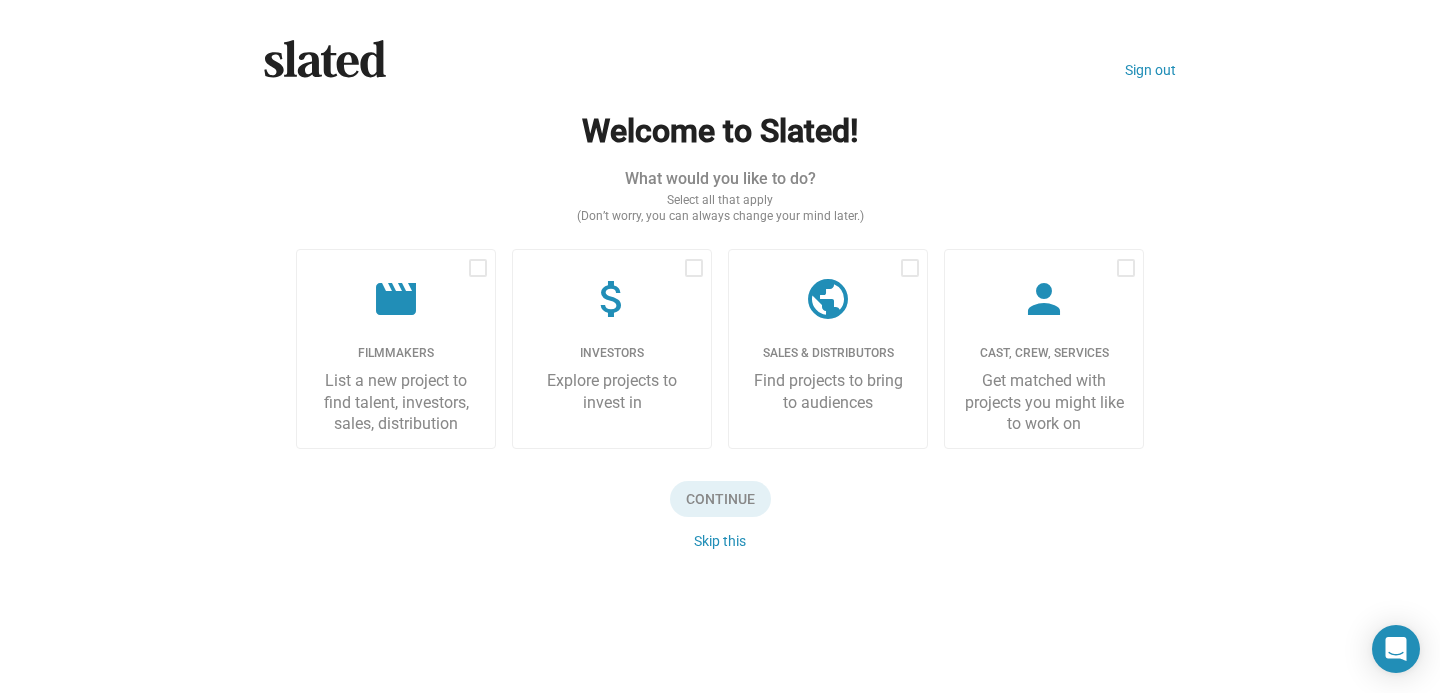 scroll, scrollTop: 0, scrollLeft: 0, axis: both 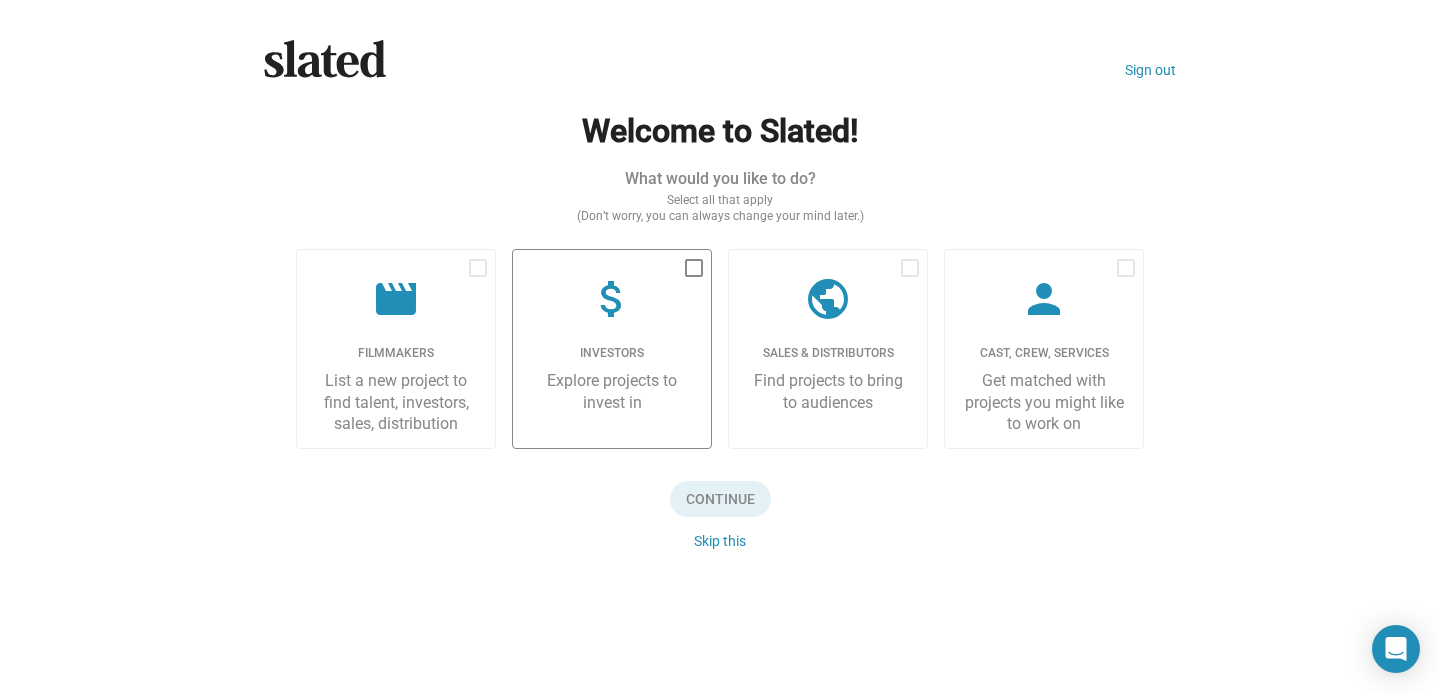 click on "Investors" 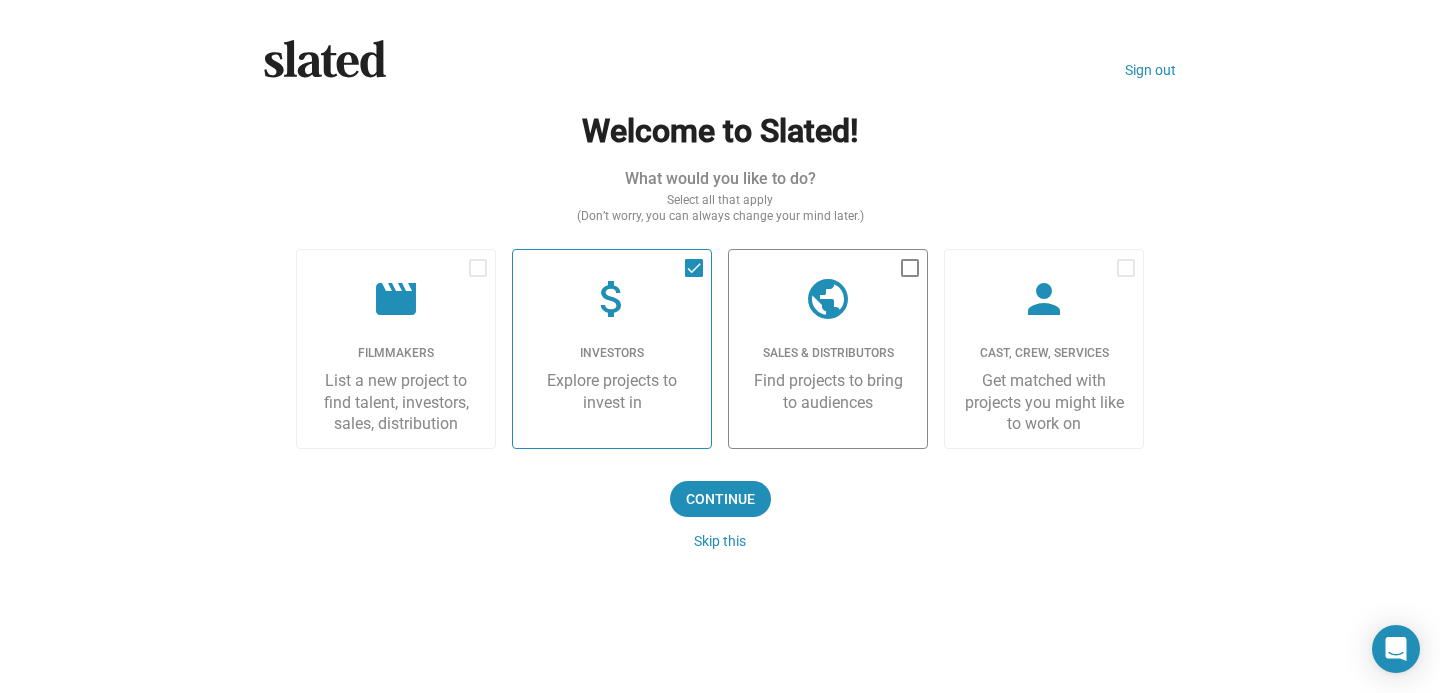 click on "public" 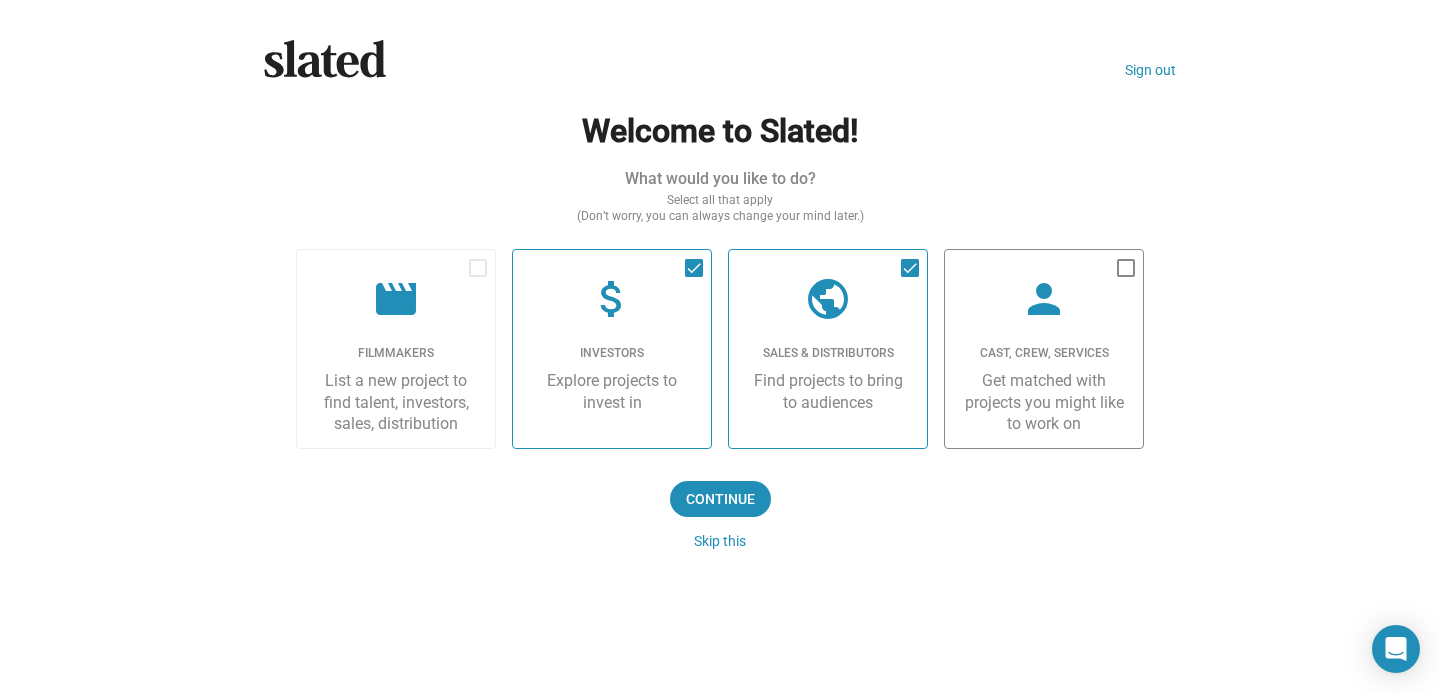 click on "Cast, Crew, Services" 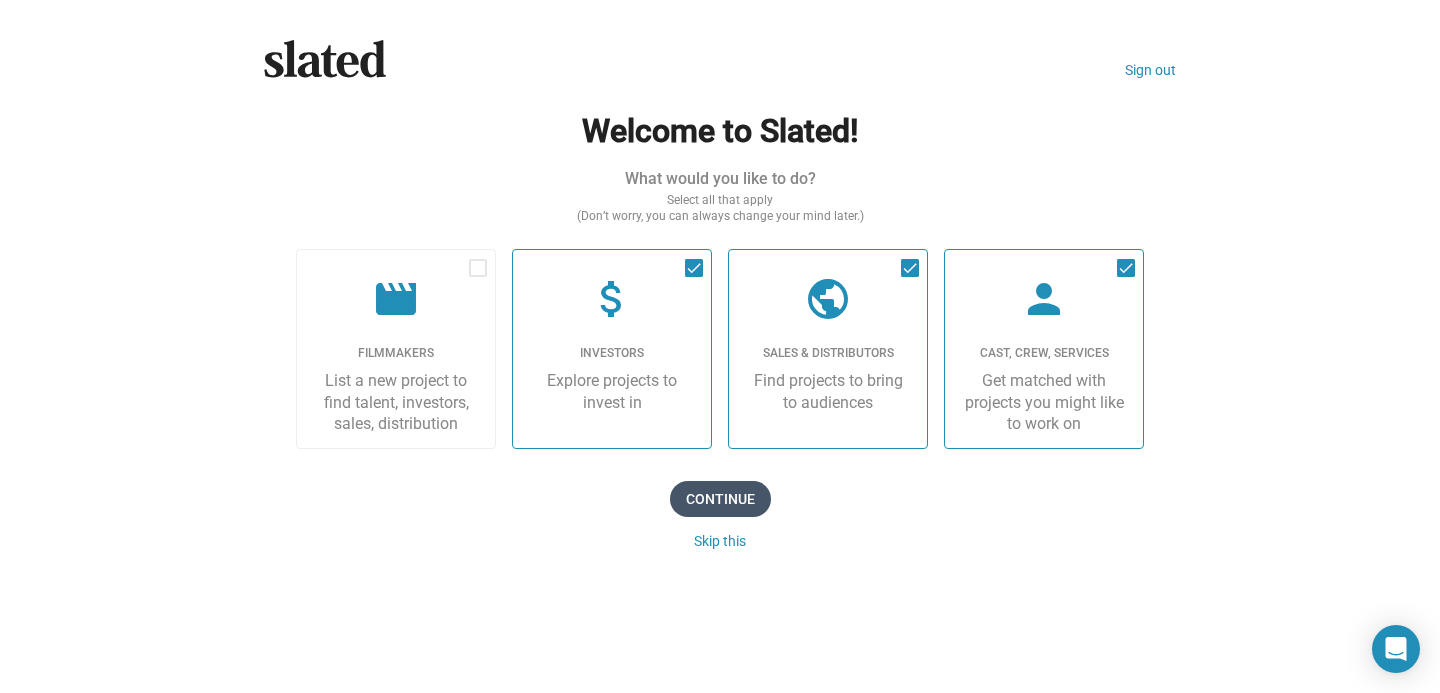 click on "Continue" 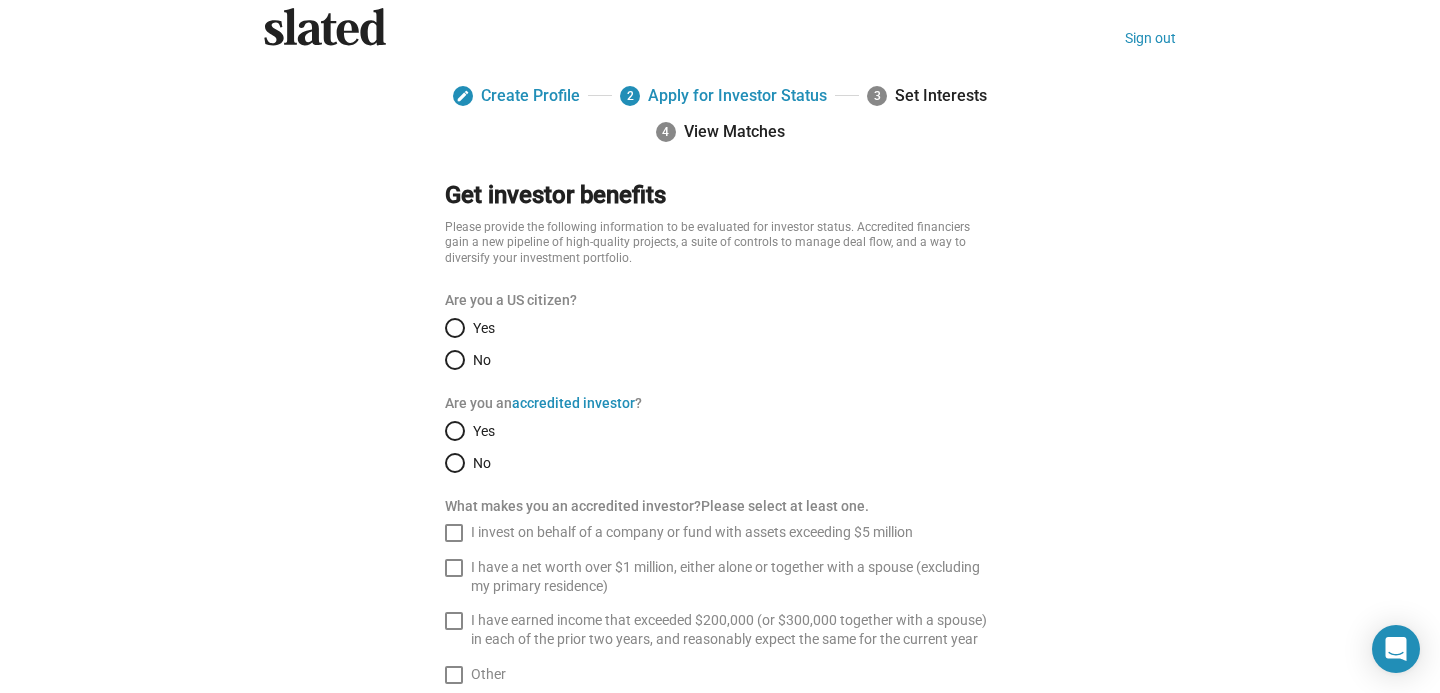 scroll, scrollTop: 34, scrollLeft: 0, axis: vertical 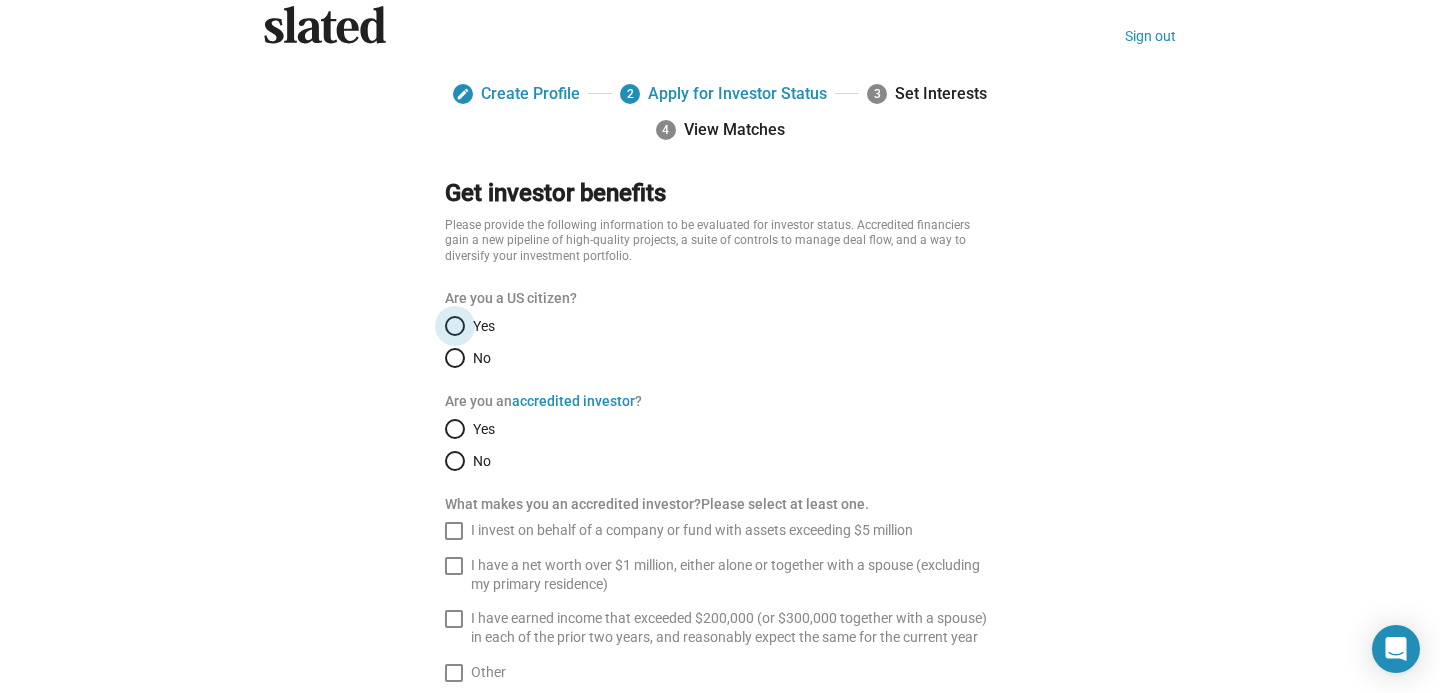 click at bounding box center (455, 326) 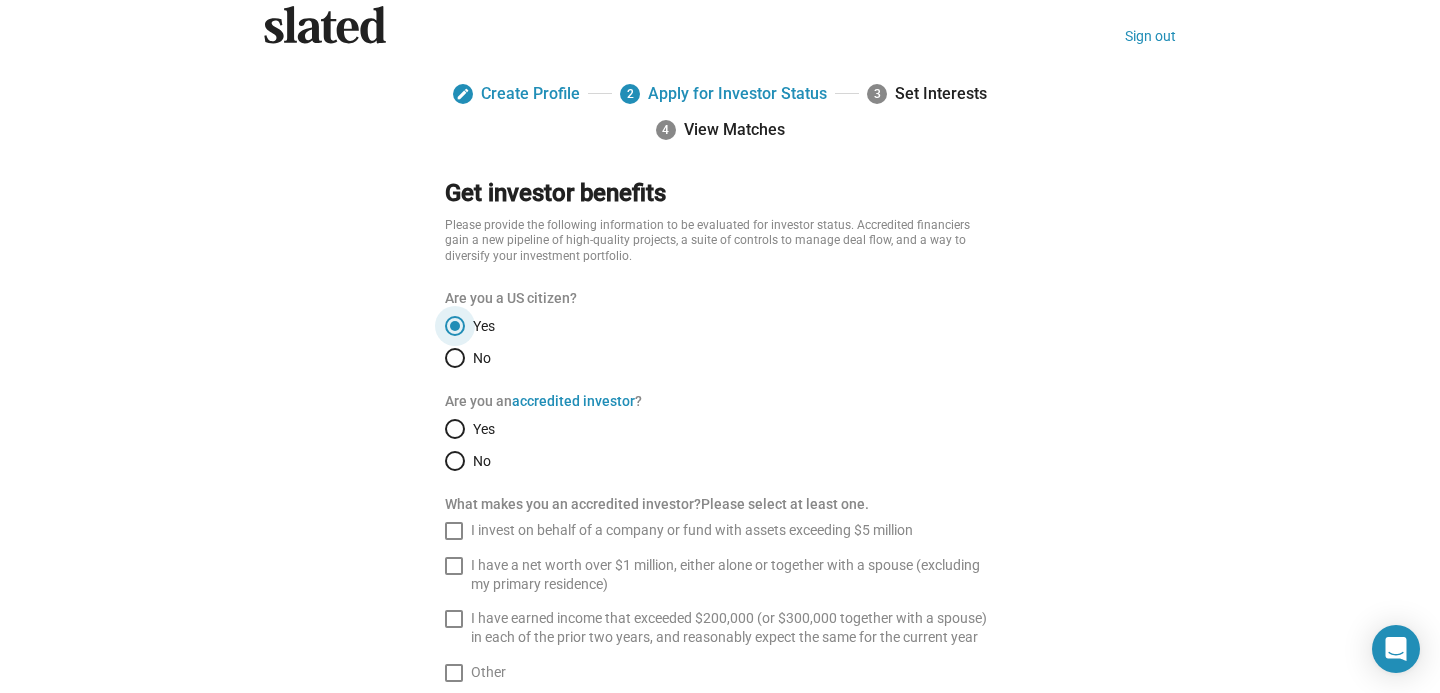 click at bounding box center (455, 461) 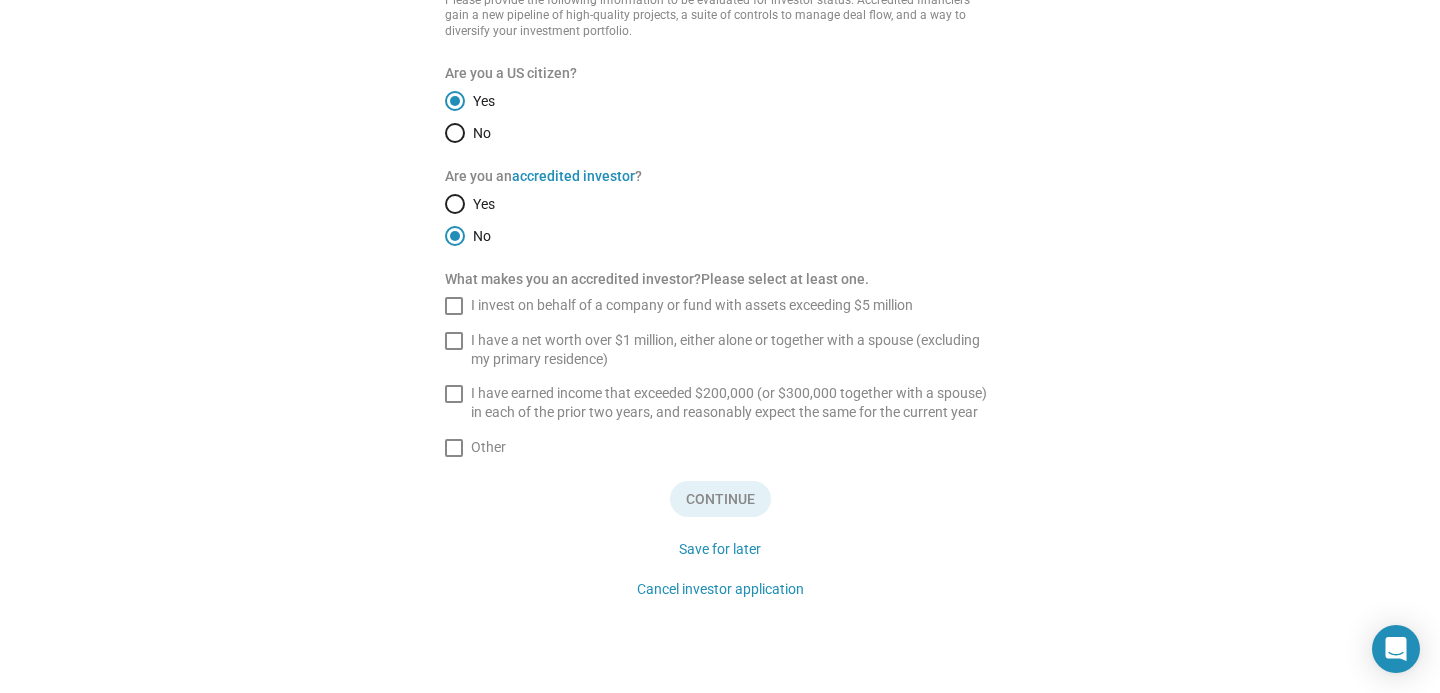 scroll, scrollTop: 263, scrollLeft: 0, axis: vertical 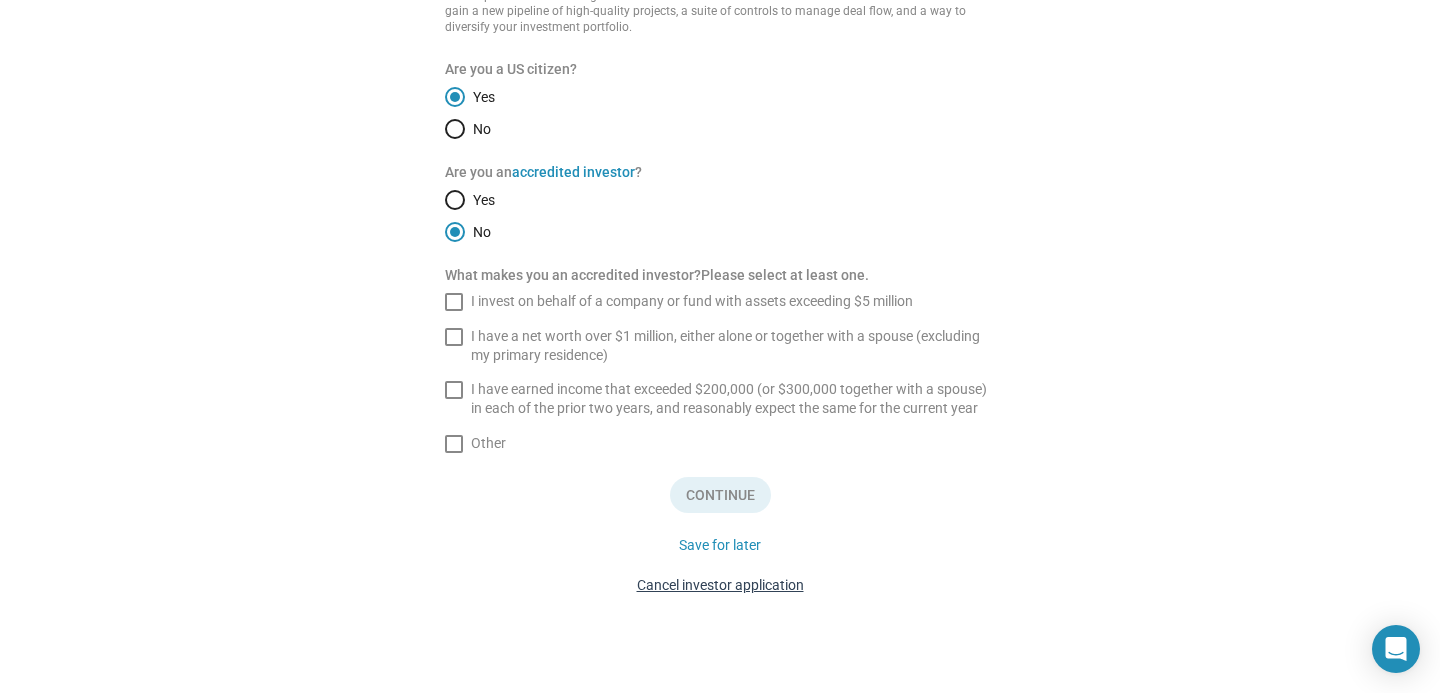 click on "Cancel investor application" 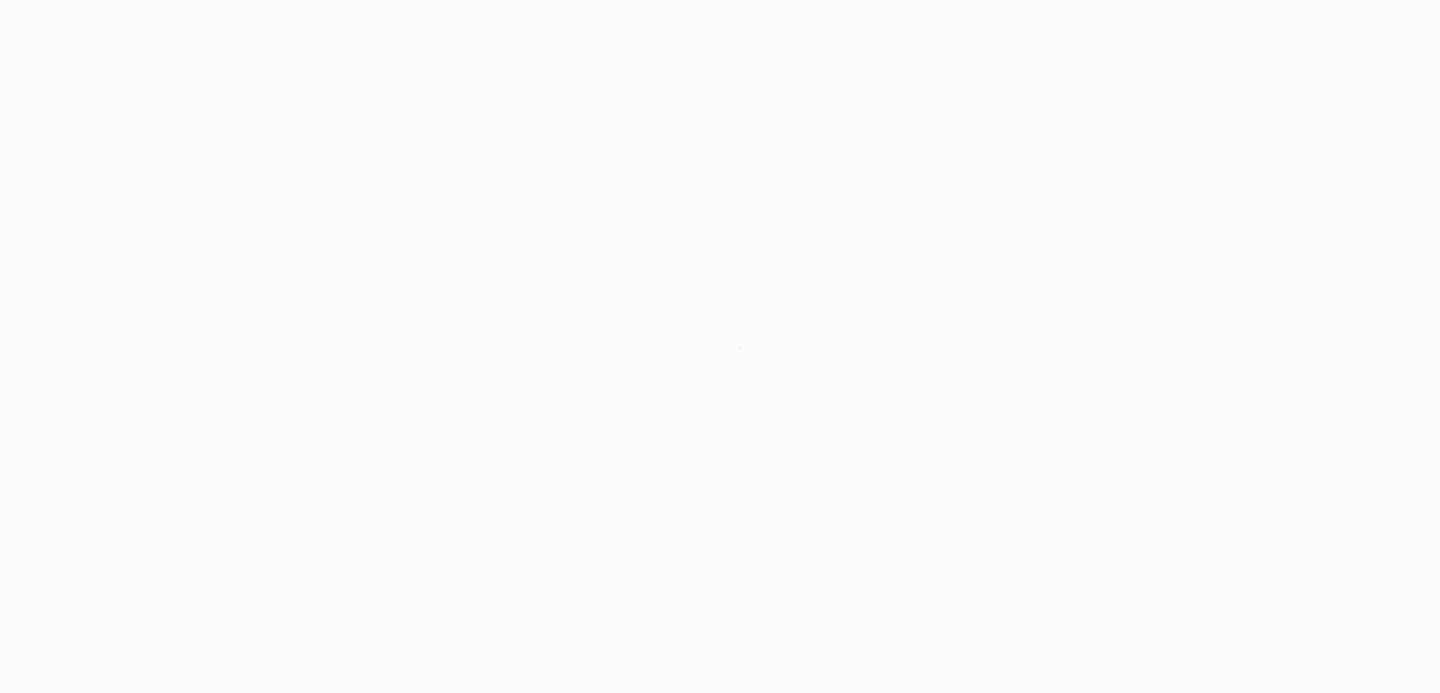 scroll, scrollTop: 0, scrollLeft: 0, axis: both 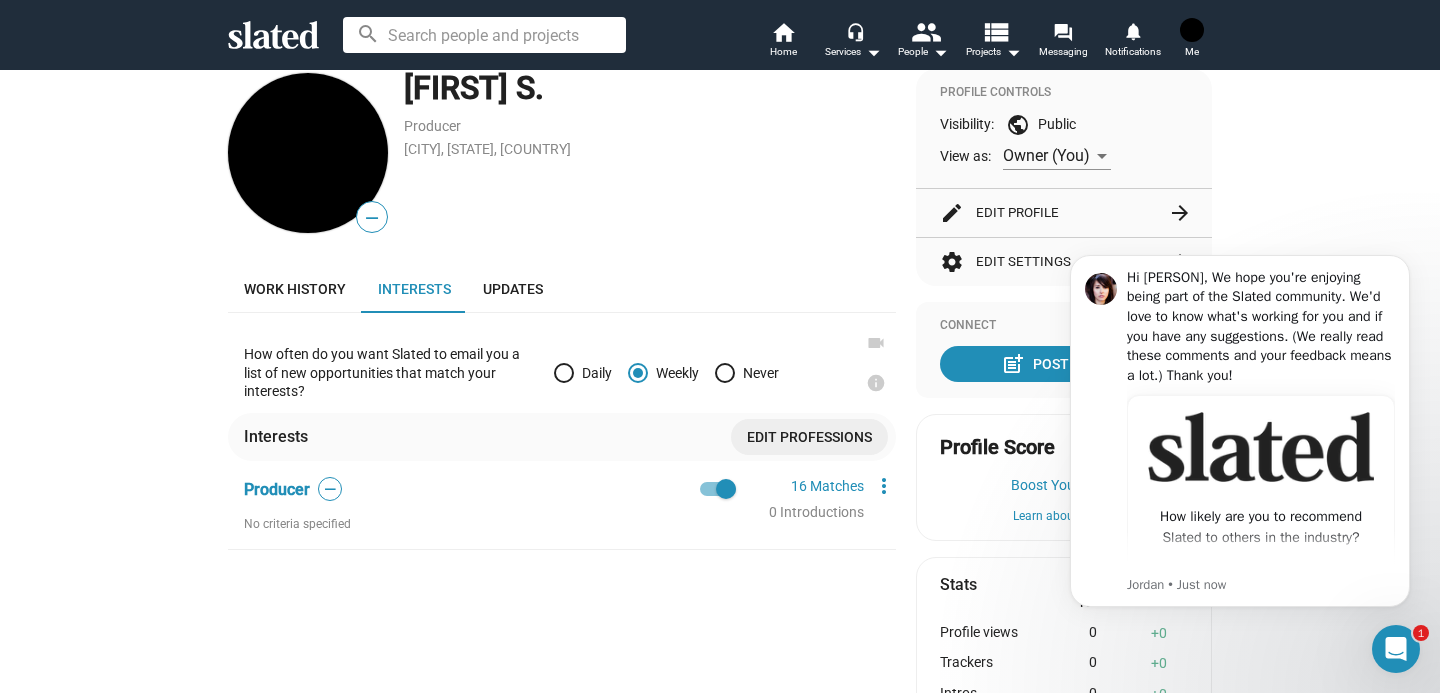 click on "— Bobby S. Producer [CITY], [STATE], US Work history Interests Updates How often do you want Slated to email you a list of new opportunities that match your interests? Daily Weekly Never videocam info Interests Edit professions Producer — No criteria specified 16 Matches 0 Introductions more_vert" 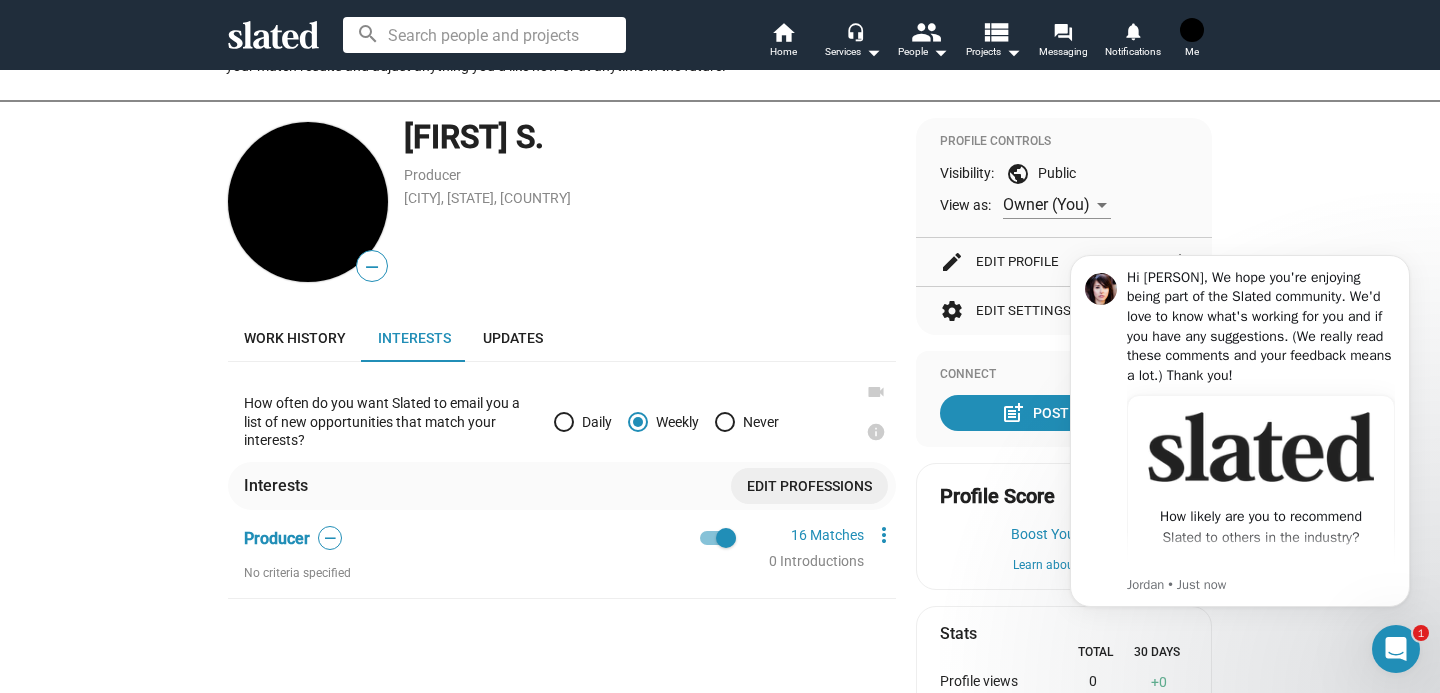 scroll, scrollTop: 0, scrollLeft: 0, axis: both 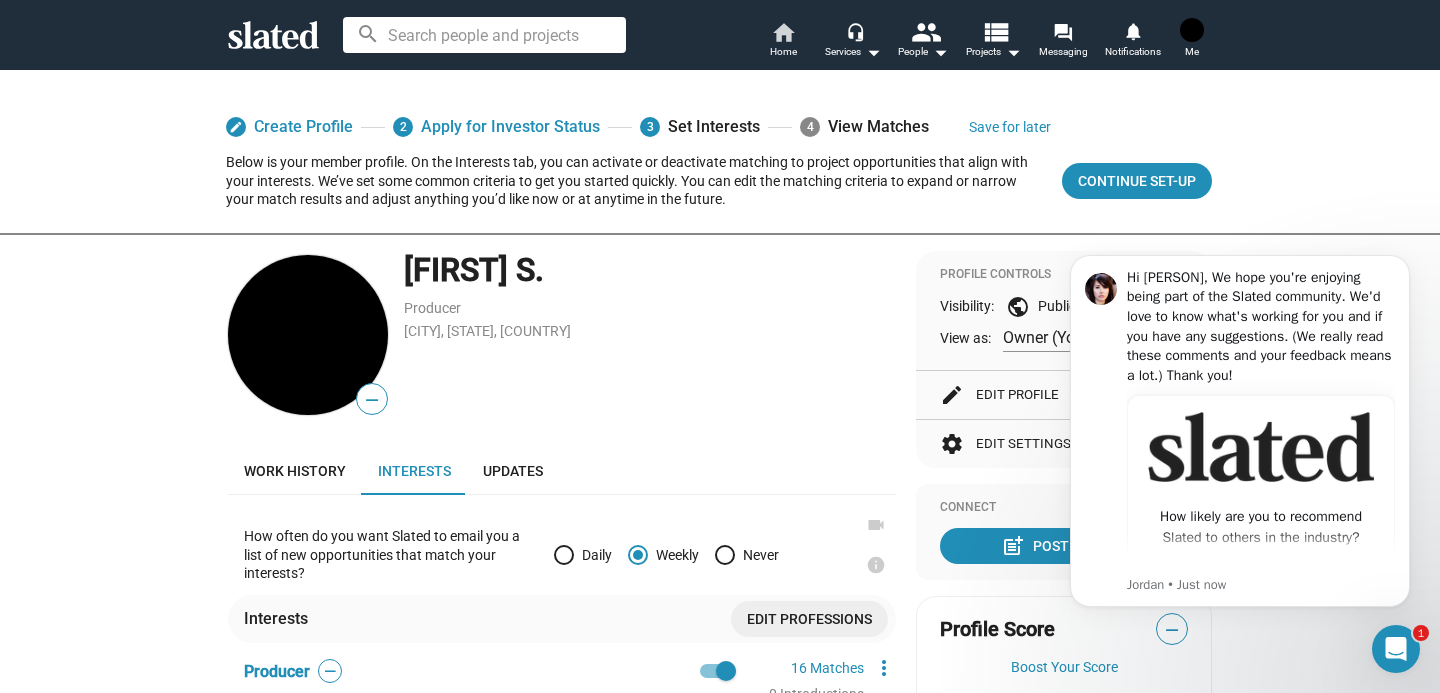 click on "Home" at bounding box center (783, 52) 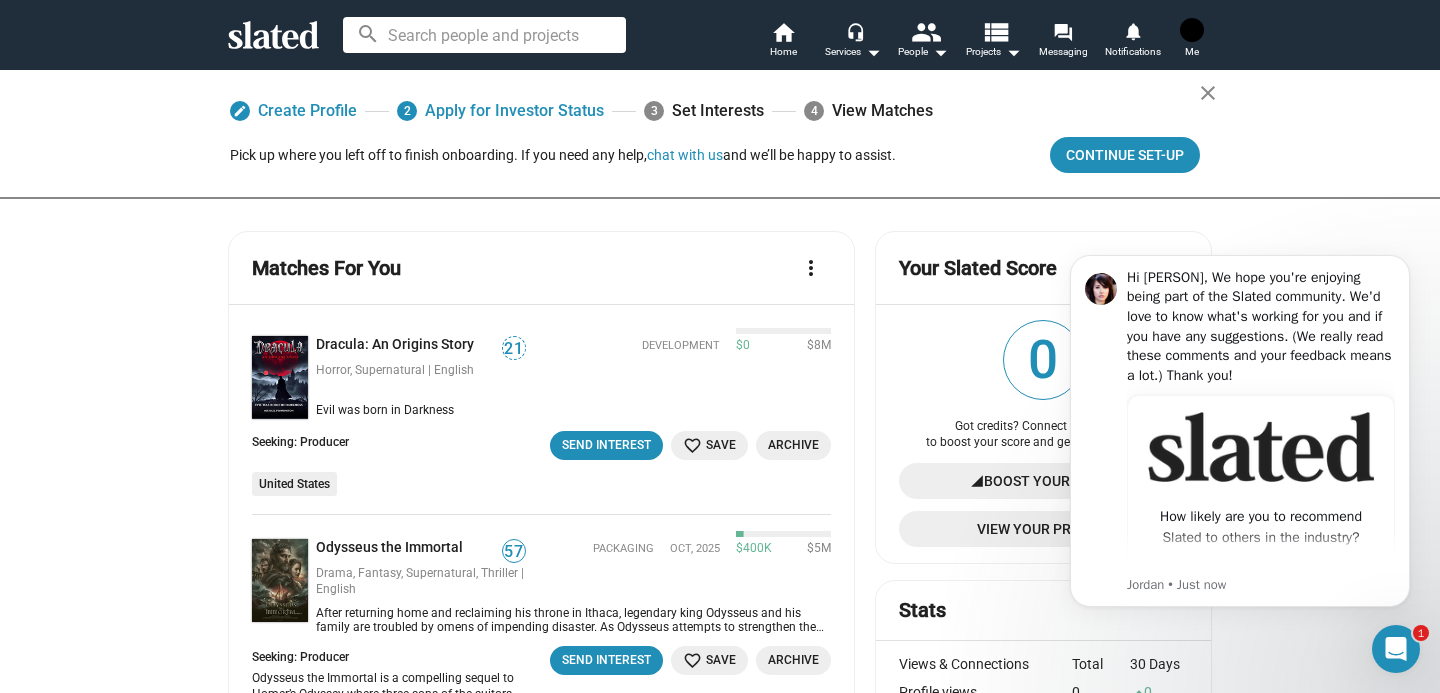 click 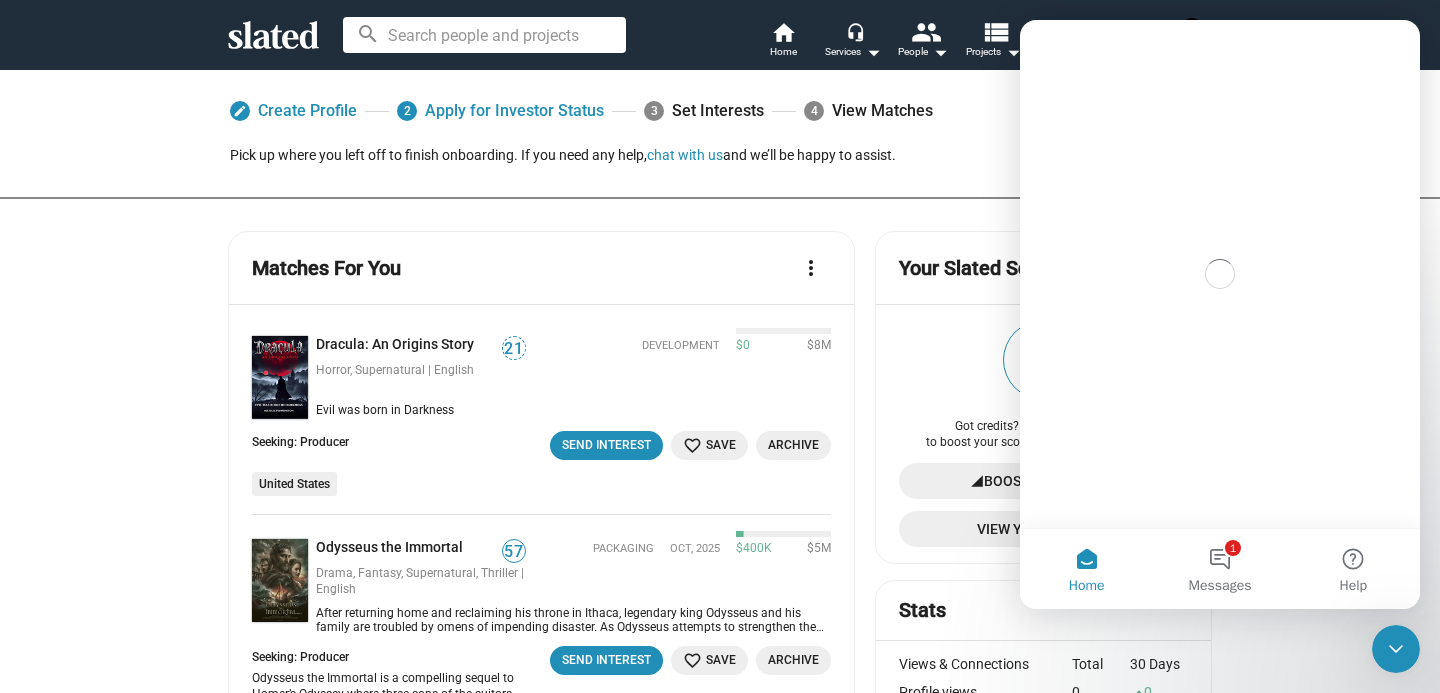 scroll, scrollTop: 0, scrollLeft: 0, axis: both 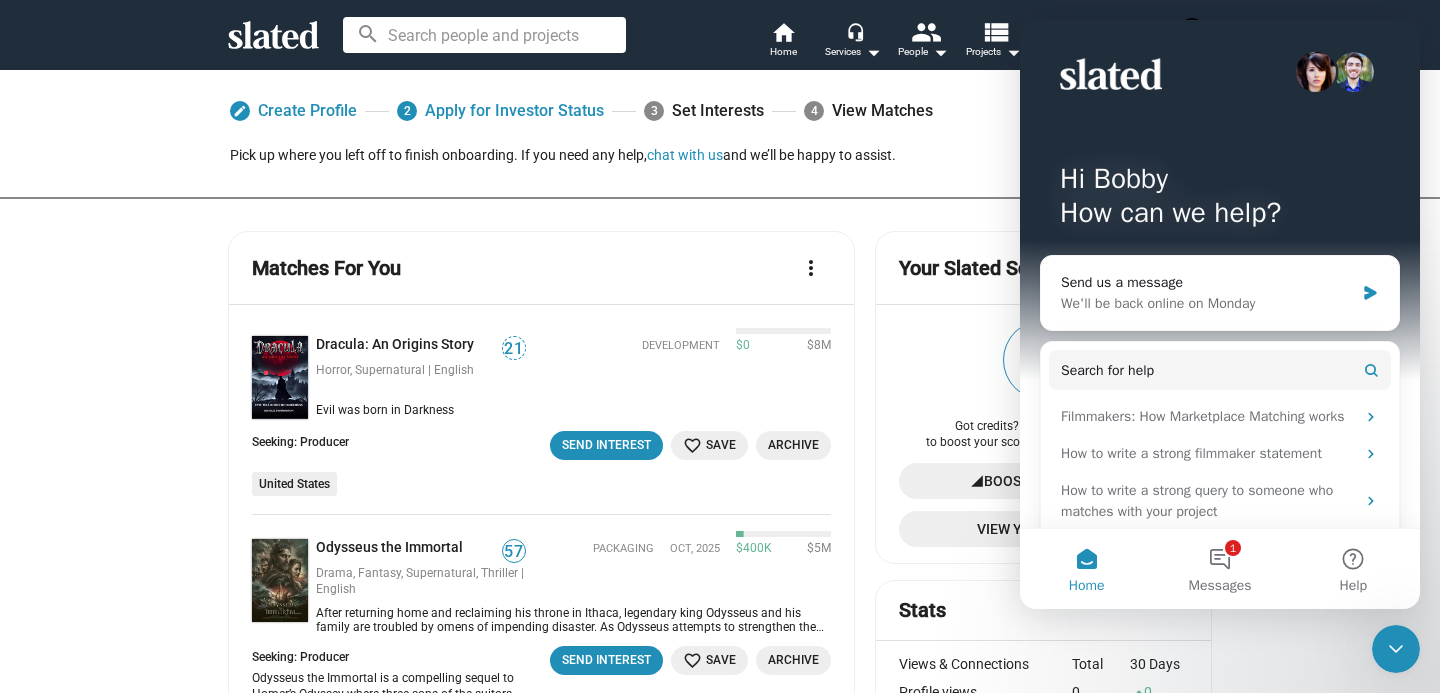 click 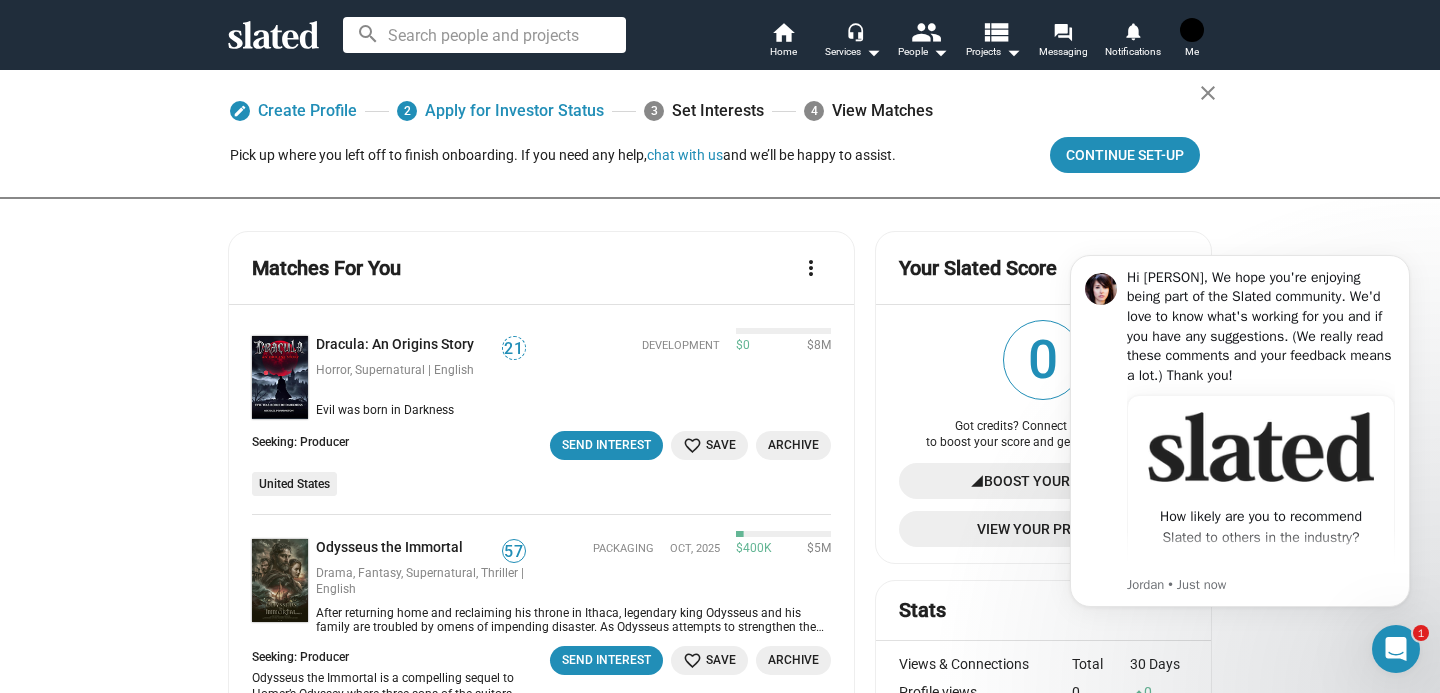 scroll, scrollTop: 0, scrollLeft: 0, axis: both 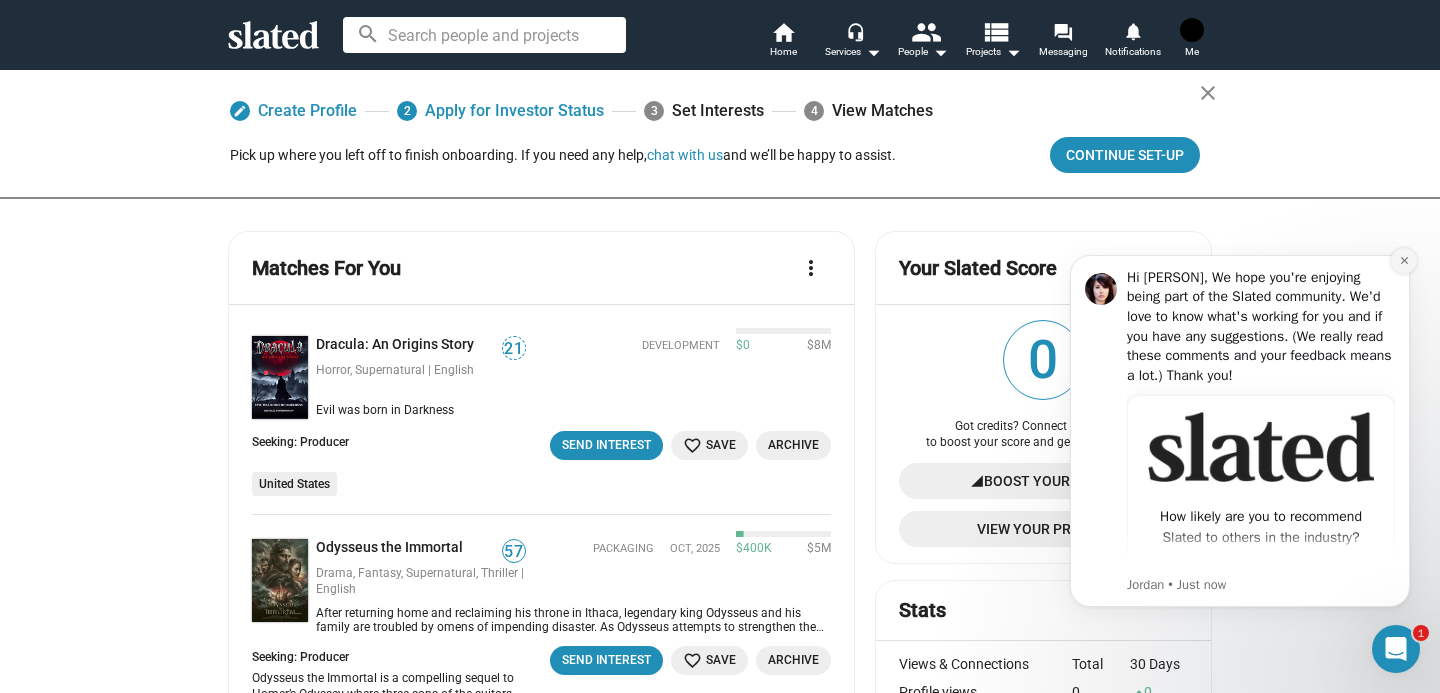 click at bounding box center (1404, 261) 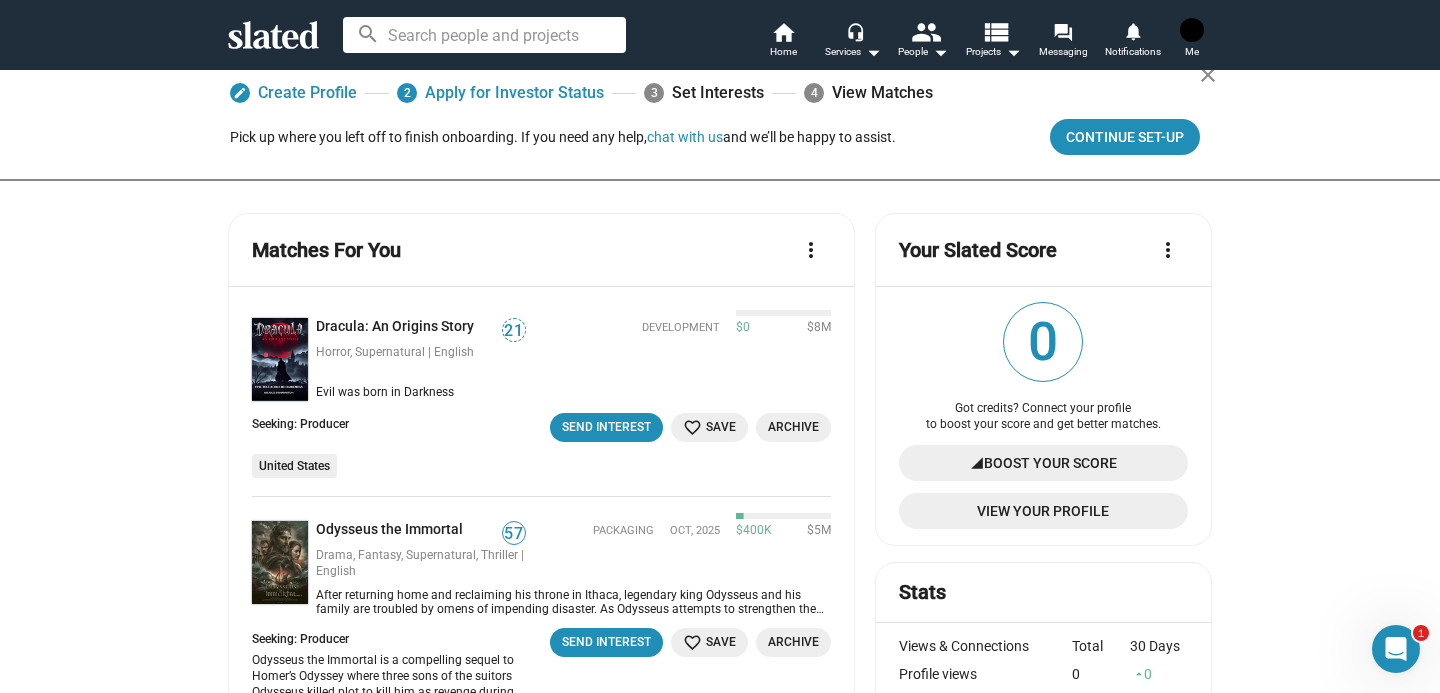scroll, scrollTop: 0, scrollLeft: 0, axis: both 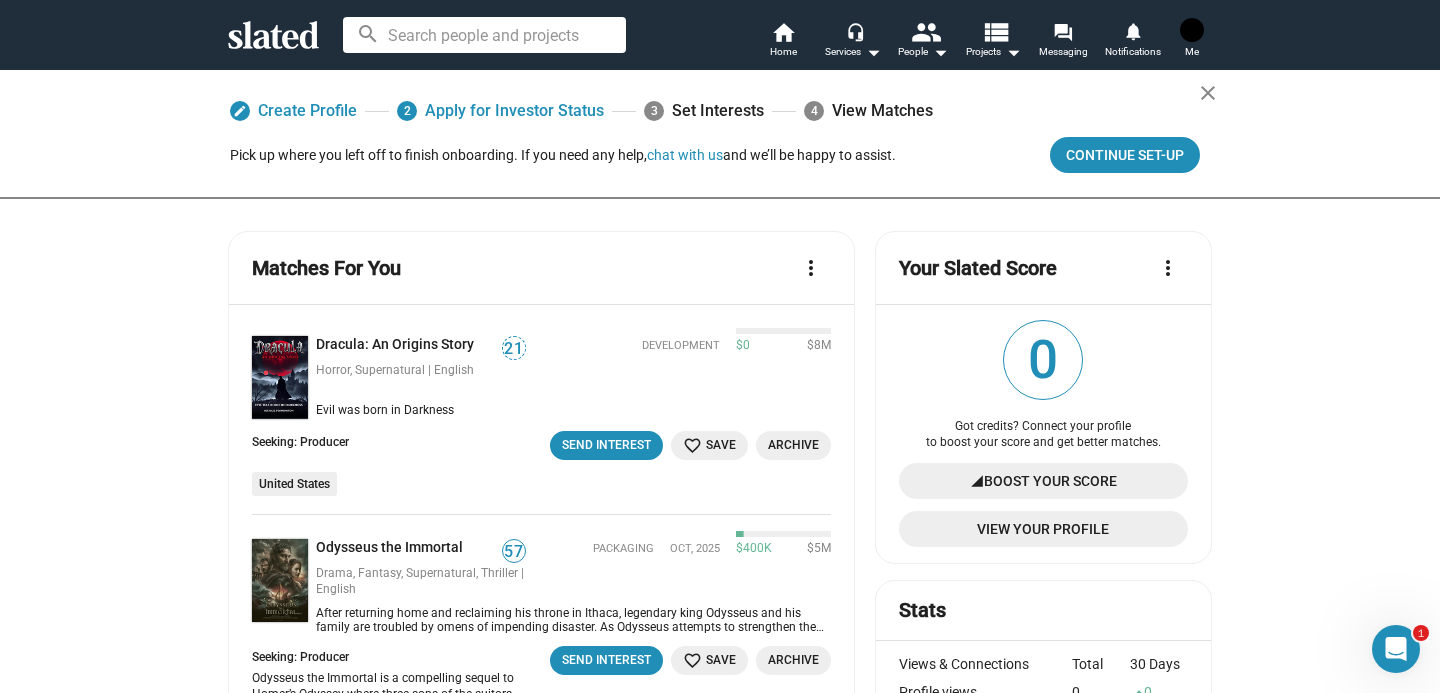 click on "more_vert" 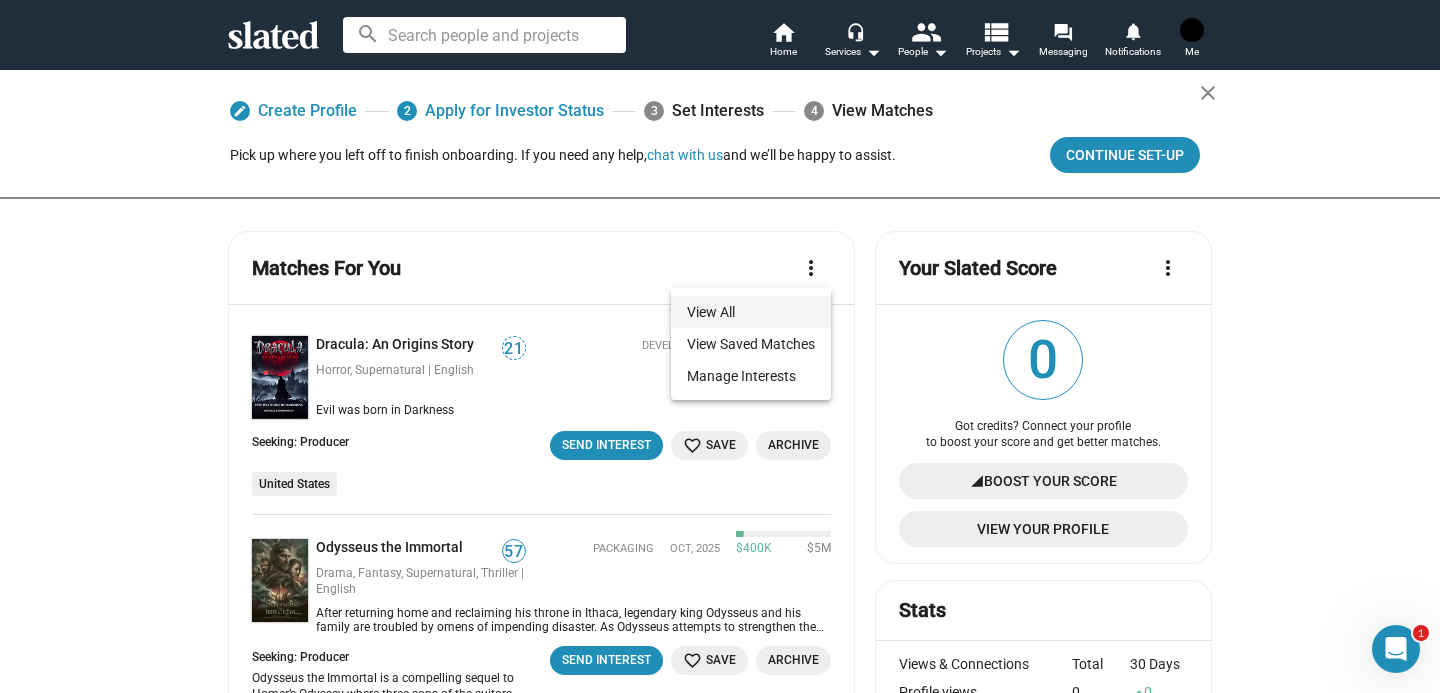 click on "View All" at bounding box center (751, 312) 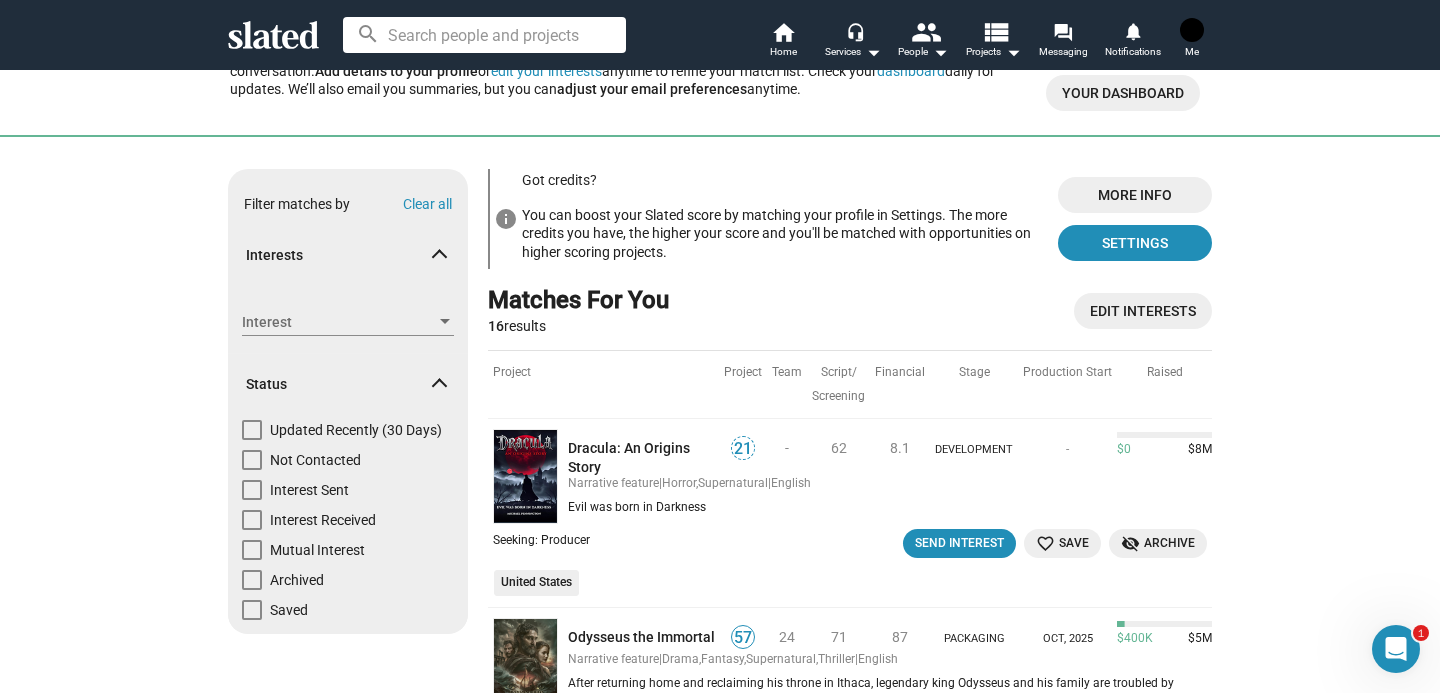 scroll, scrollTop: 113, scrollLeft: 0, axis: vertical 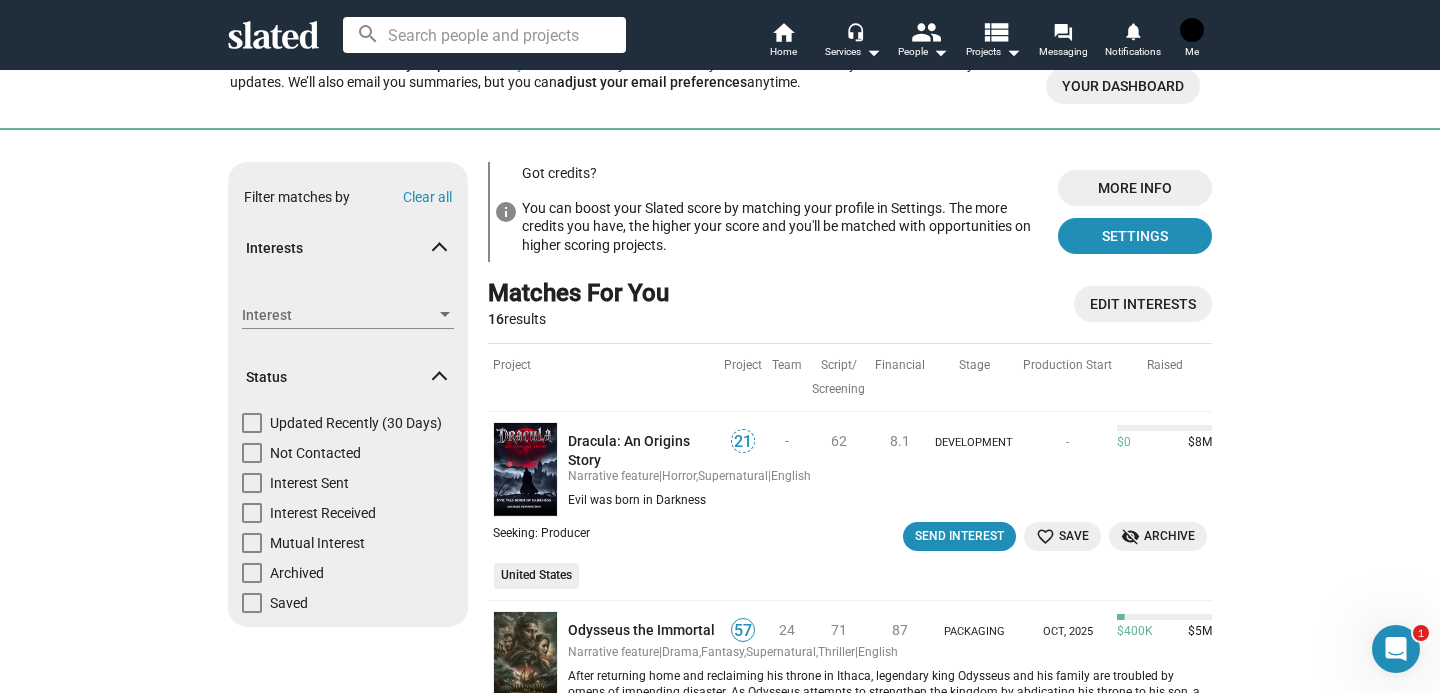 click on "Interests" at bounding box center (348, 249) 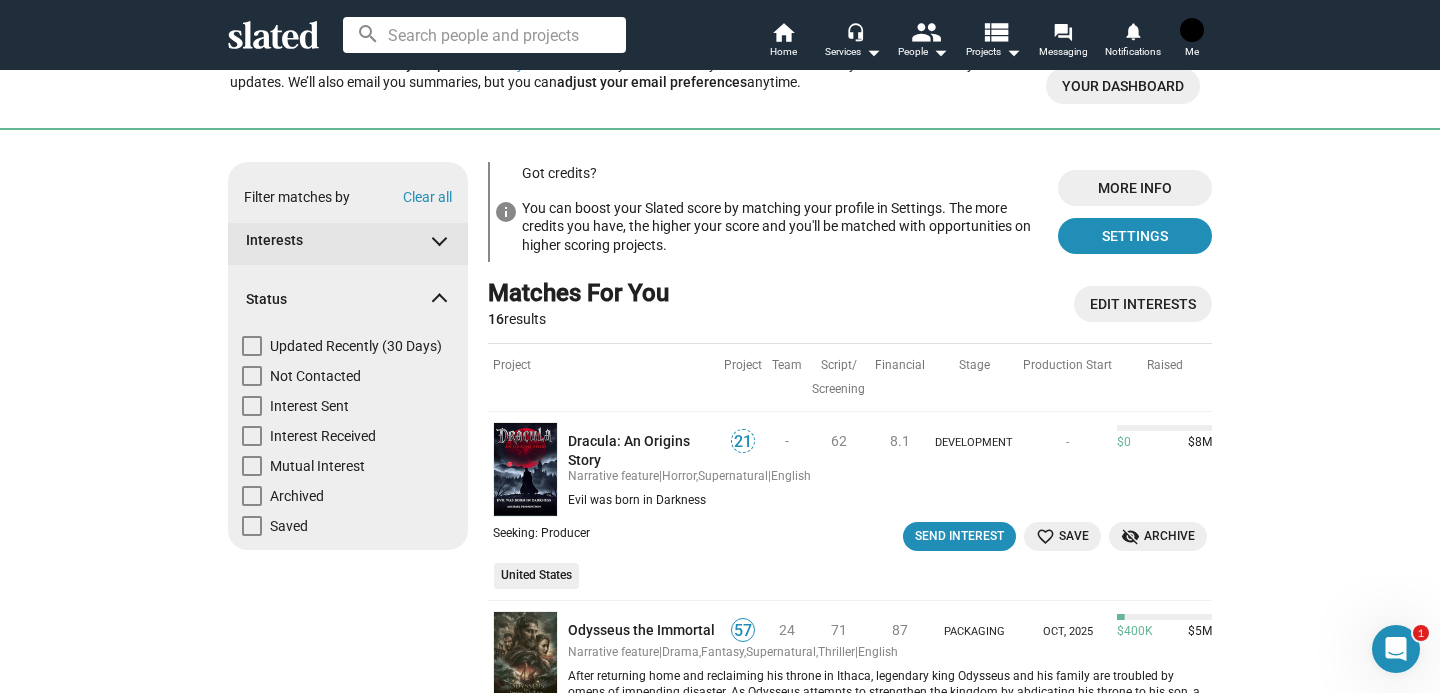 click on "Interests" at bounding box center [348, 241] 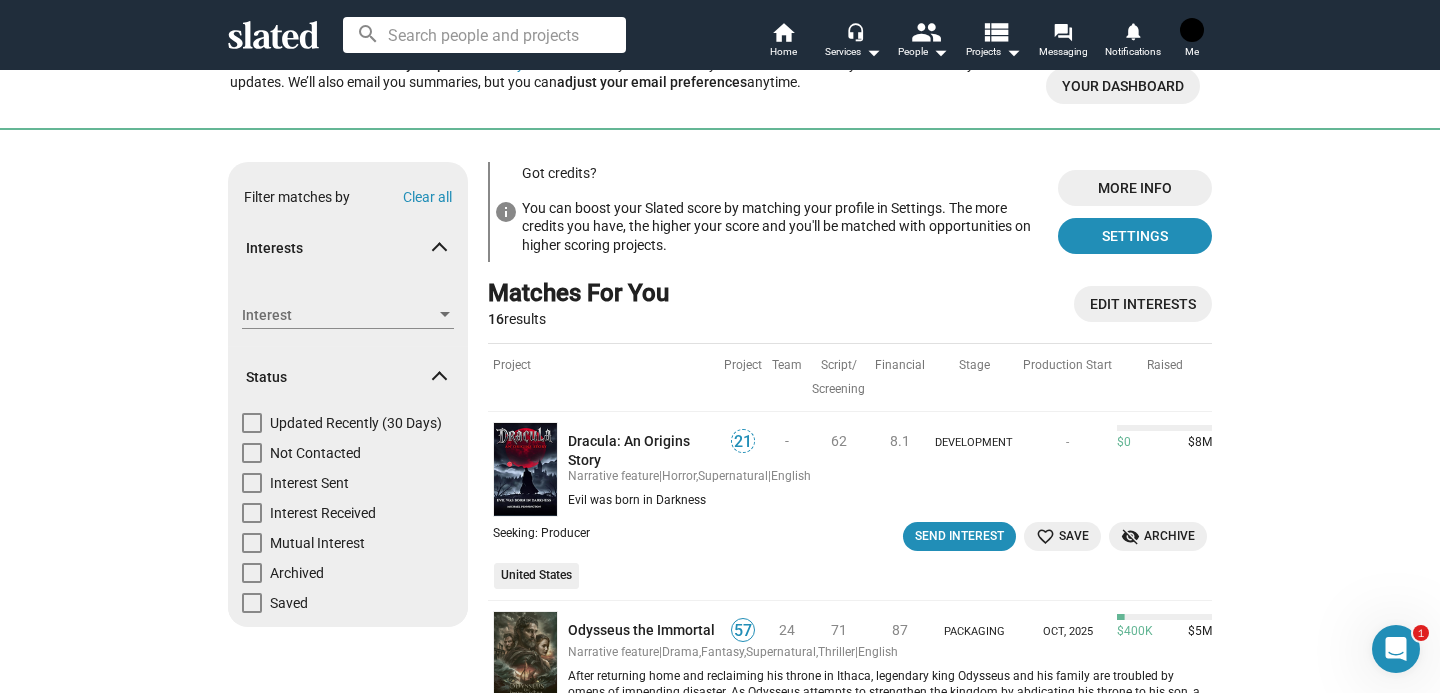 click on "Interests" at bounding box center [348, 249] 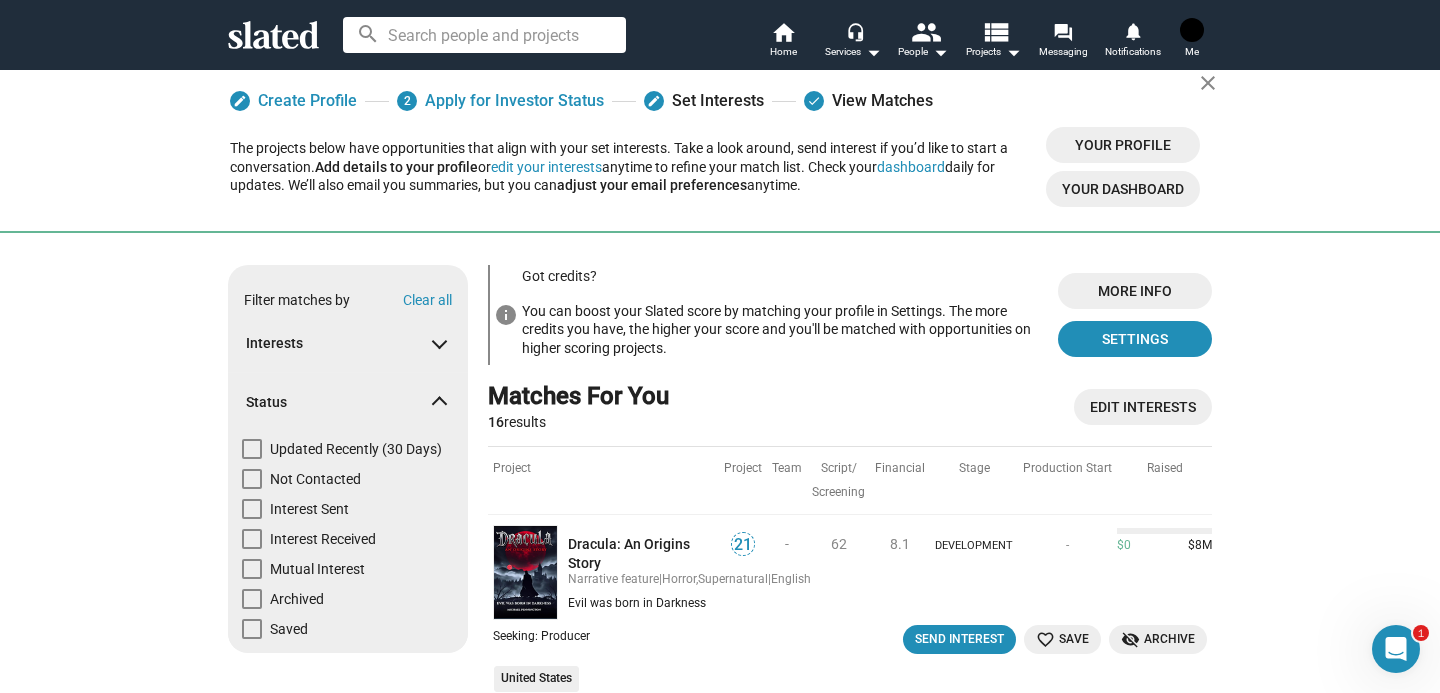scroll, scrollTop: 0, scrollLeft: 0, axis: both 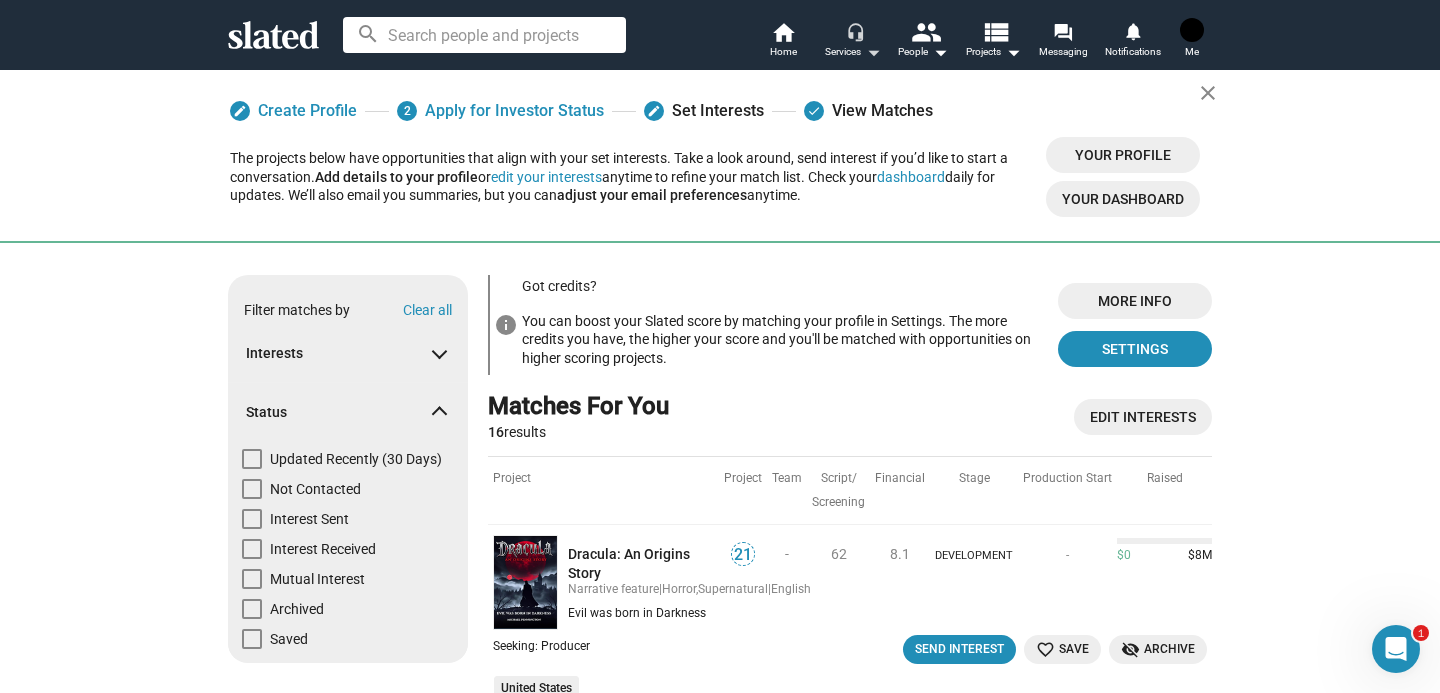 click on "Services  arrow_drop_down" at bounding box center (853, 52) 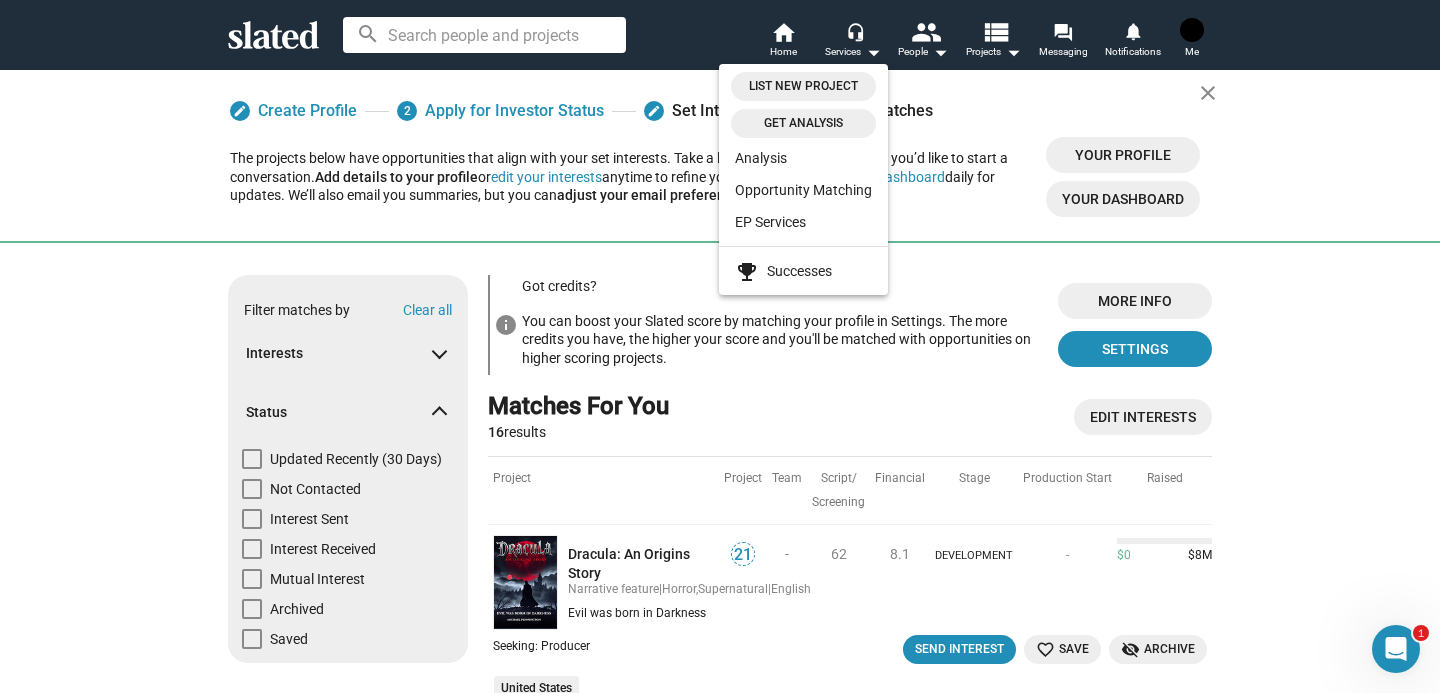 click at bounding box center (720, 346) 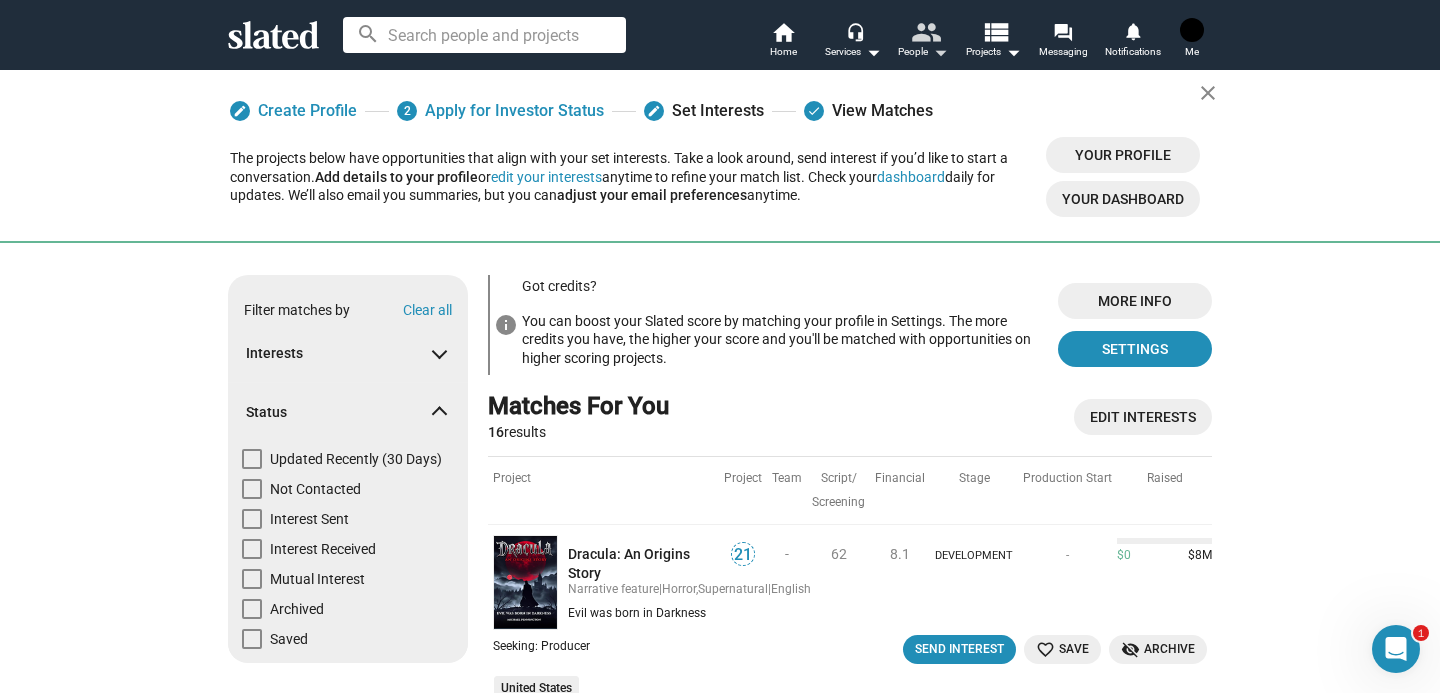 click on "People  arrow_drop_down" at bounding box center [923, 52] 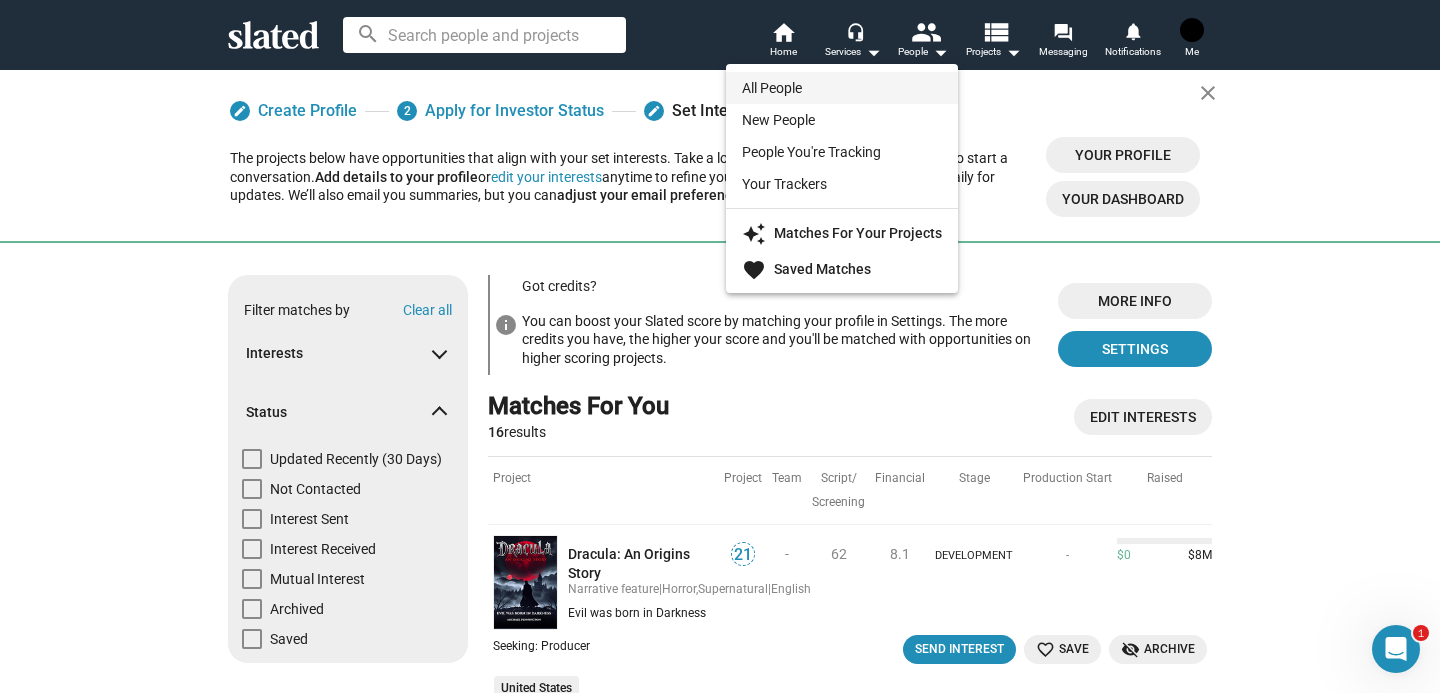 click on "All People" at bounding box center (842, 88) 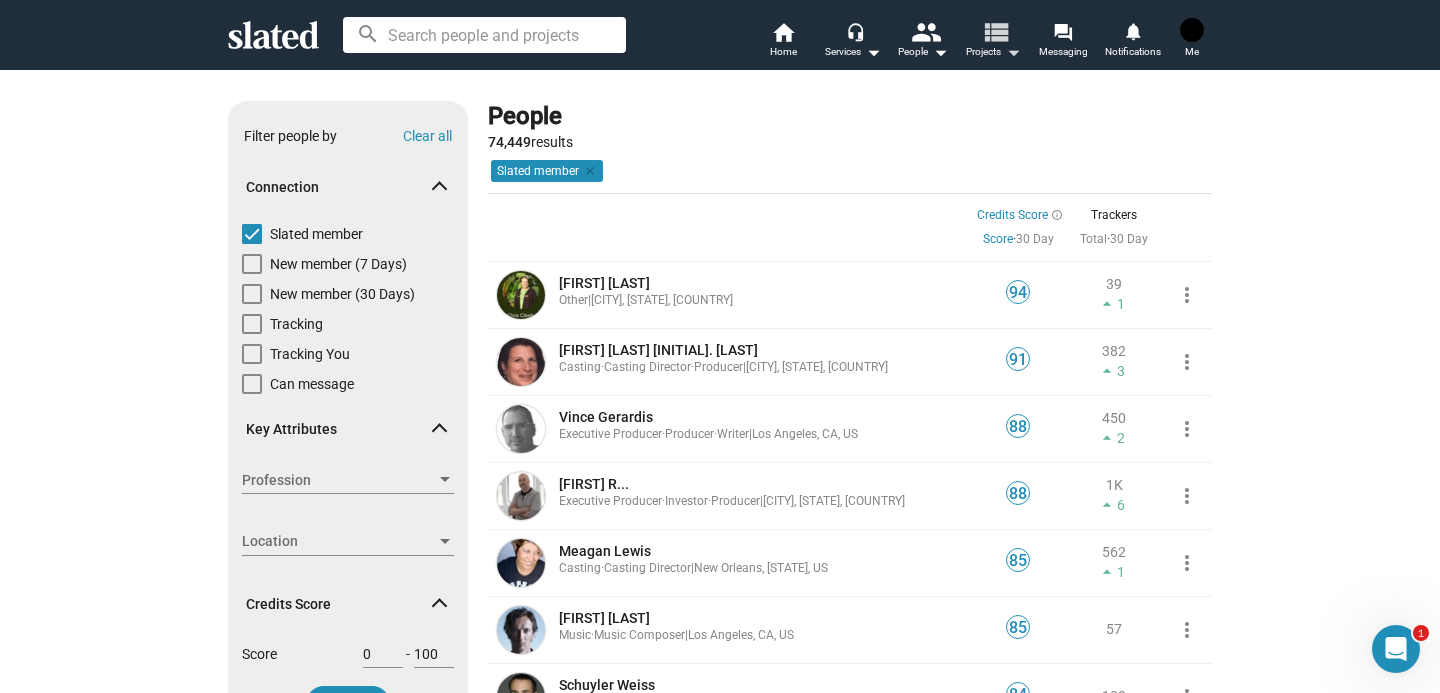 click on "arrow_drop_down" at bounding box center [1013, 52] 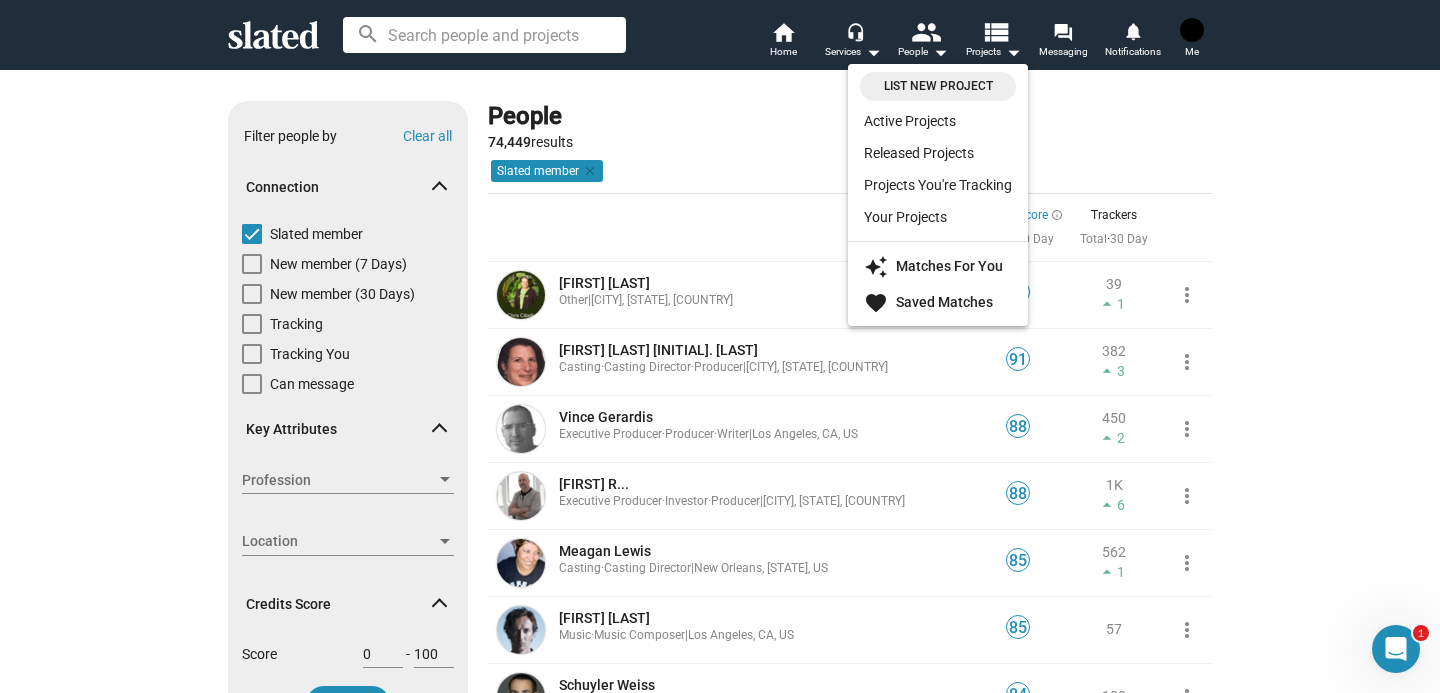 click at bounding box center [720, 346] 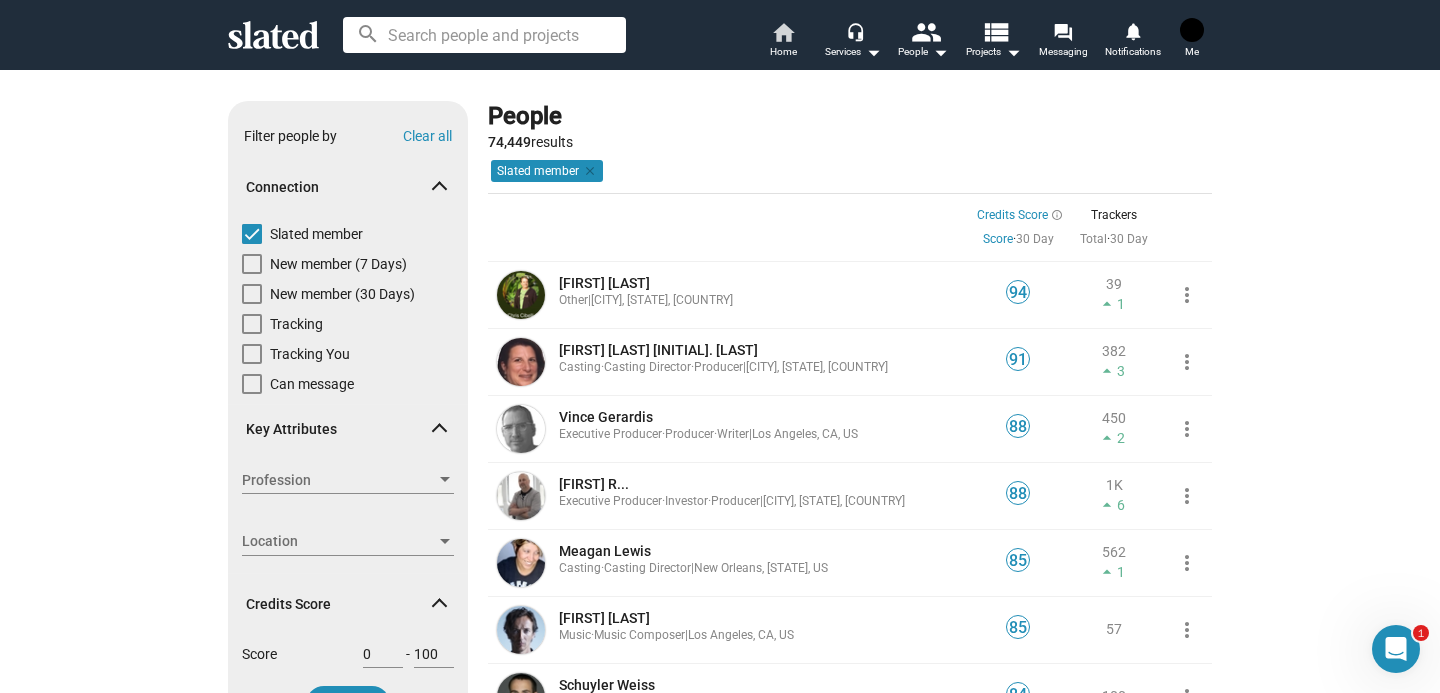 click on "Home" at bounding box center [783, 52] 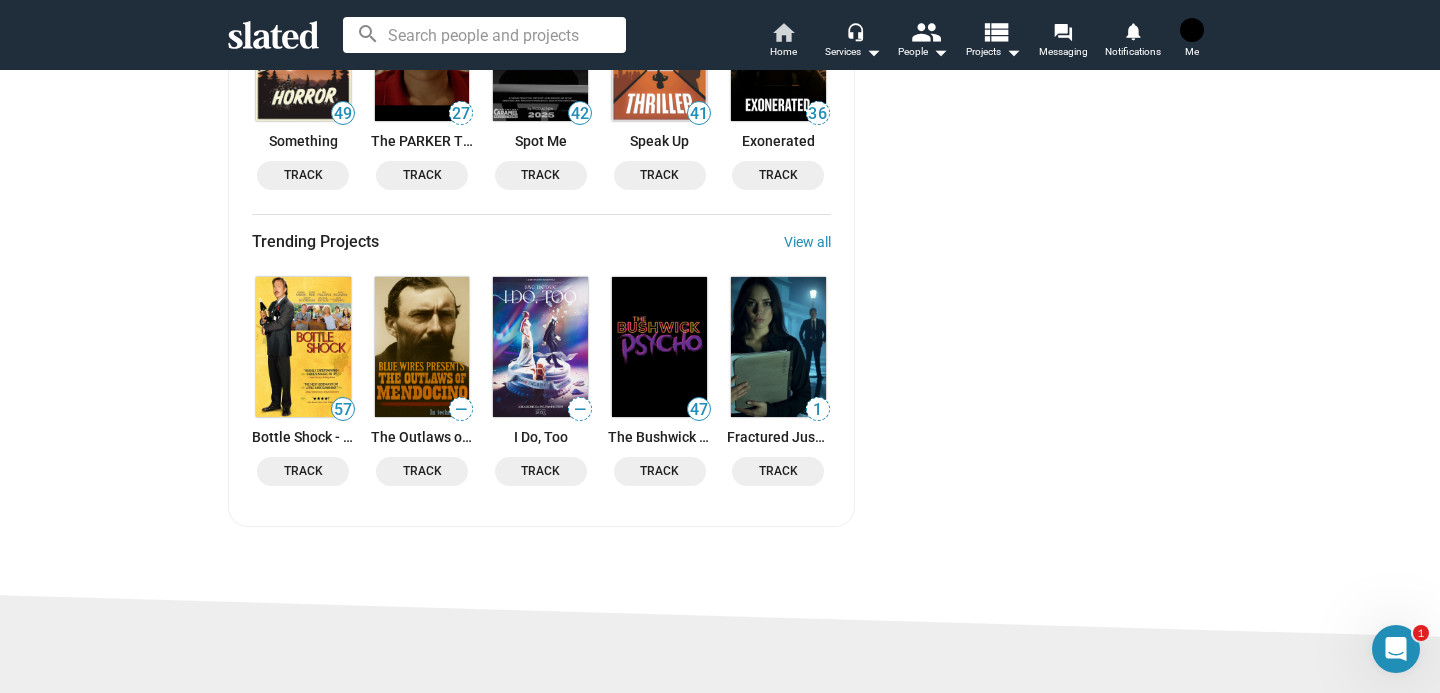 scroll, scrollTop: 2280, scrollLeft: 0, axis: vertical 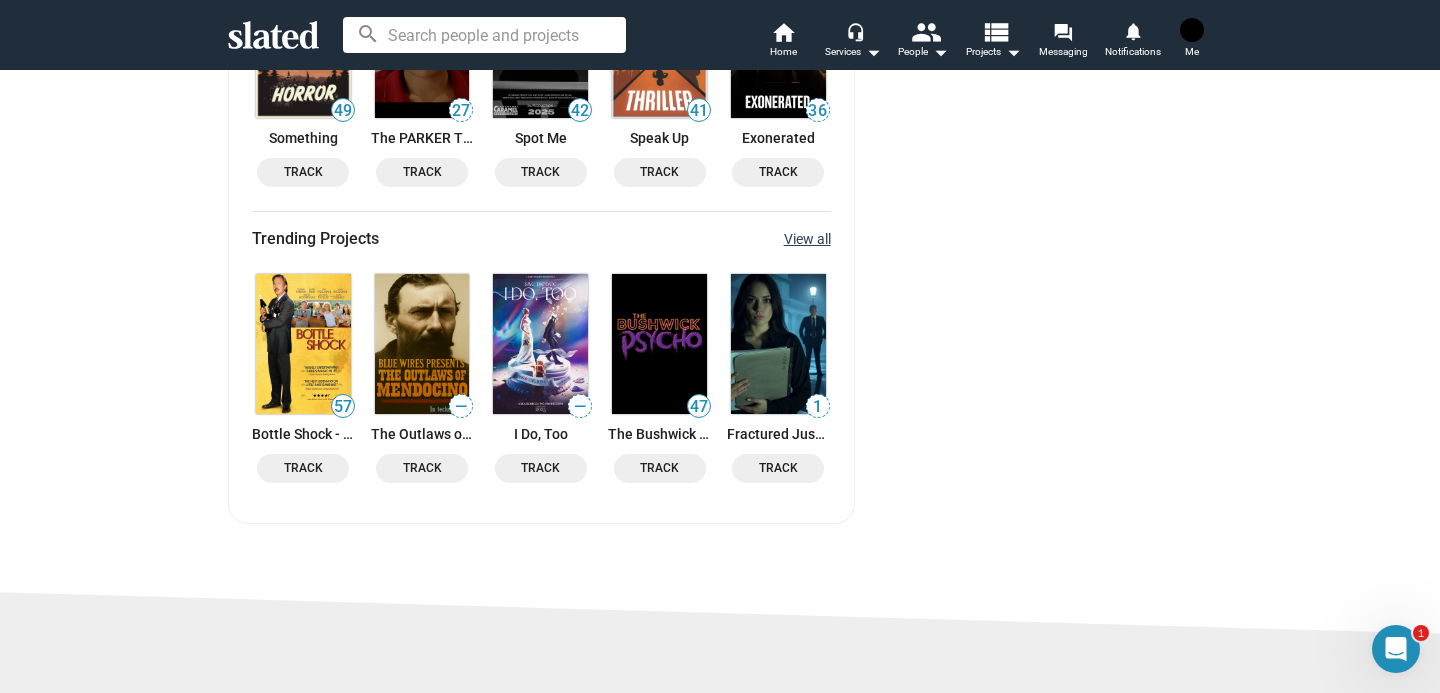 click on "View all" 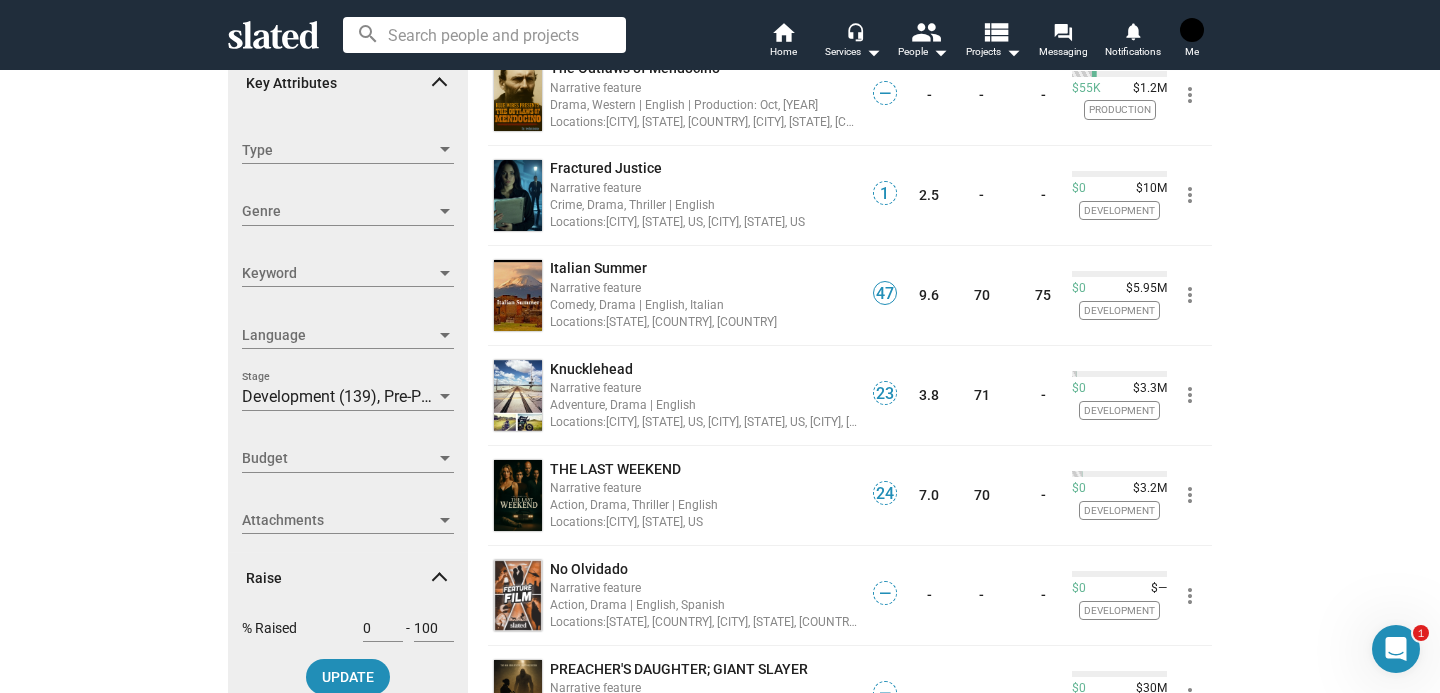 scroll, scrollTop: 0, scrollLeft: 0, axis: both 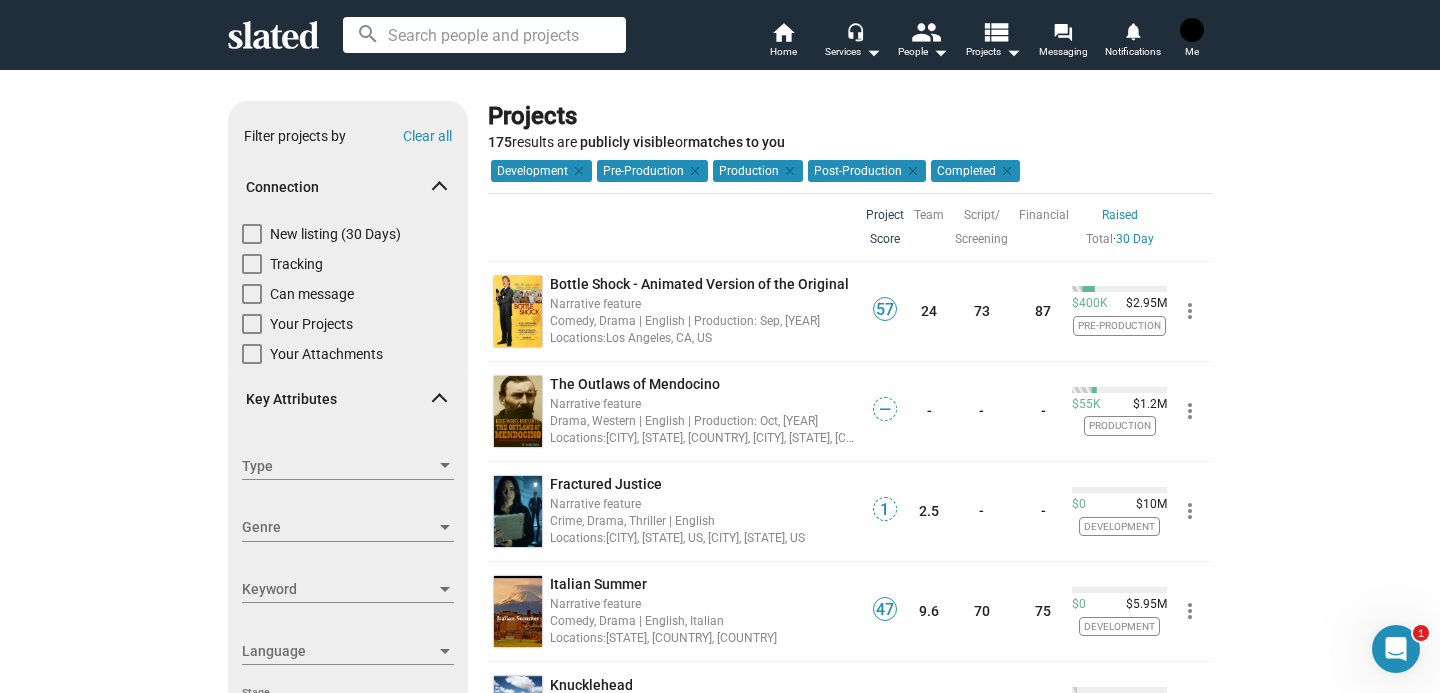 click on "Project Score" 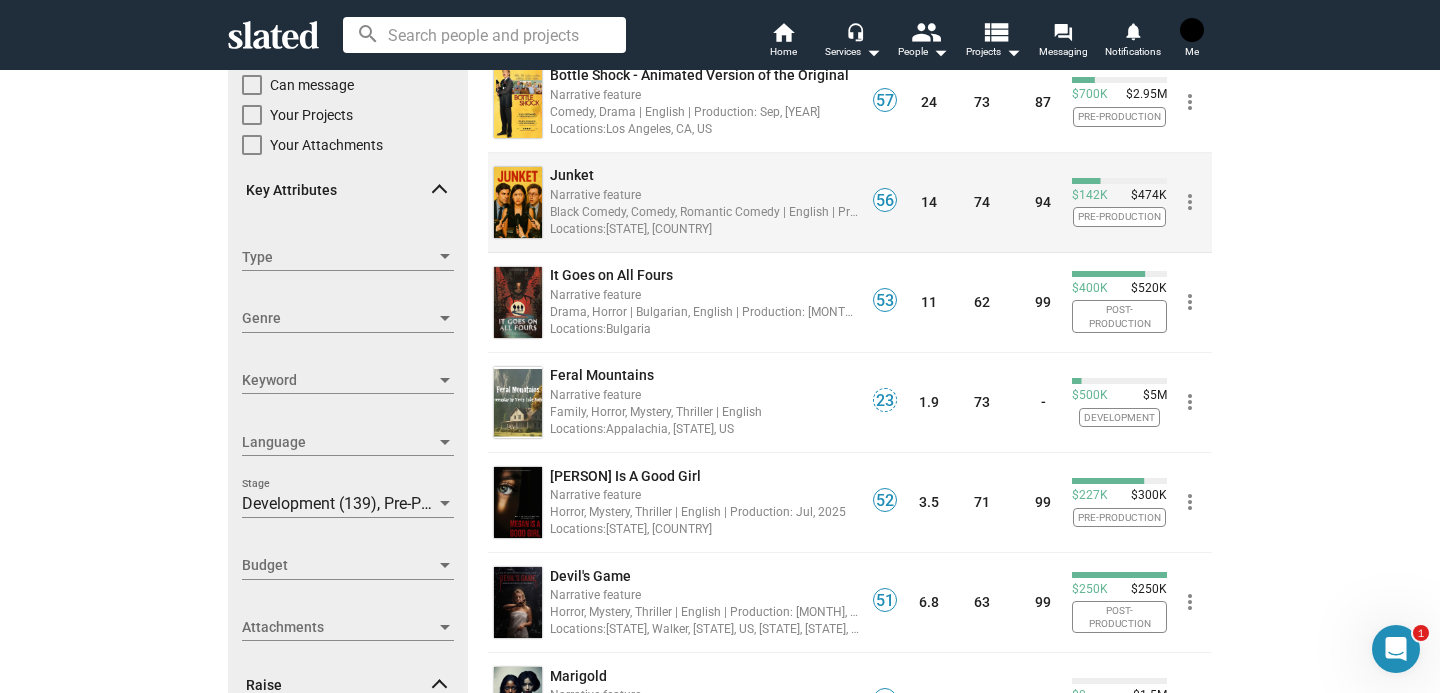 scroll, scrollTop: 0, scrollLeft: 0, axis: both 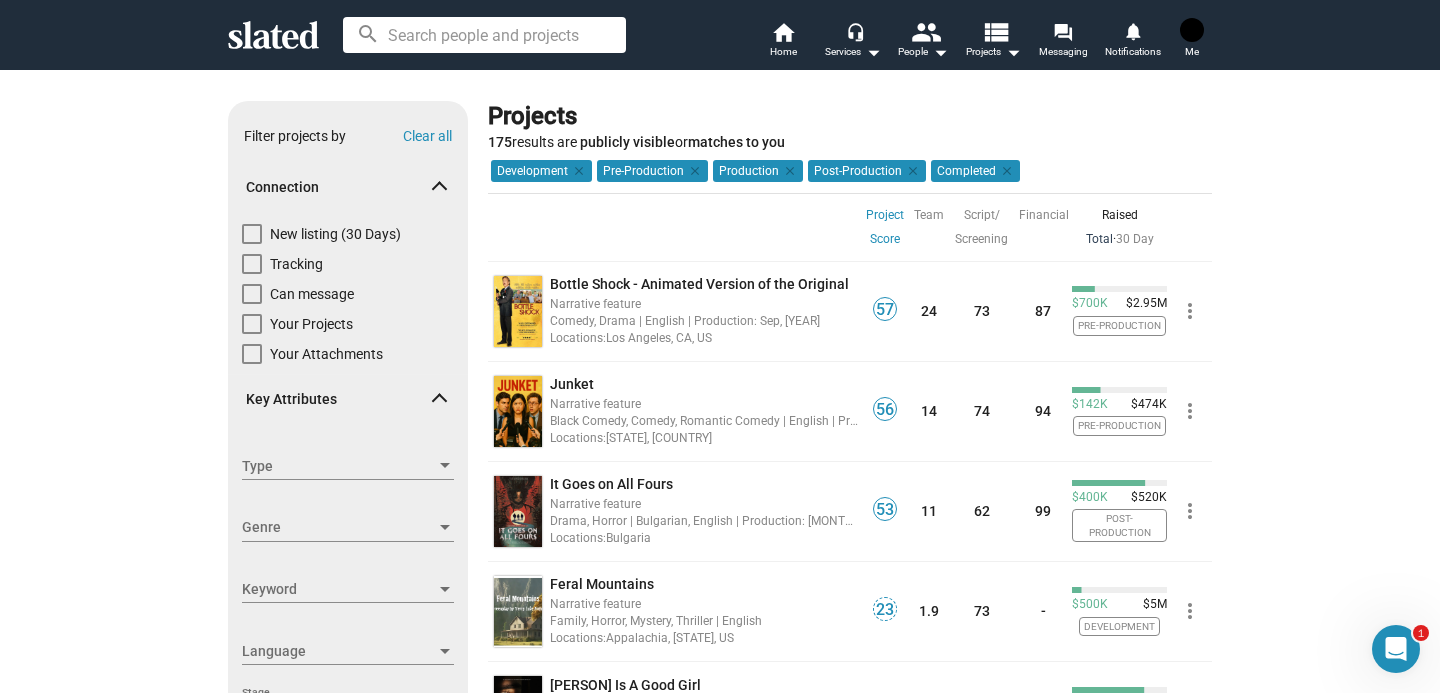 click on "Total" 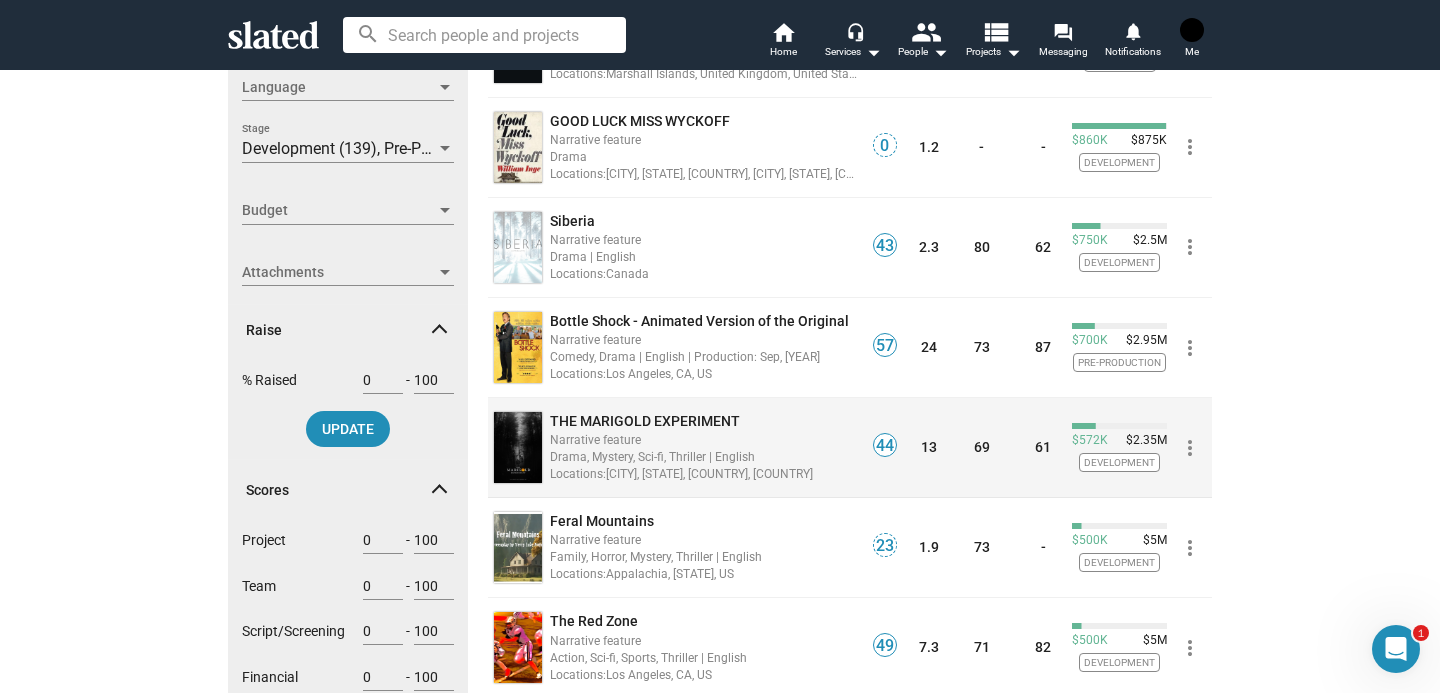 scroll, scrollTop: 569, scrollLeft: 0, axis: vertical 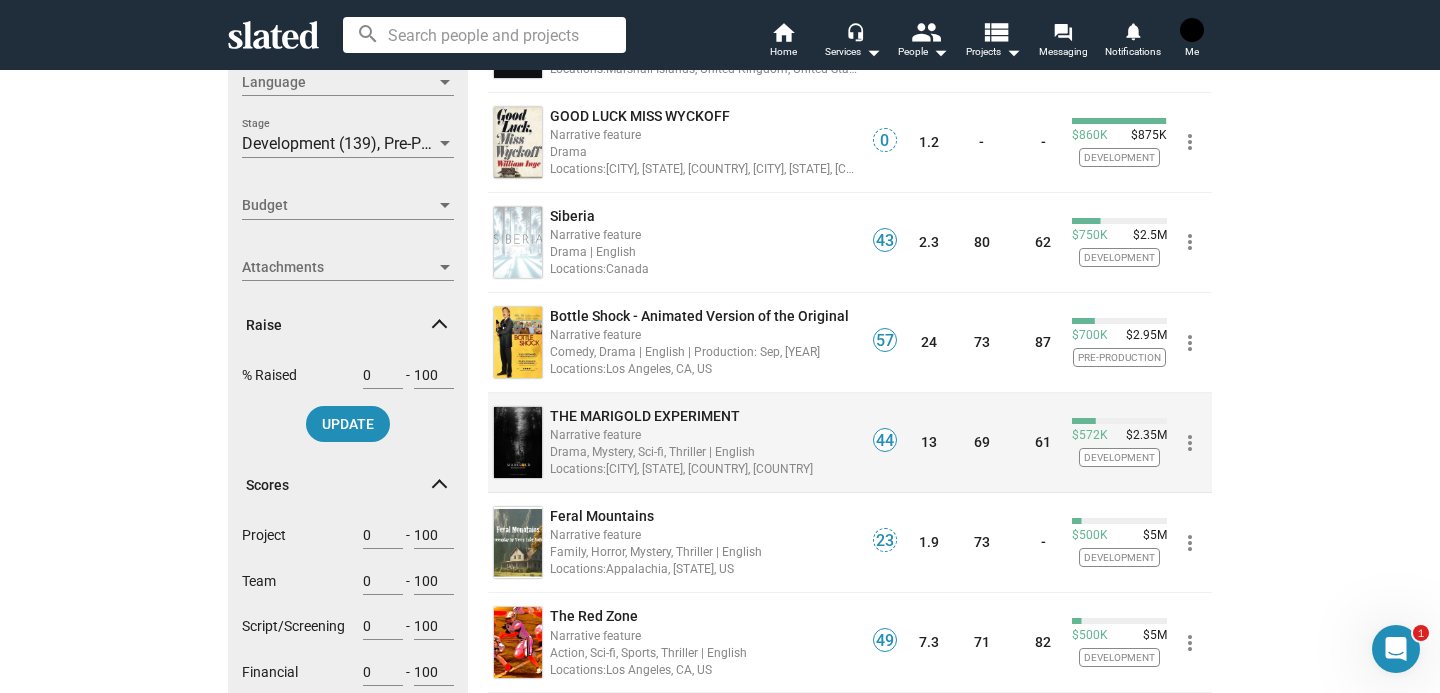 click on "Drama, Mystery, Sci-fi, Thriller | English" 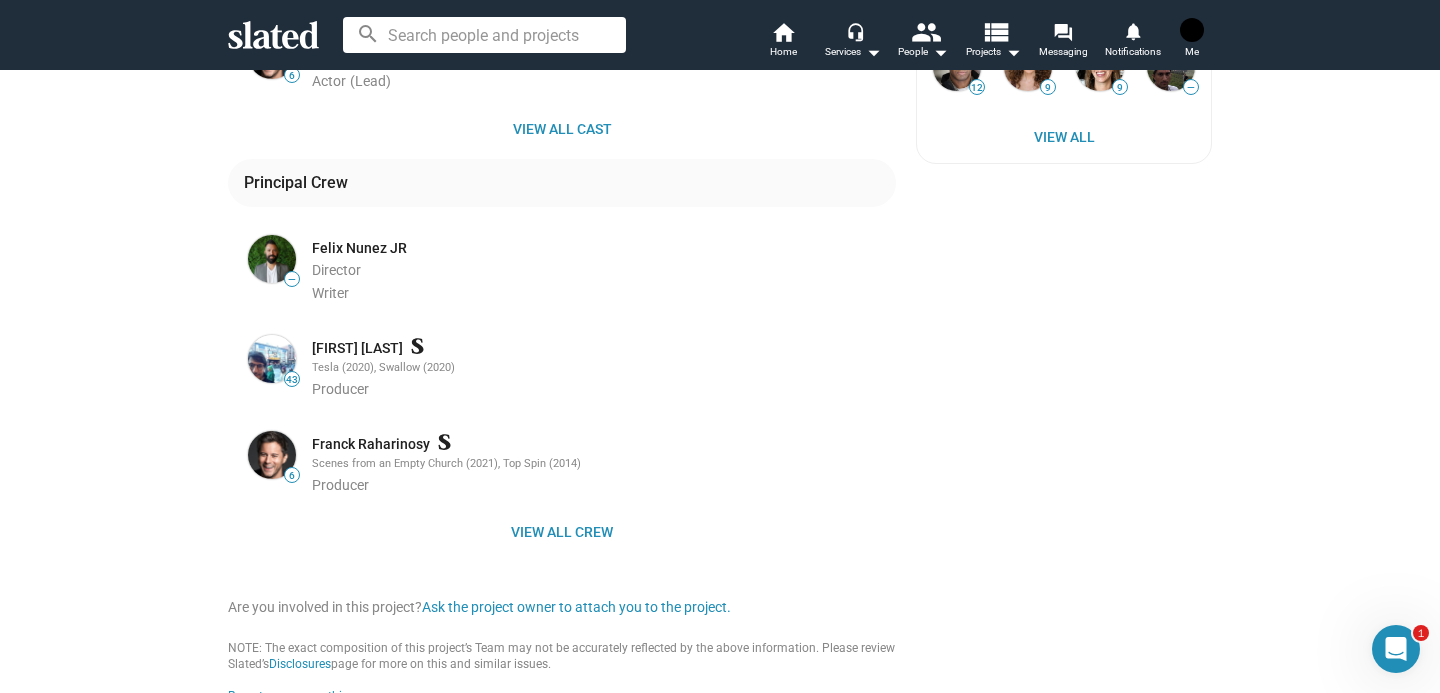 scroll, scrollTop: 925, scrollLeft: 0, axis: vertical 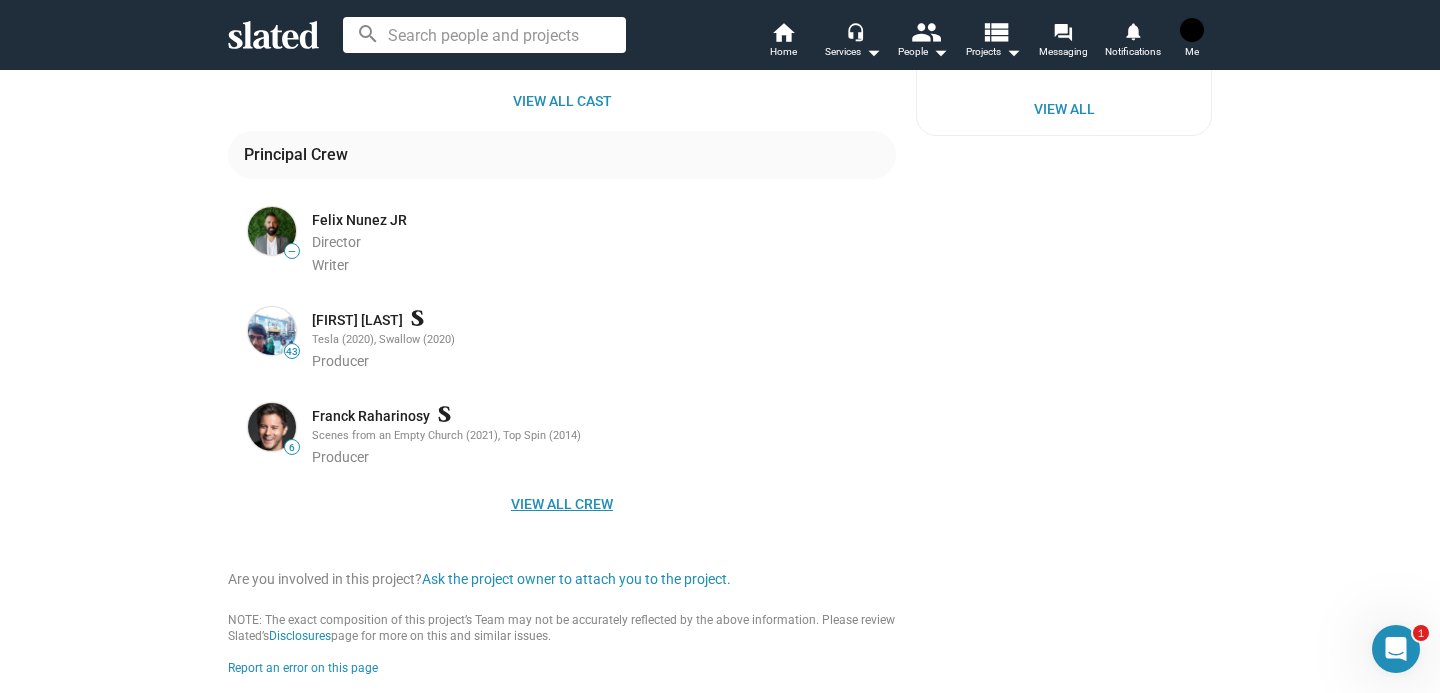 click on "View all crew" 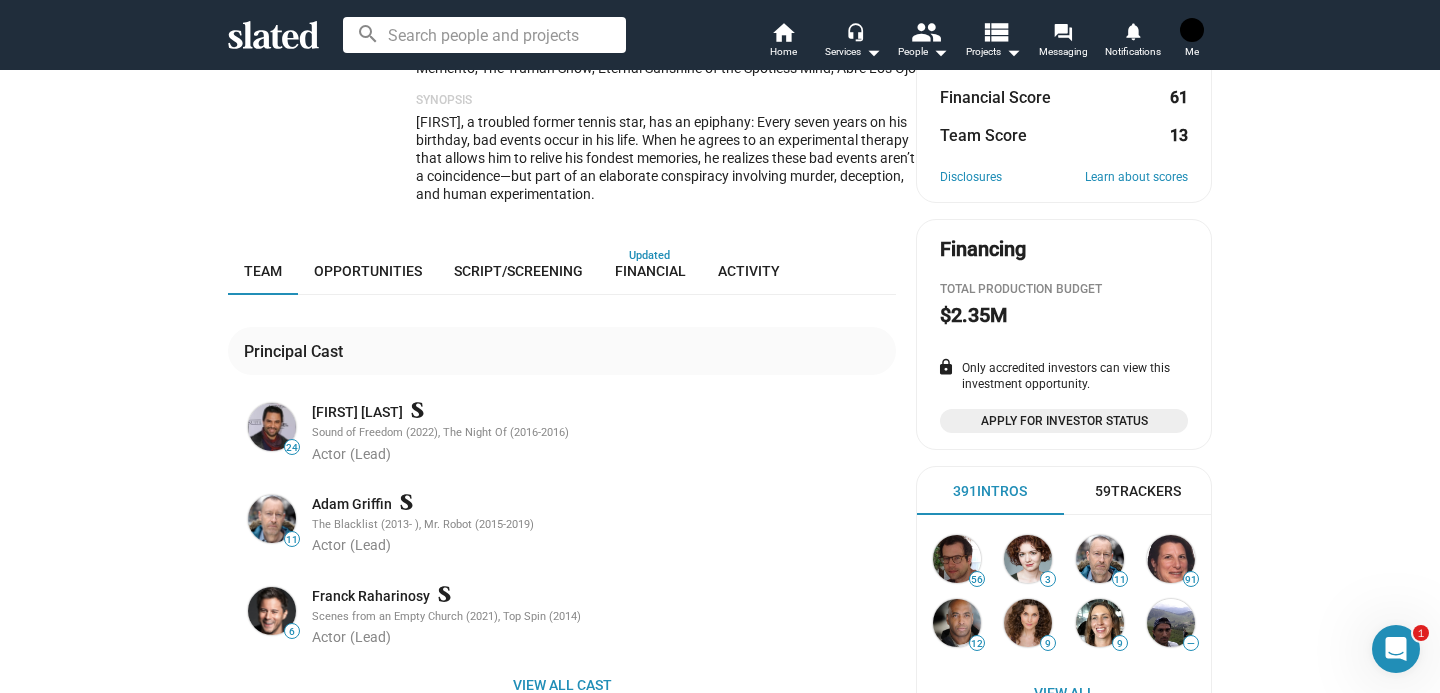 scroll, scrollTop: 338, scrollLeft: 0, axis: vertical 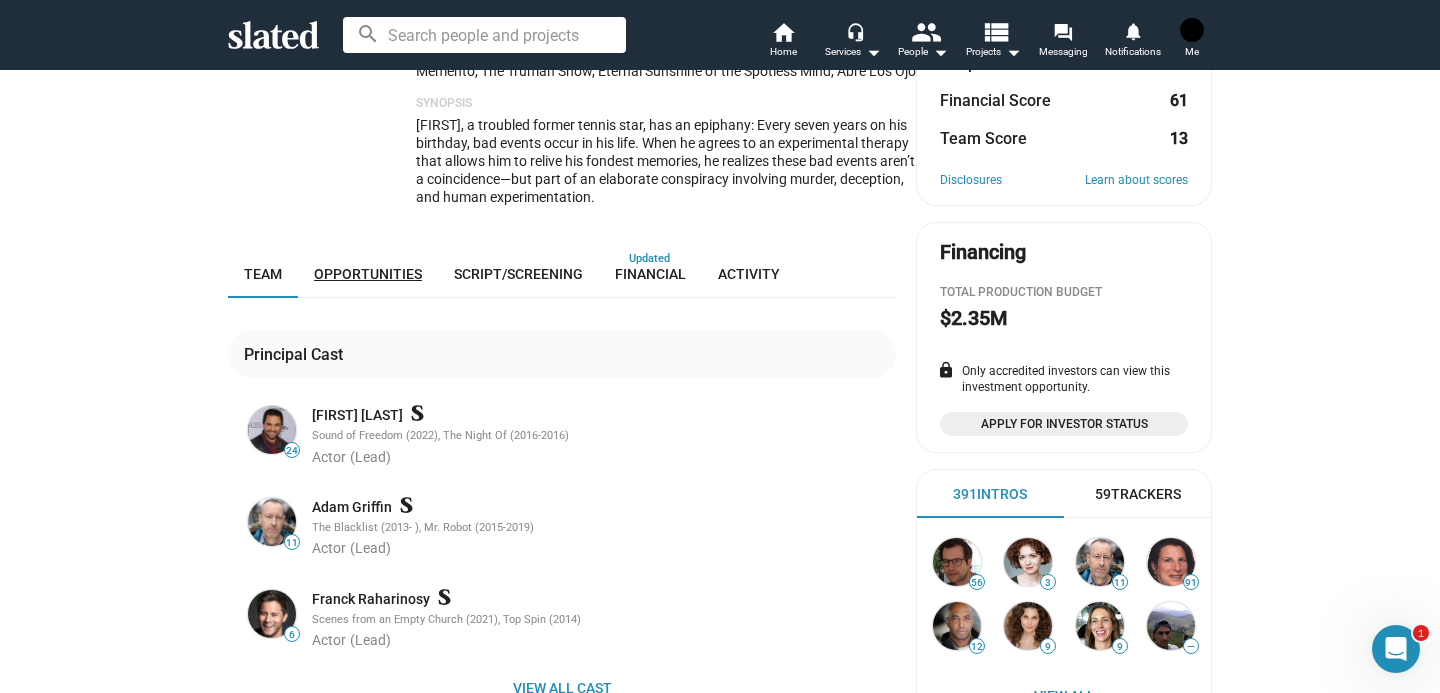 click on "Opportunities" at bounding box center [368, 274] 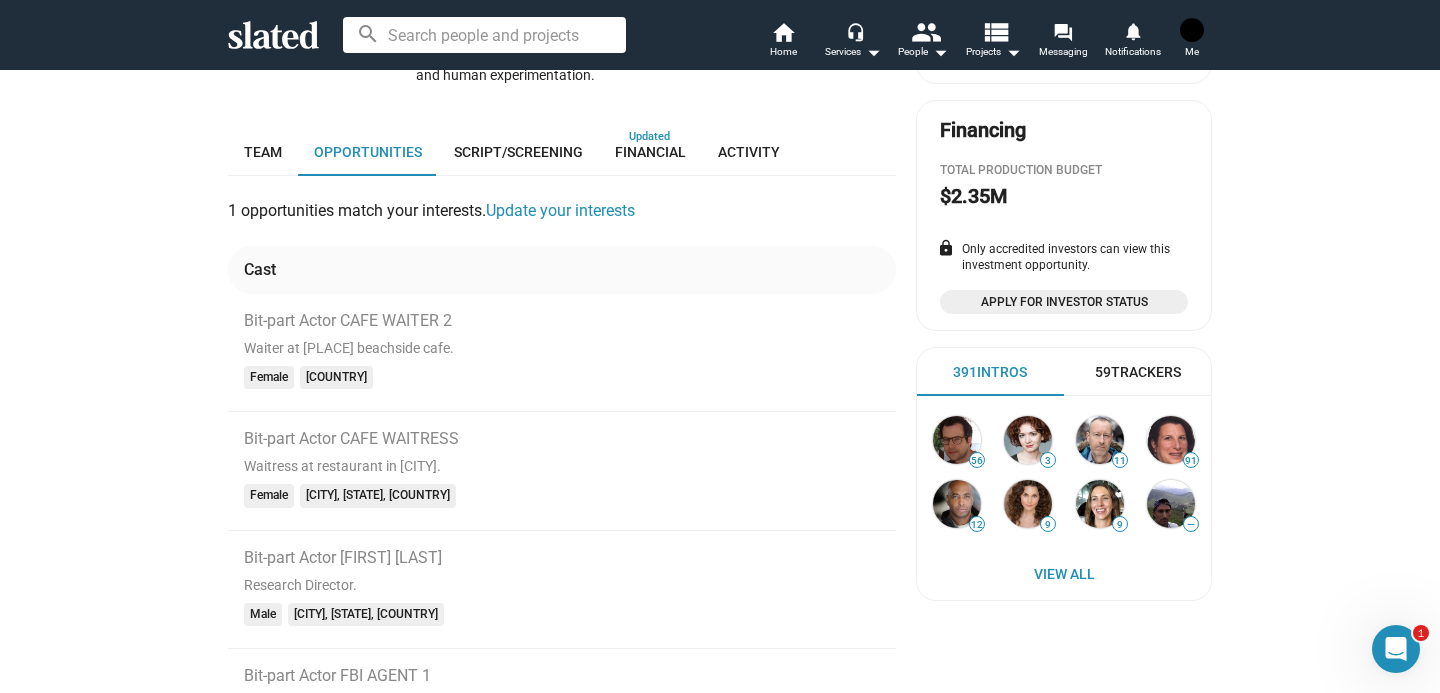 scroll, scrollTop: 452, scrollLeft: 0, axis: vertical 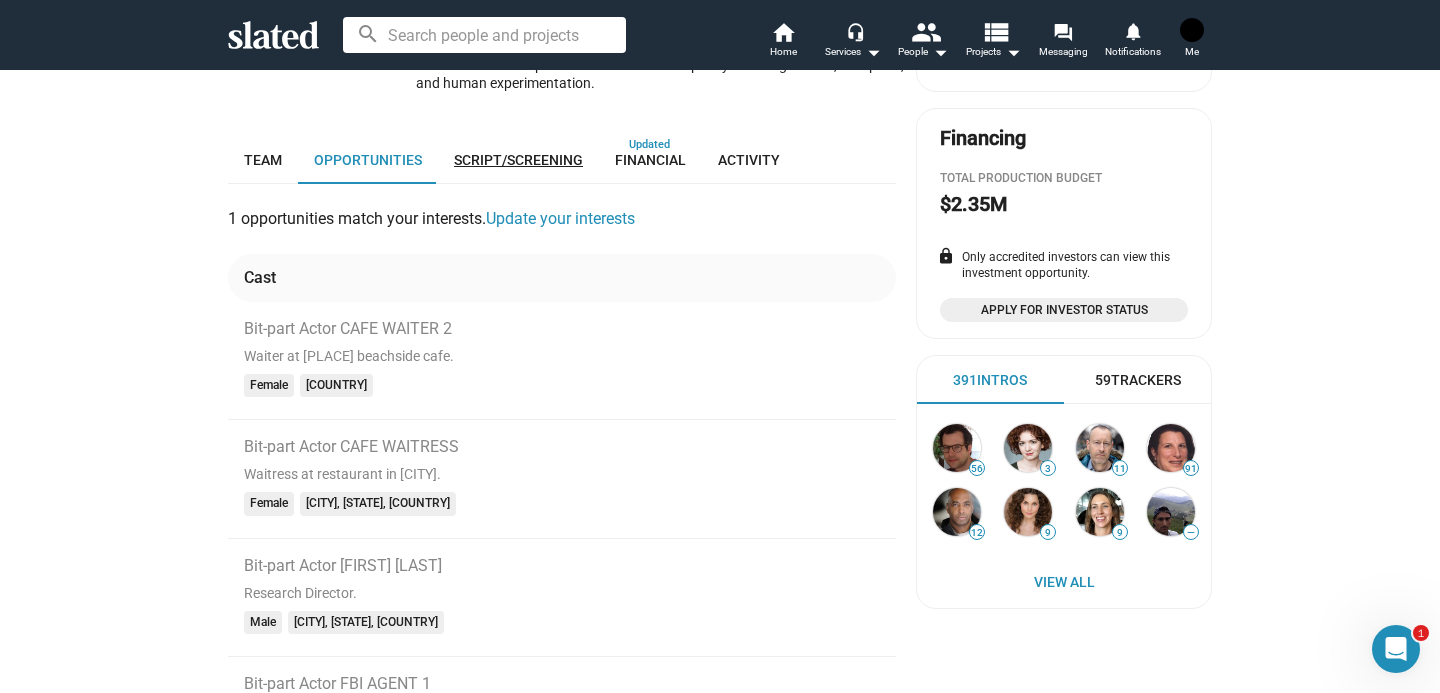 click on "Script/Screening" at bounding box center [518, 160] 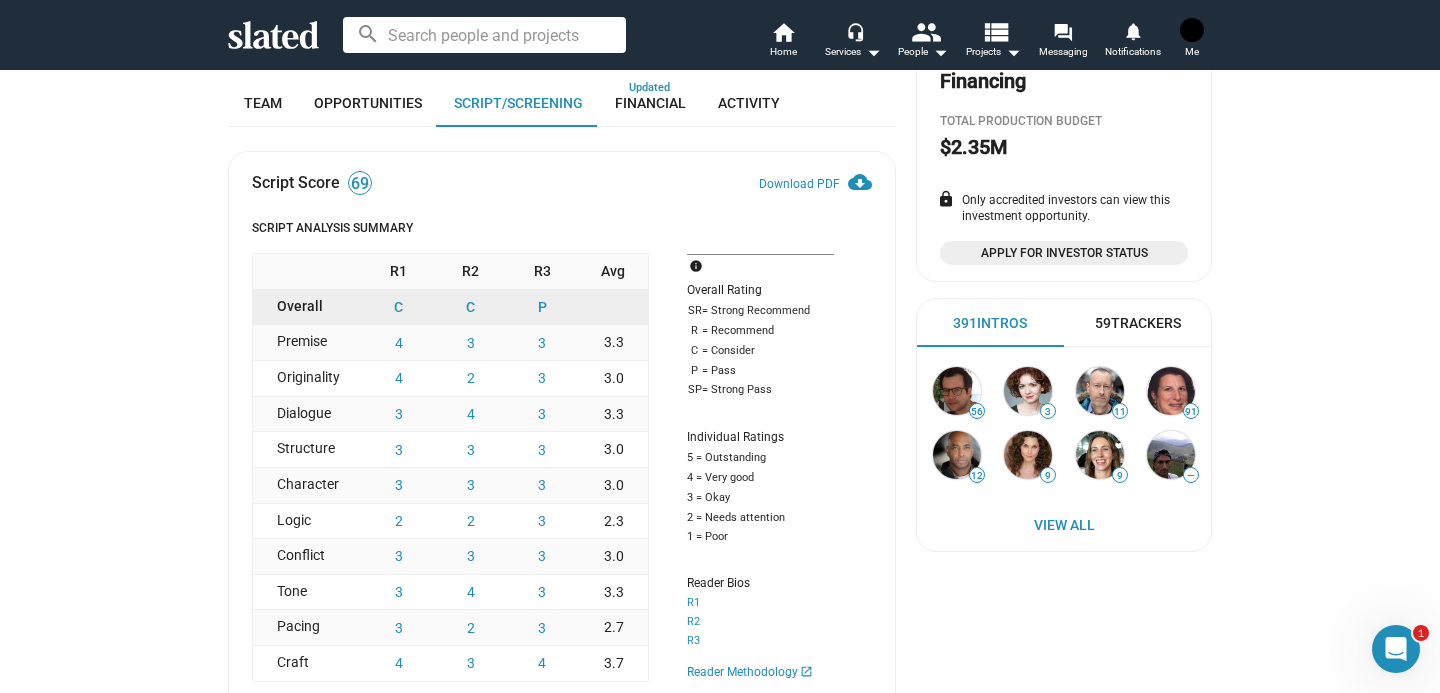 scroll, scrollTop: 505, scrollLeft: 0, axis: vertical 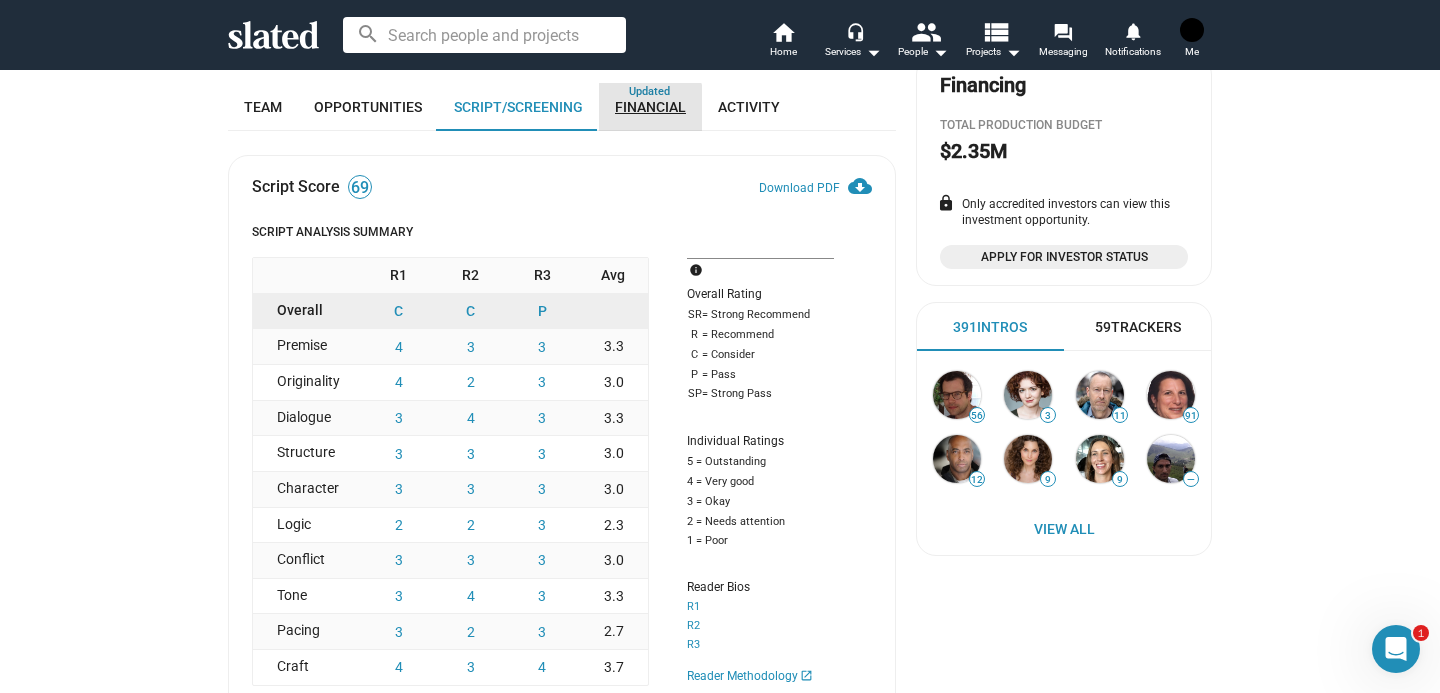 click on "Financial" at bounding box center [650, 107] 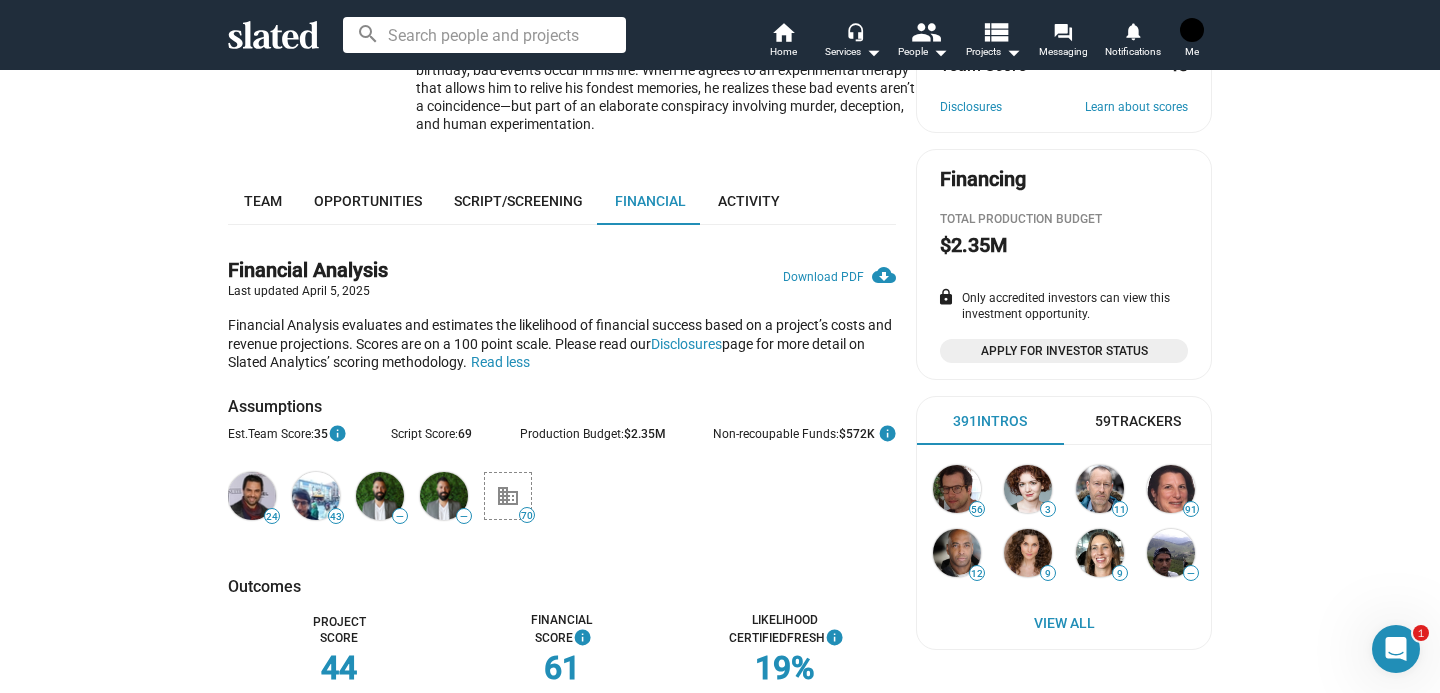 scroll, scrollTop: 381, scrollLeft: 0, axis: vertical 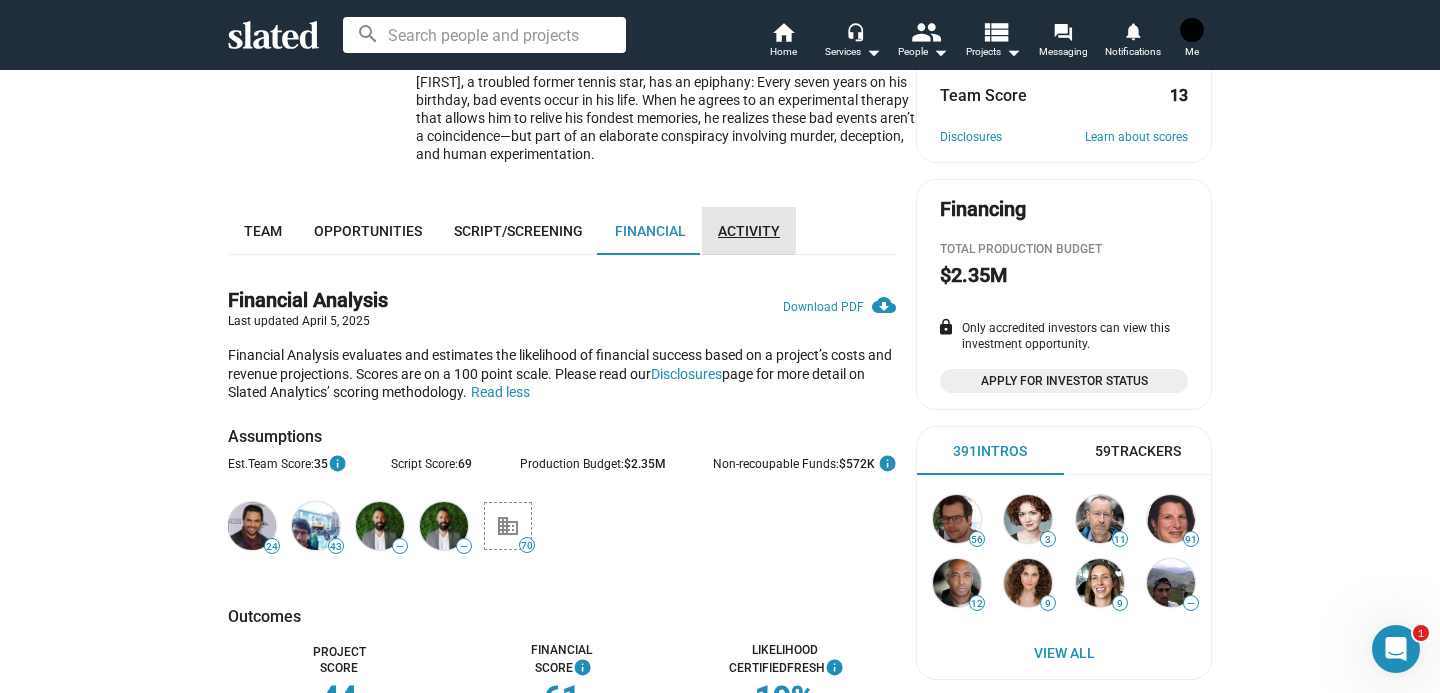 click on "Activity" at bounding box center (749, 231) 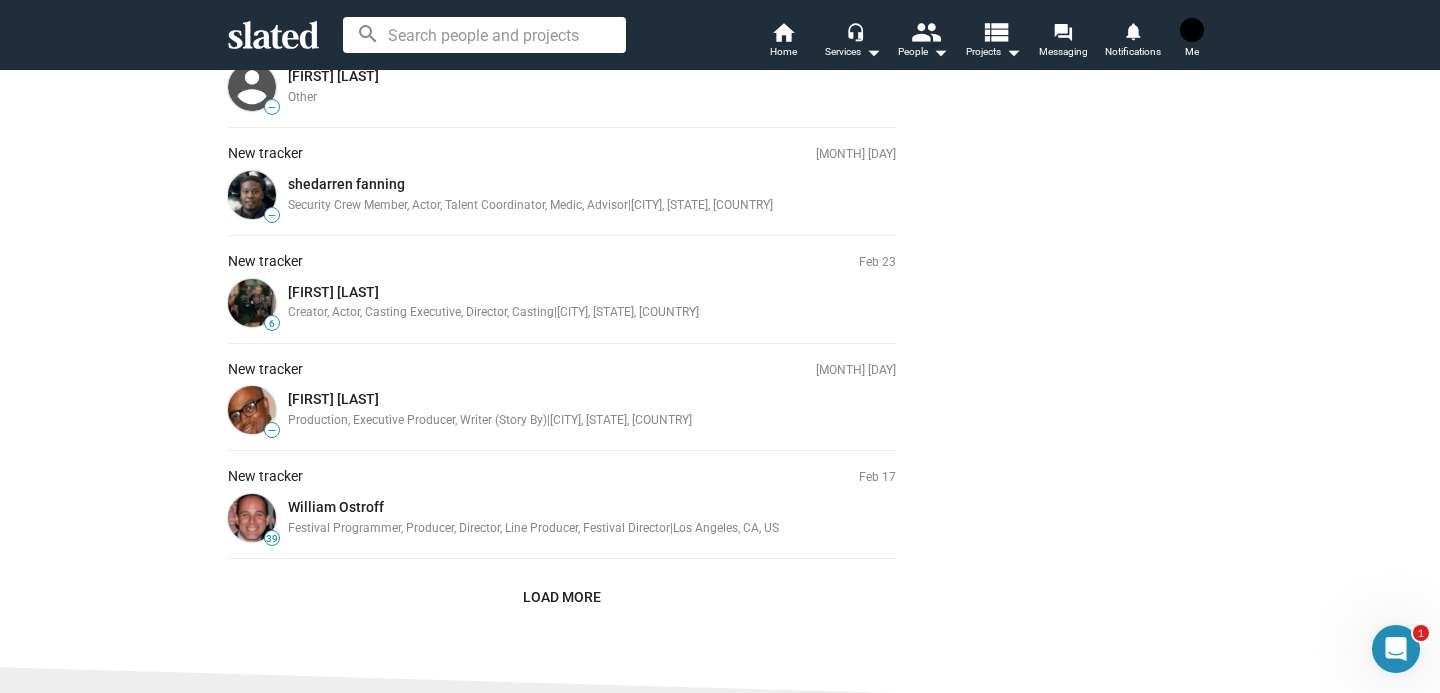 scroll, scrollTop: 1165, scrollLeft: 0, axis: vertical 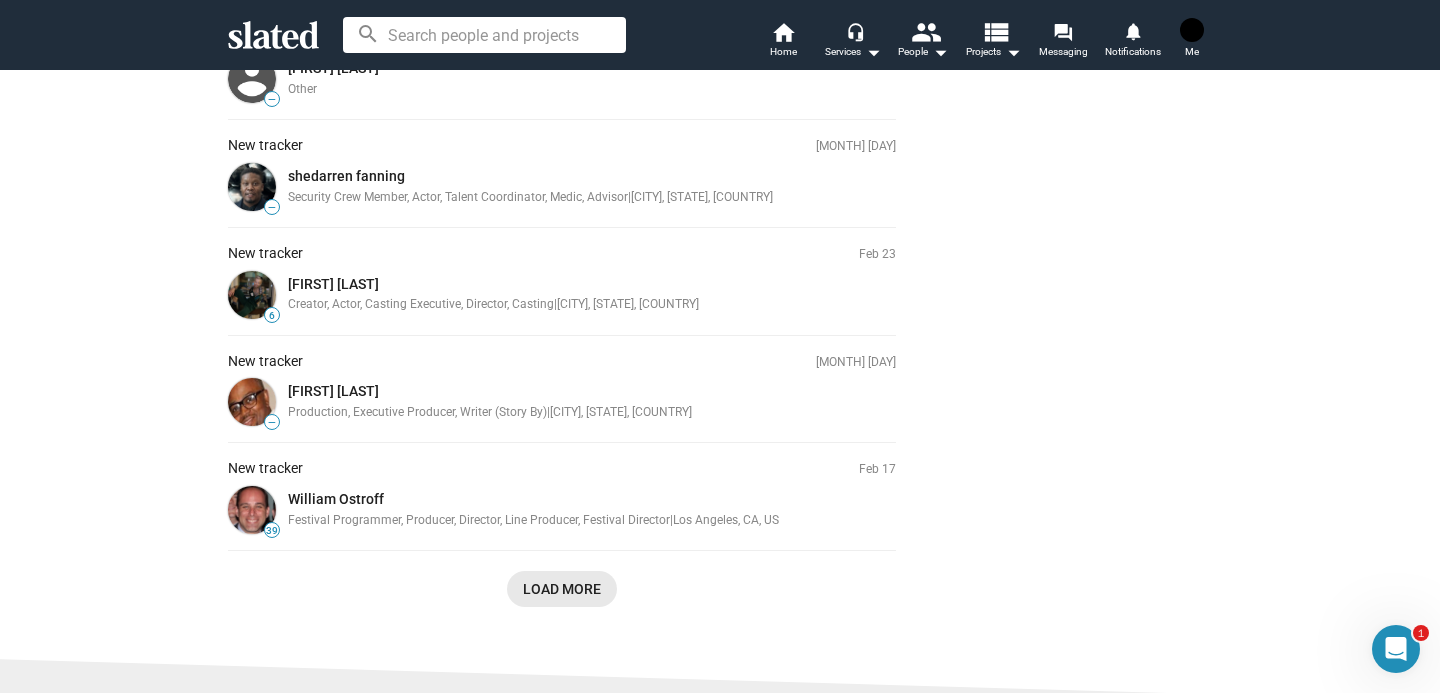 click on "Load More" 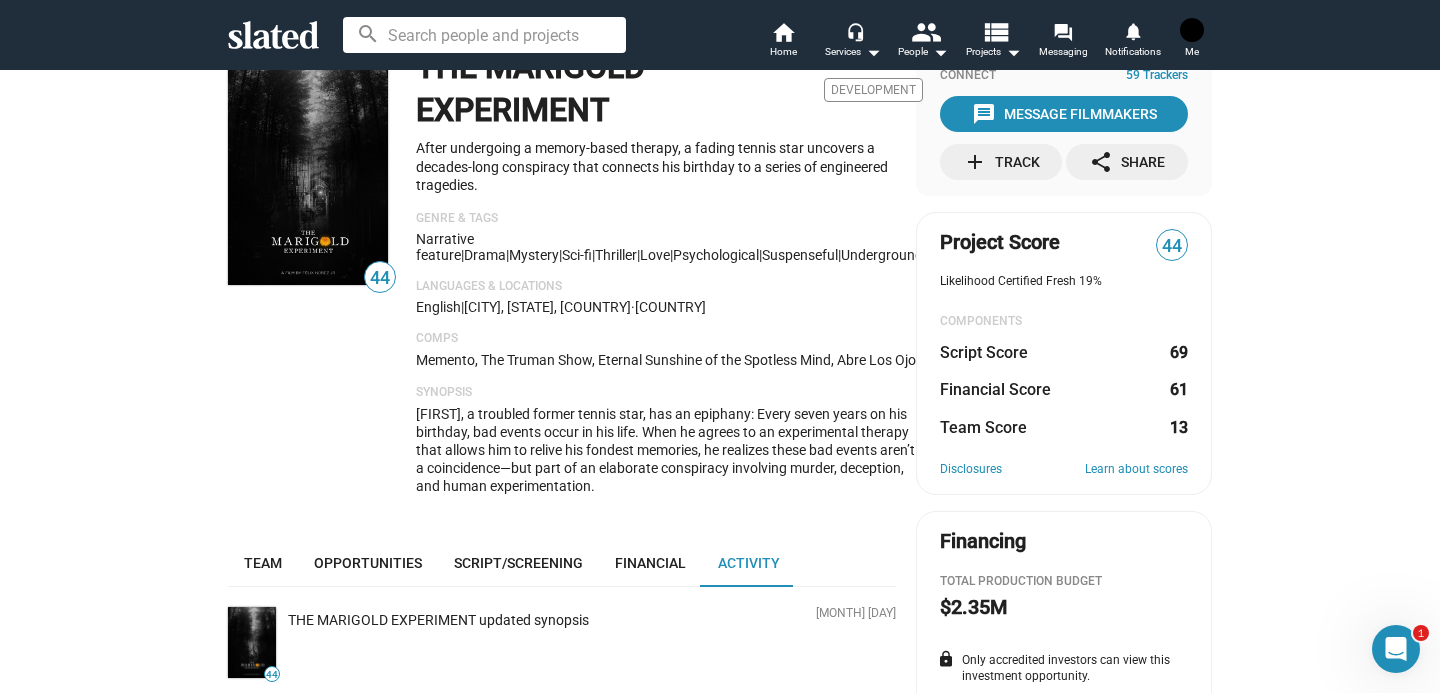 scroll, scrollTop: 0, scrollLeft: 0, axis: both 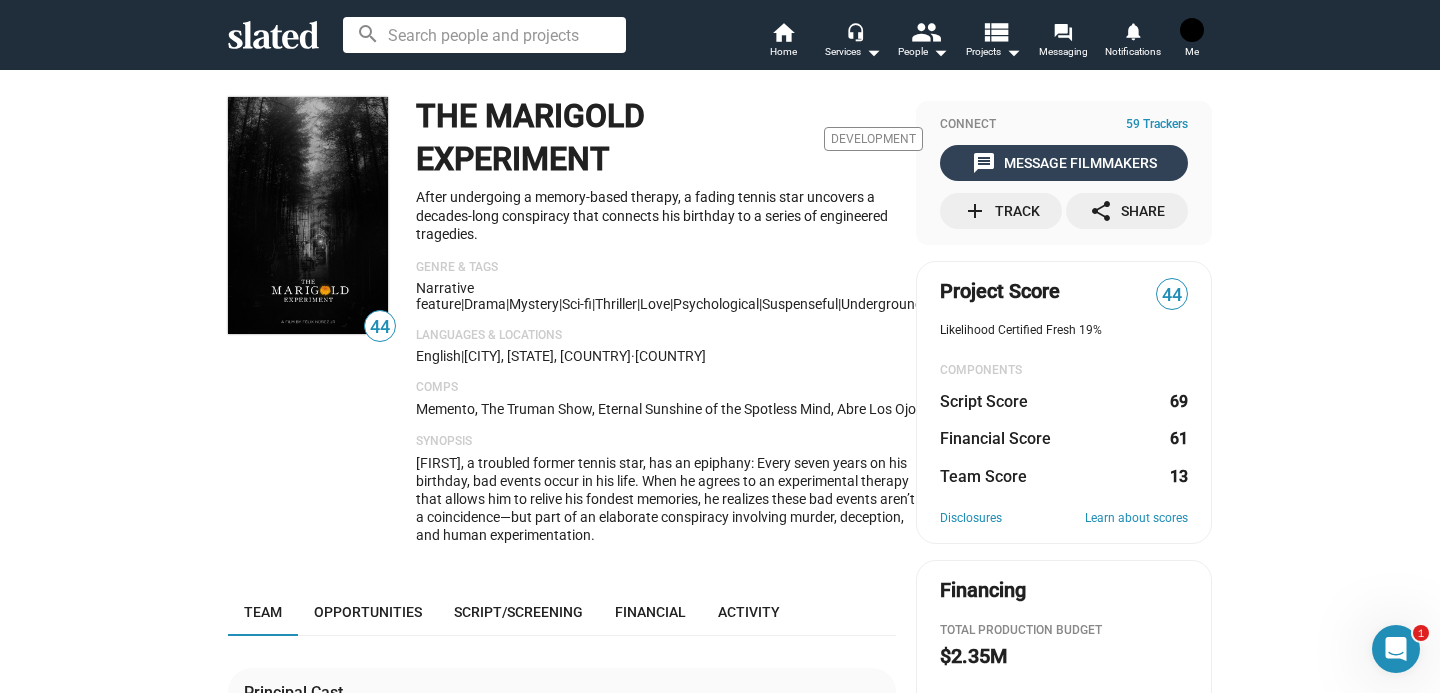 click on "message" 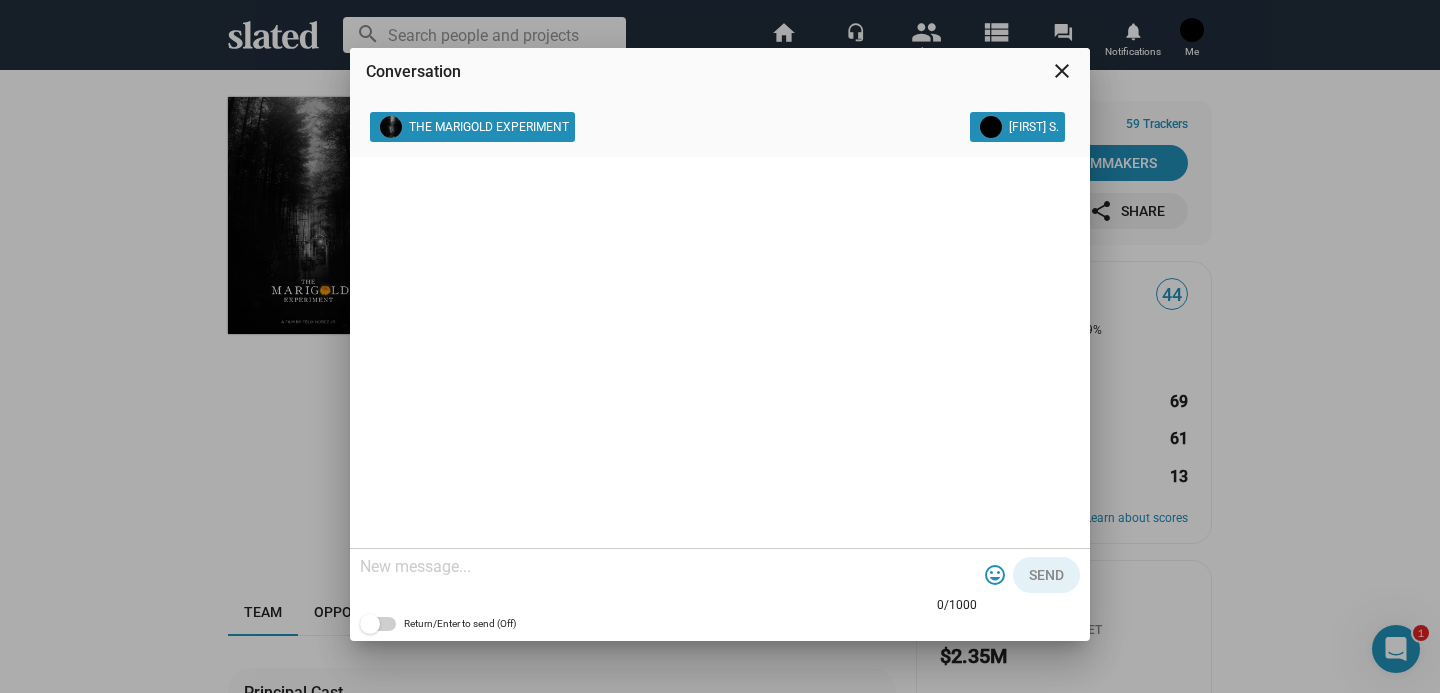 click on "close" at bounding box center (1062, 71) 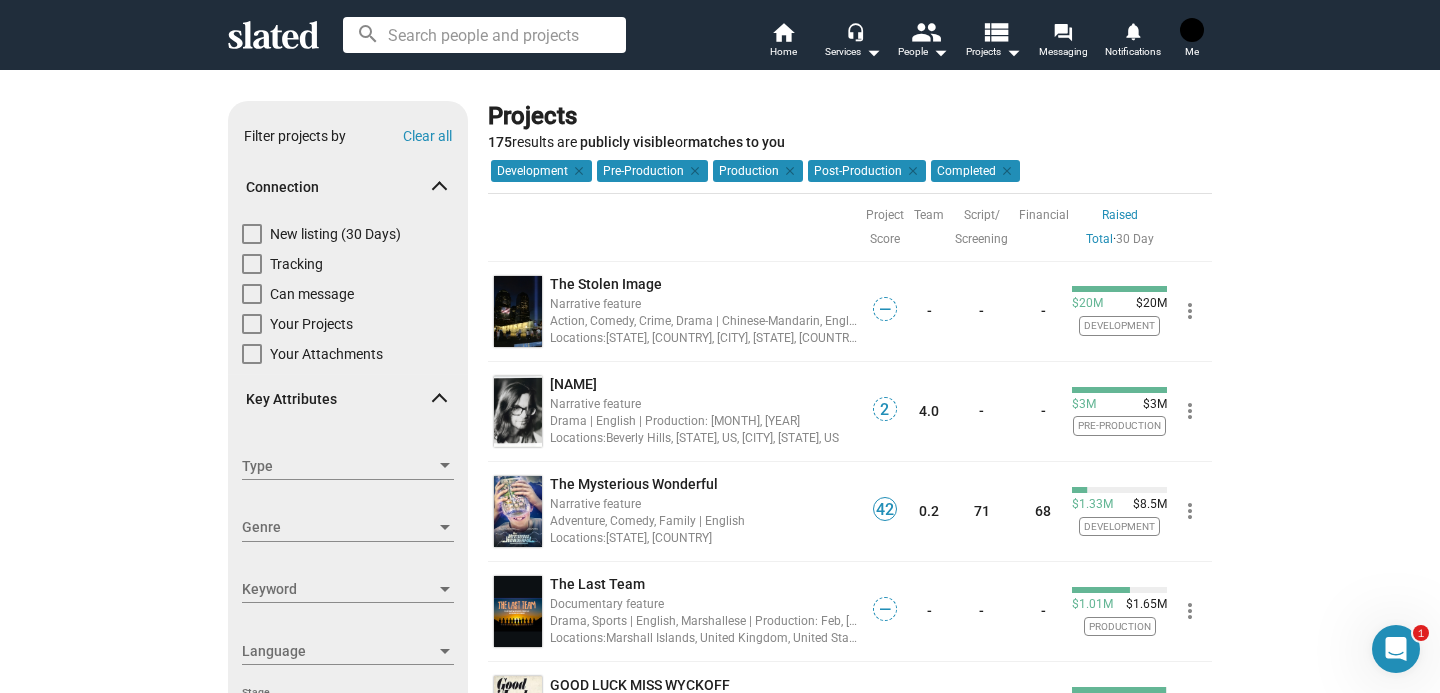 click on "Raised" 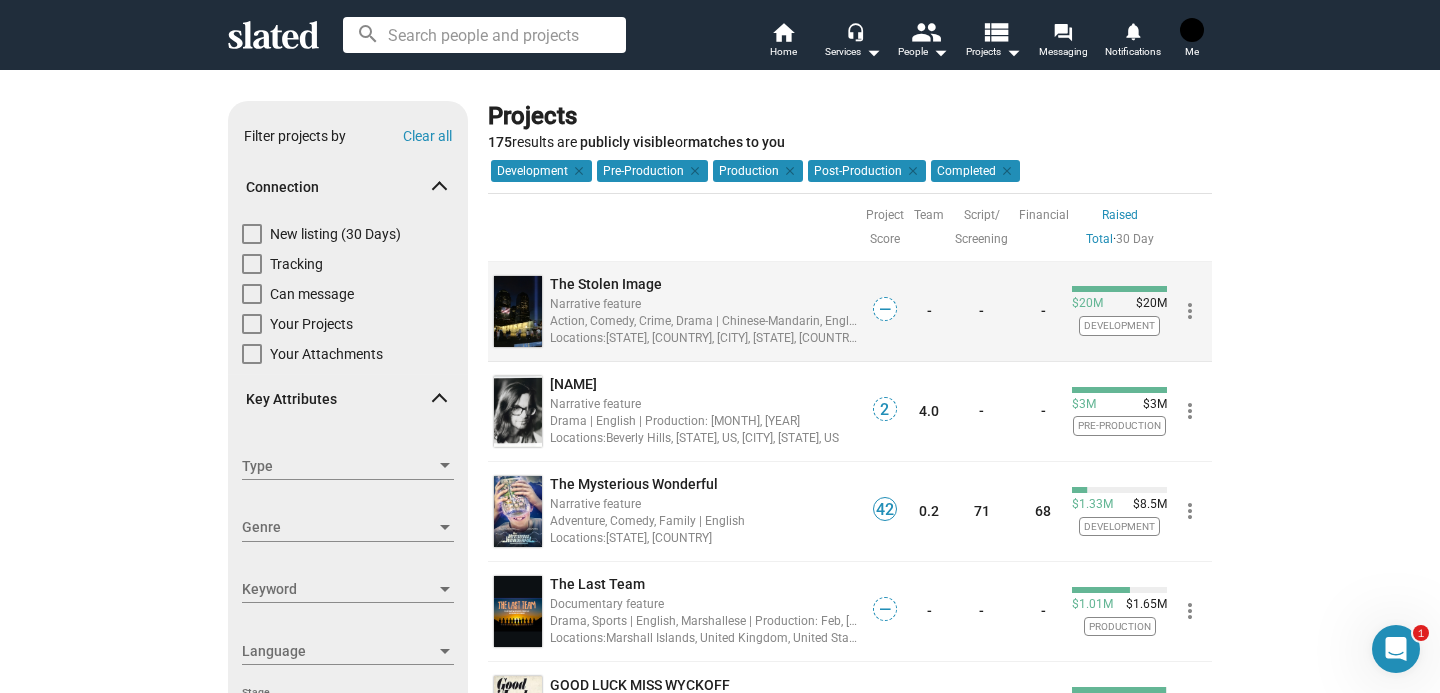 click on "The Stolen Image" 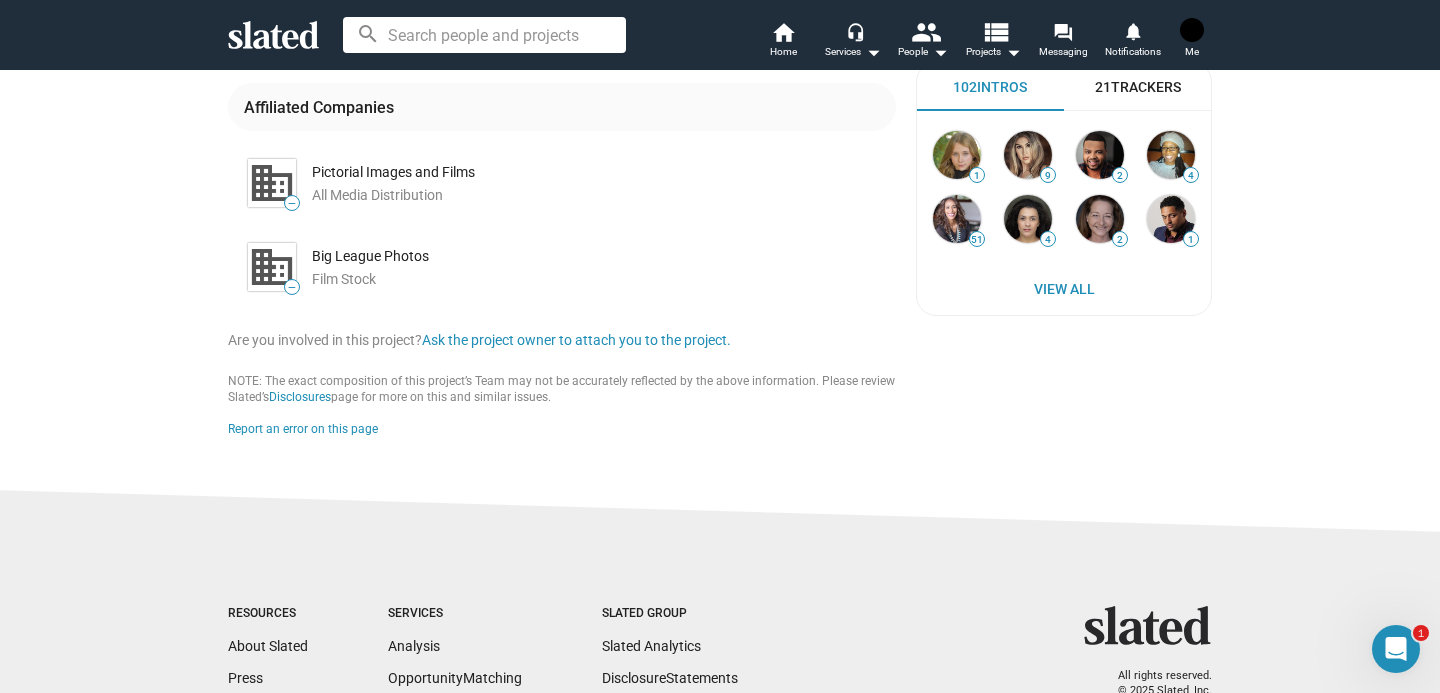 scroll, scrollTop: 784, scrollLeft: 0, axis: vertical 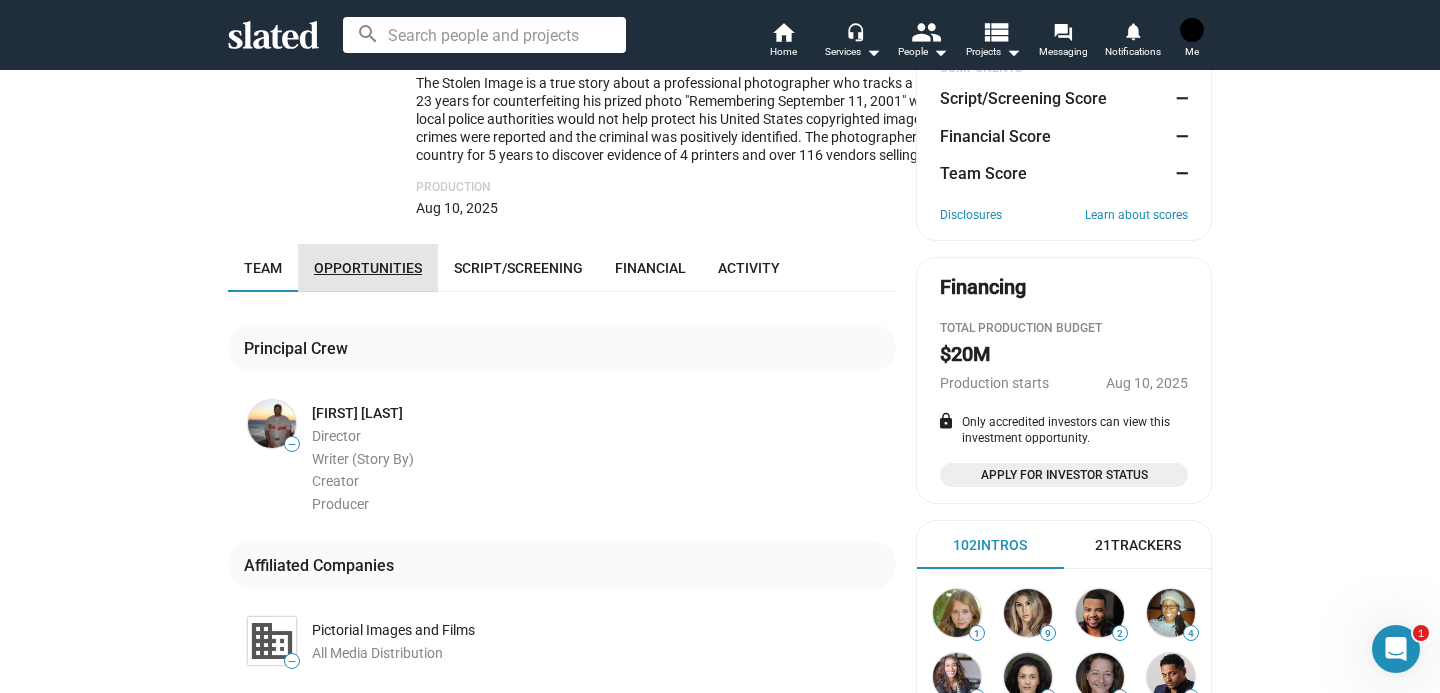 click on "Opportunities" at bounding box center (368, 268) 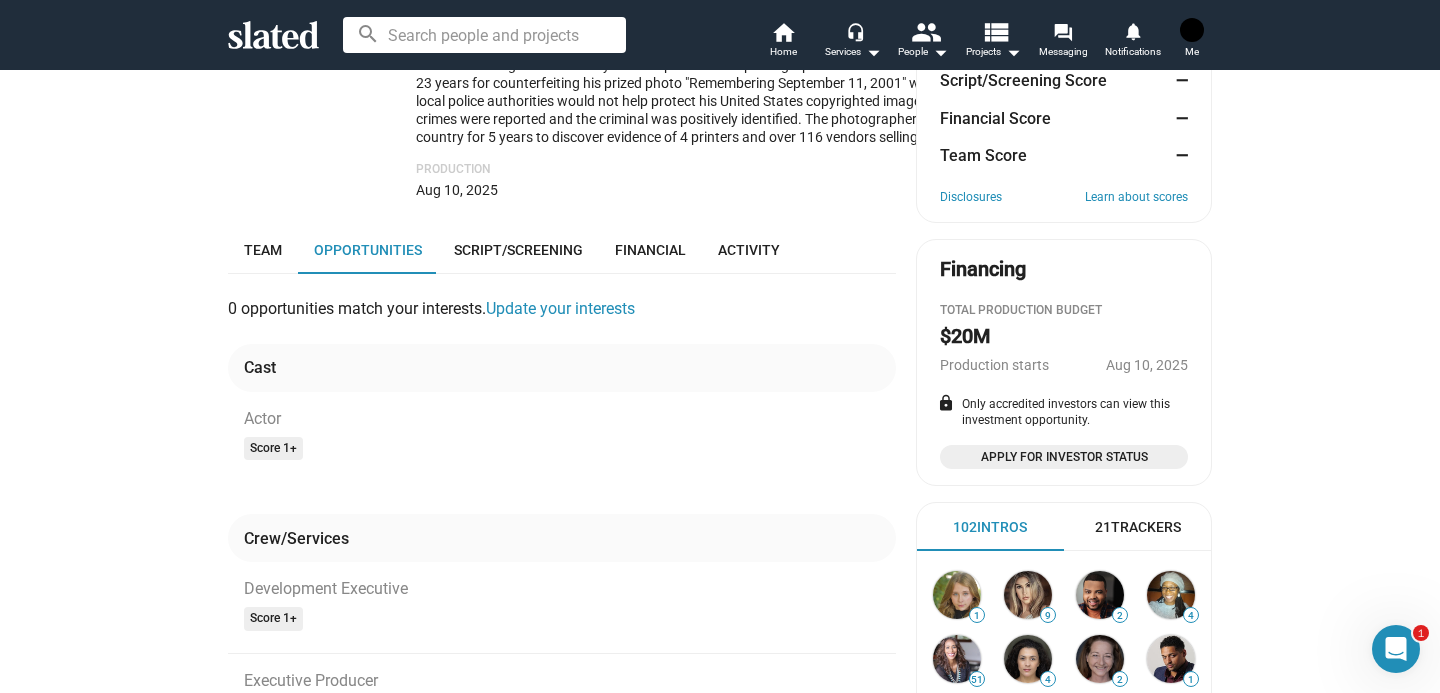 scroll, scrollTop: 206, scrollLeft: 0, axis: vertical 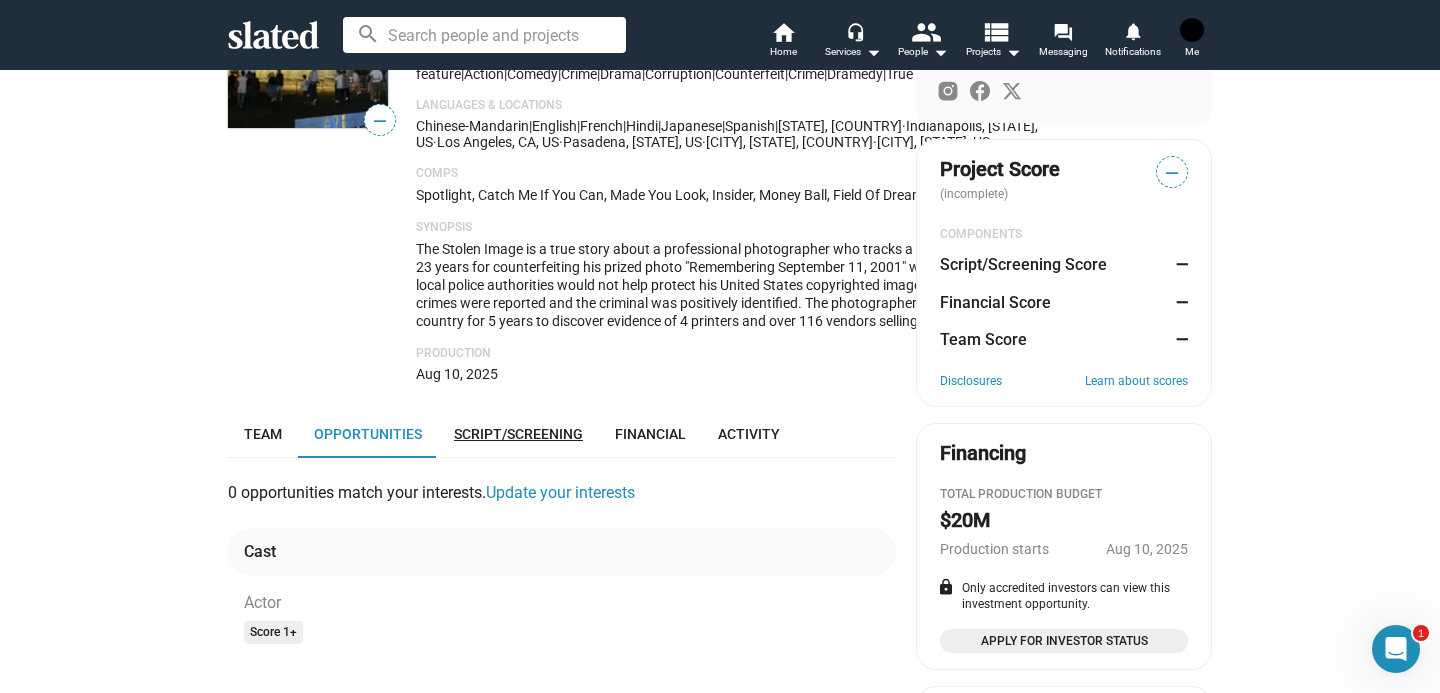 click on "Script/Screening" at bounding box center [518, 434] 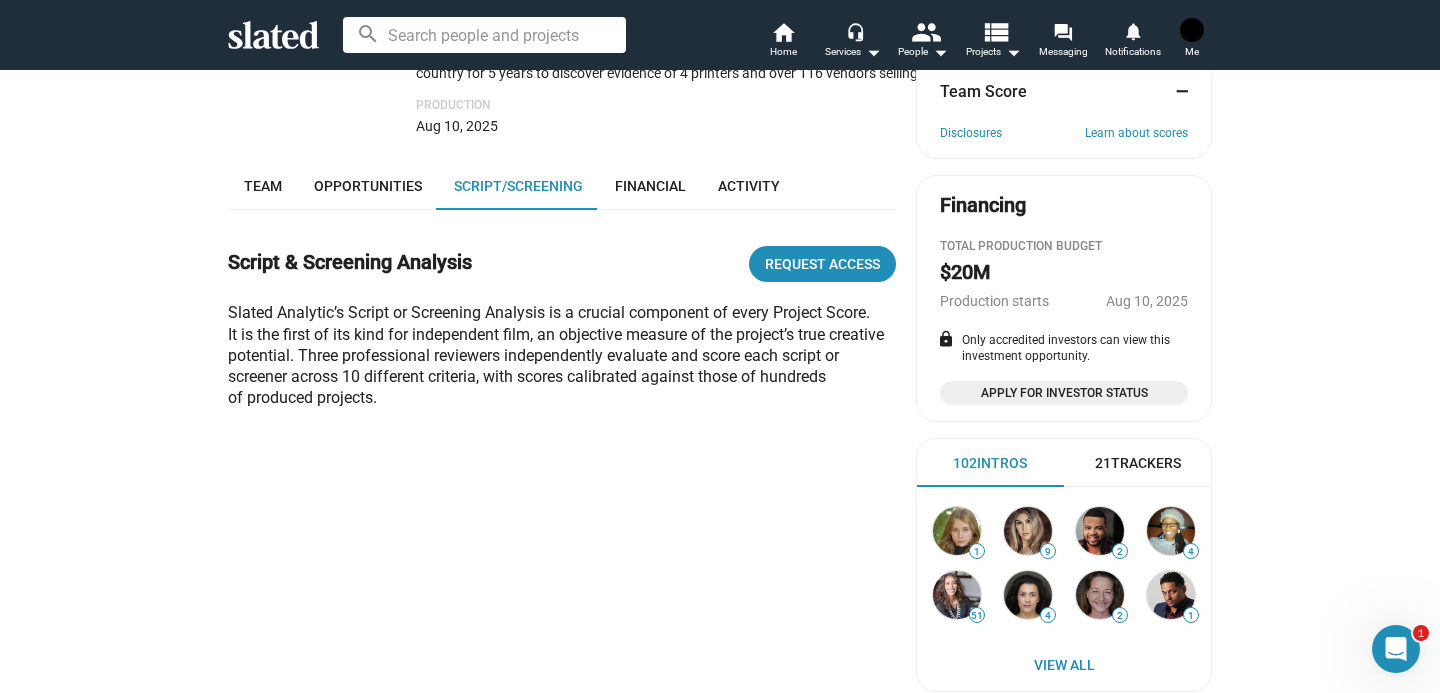scroll, scrollTop: 384, scrollLeft: 0, axis: vertical 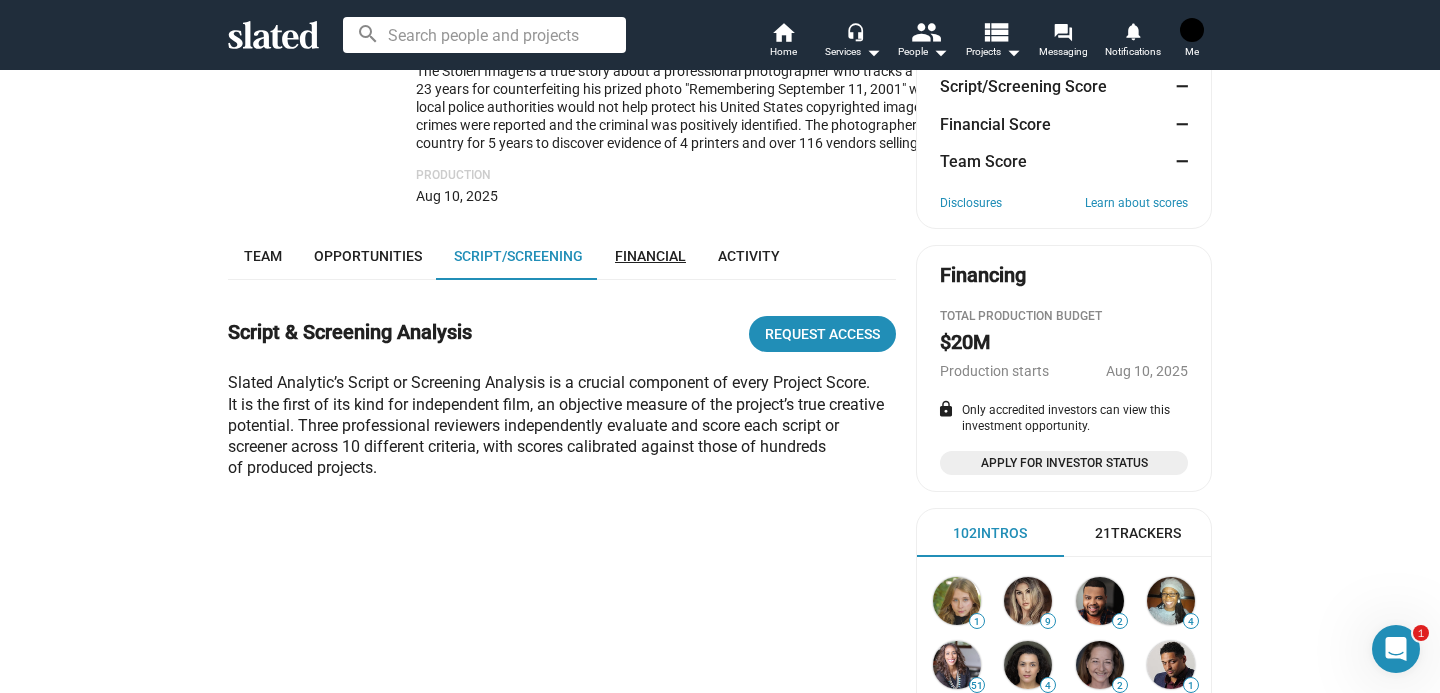 click on "Financial" at bounding box center (650, 256) 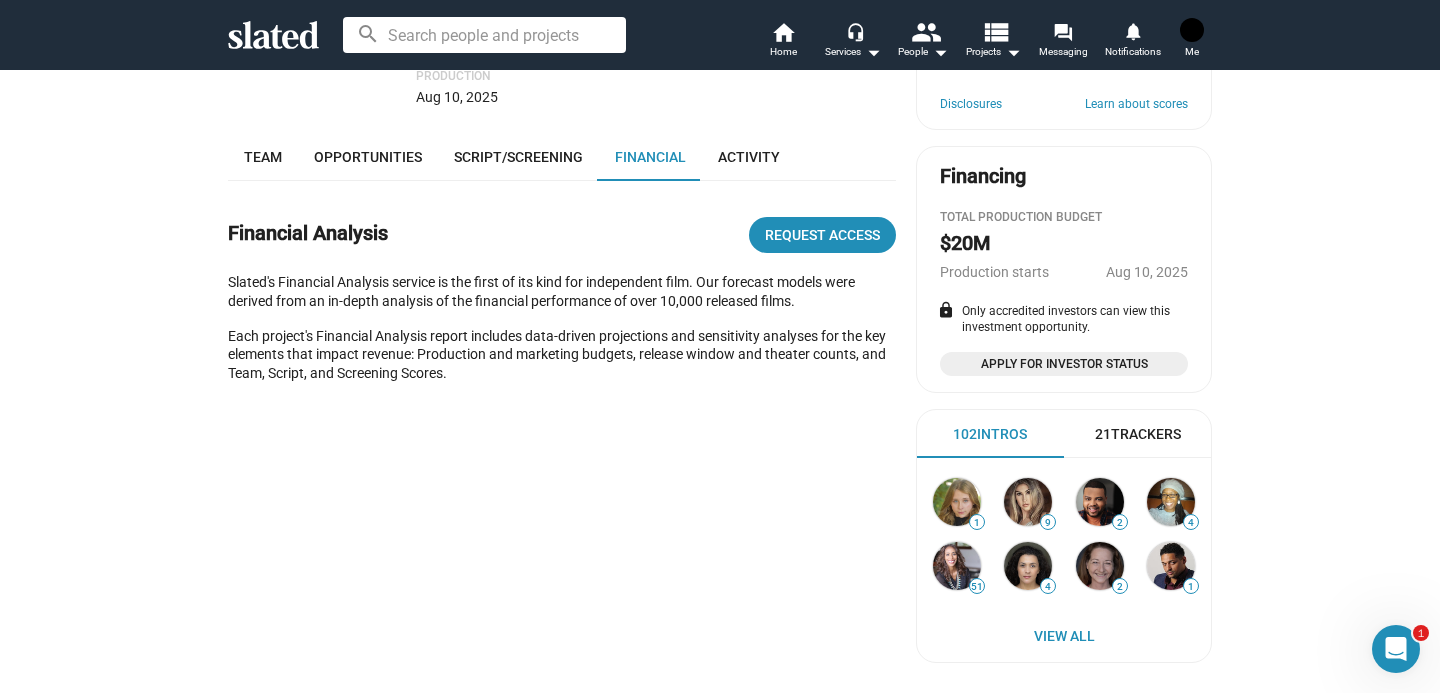 scroll, scrollTop: 585, scrollLeft: 0, axis: vertical 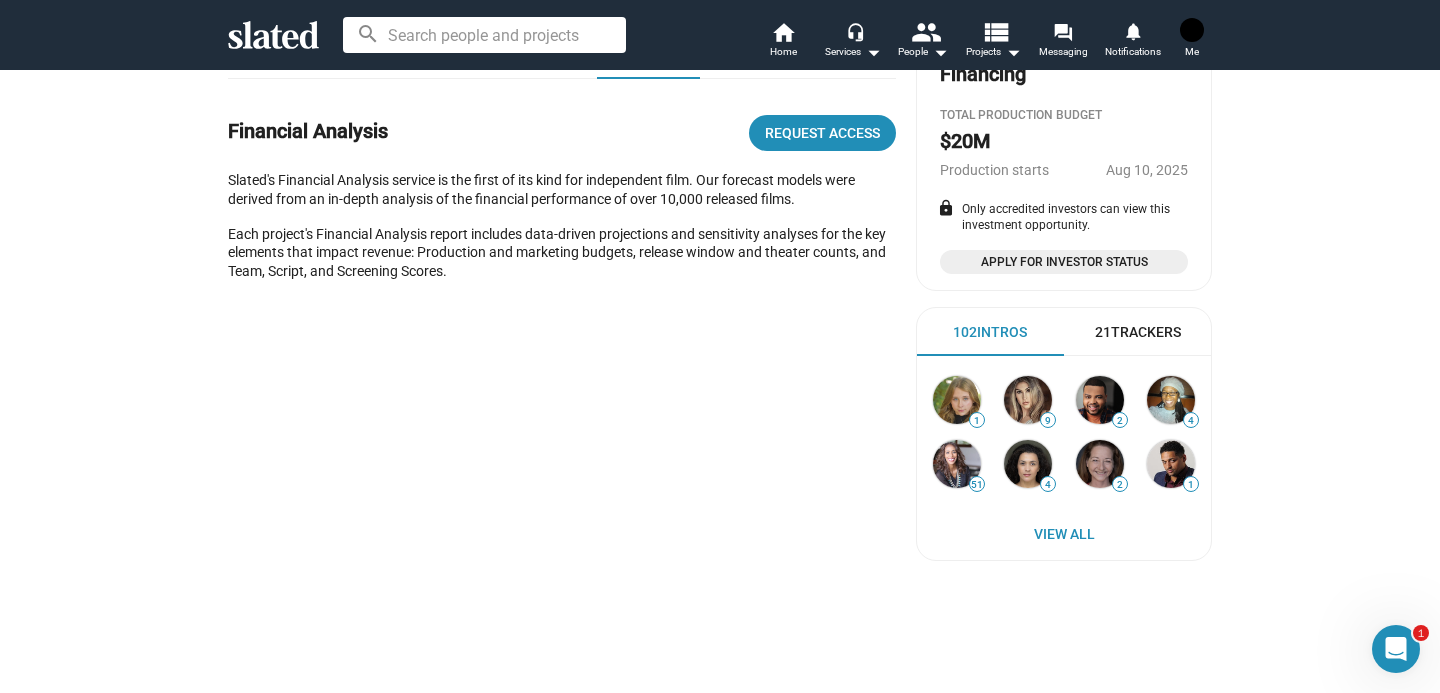 click on "Activity" at bounding box center (749, 55) 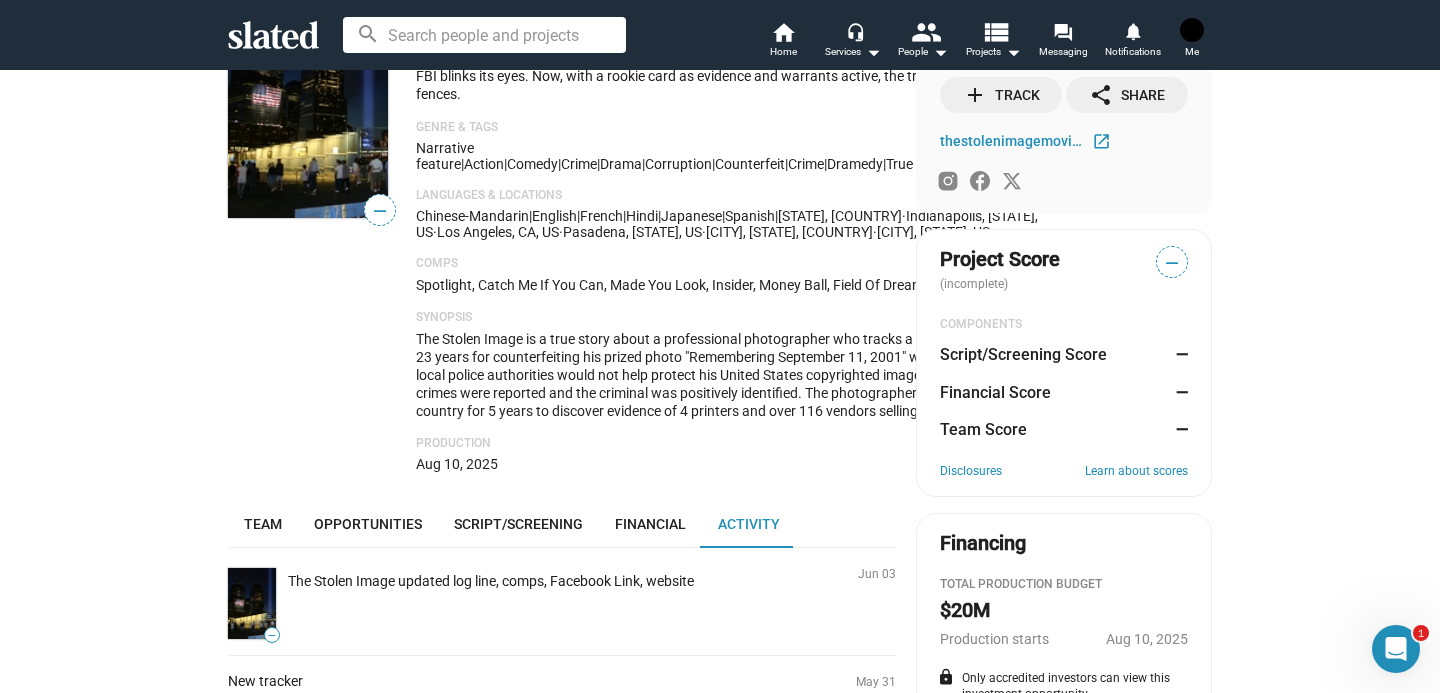 scroll, scrollTop: 118, scrollLeft: 0, axis: vertical 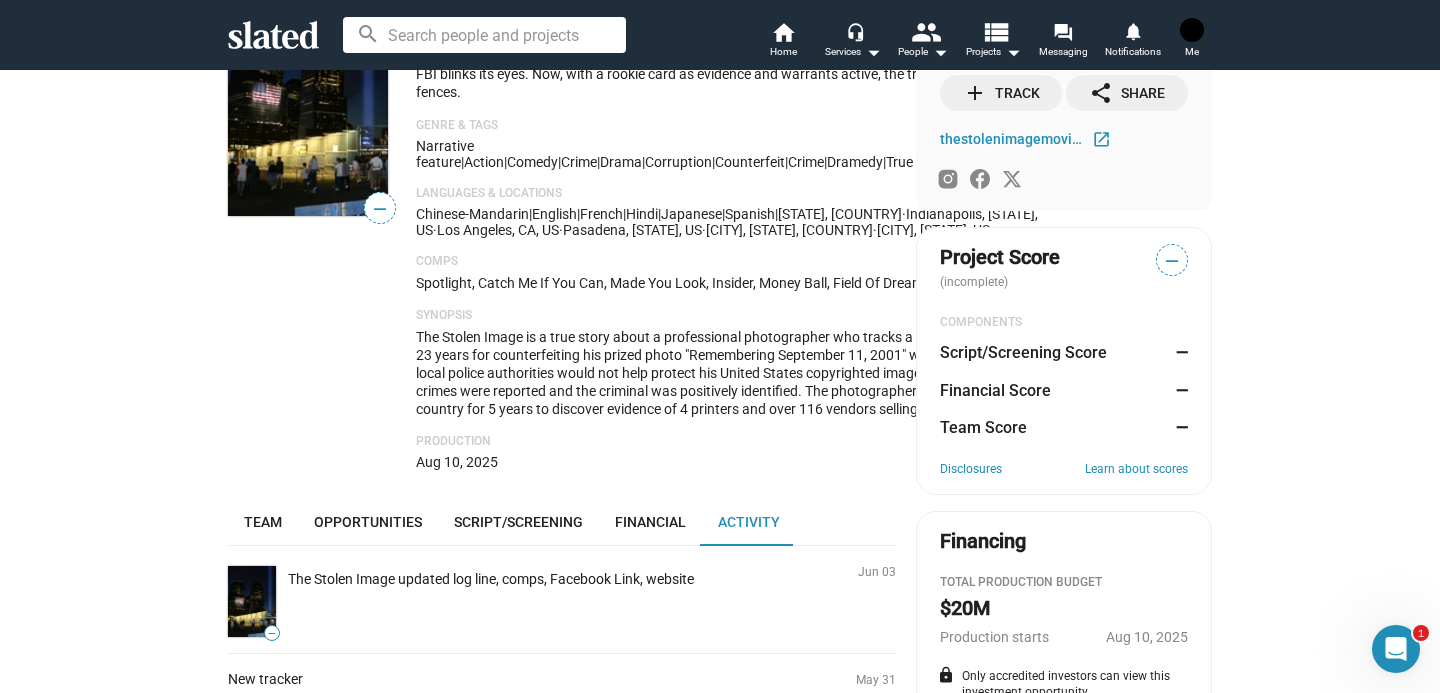 click on "… Show More" 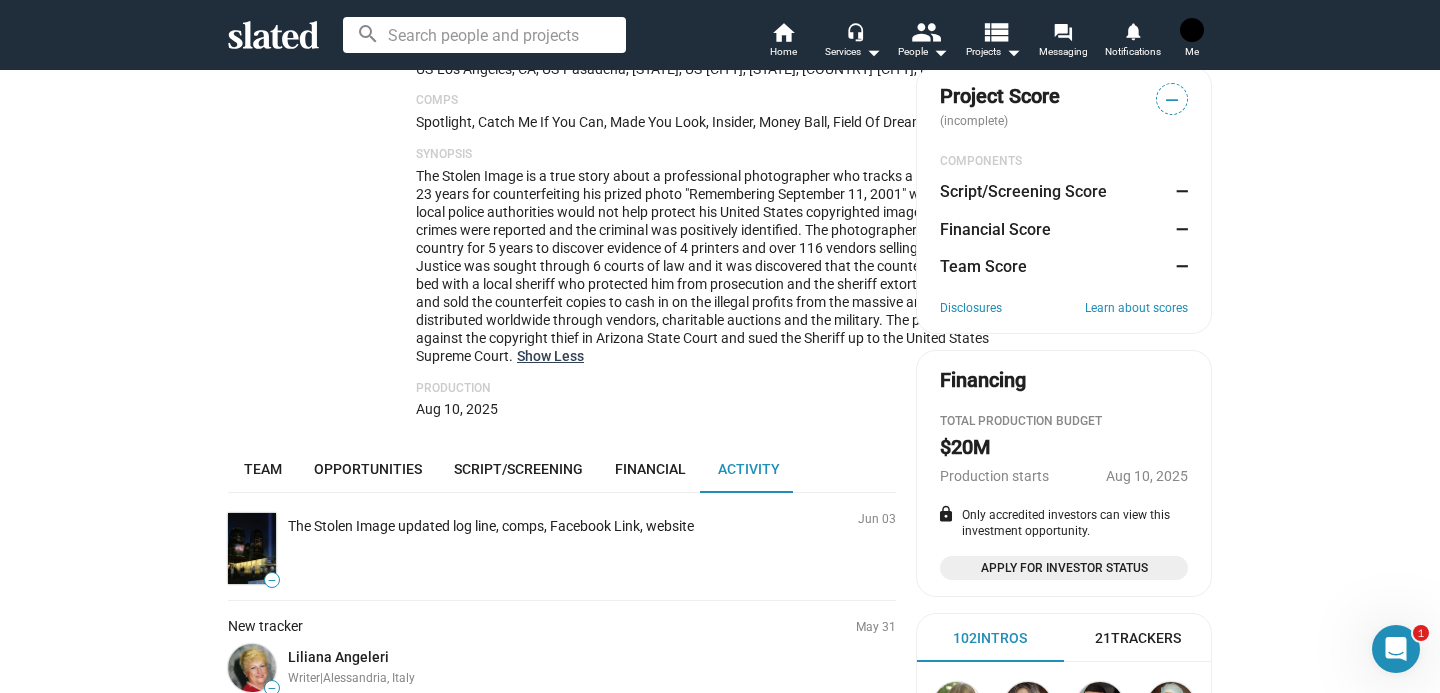scroll, scrollTop: 0, scrollLeft: 0, axis: both 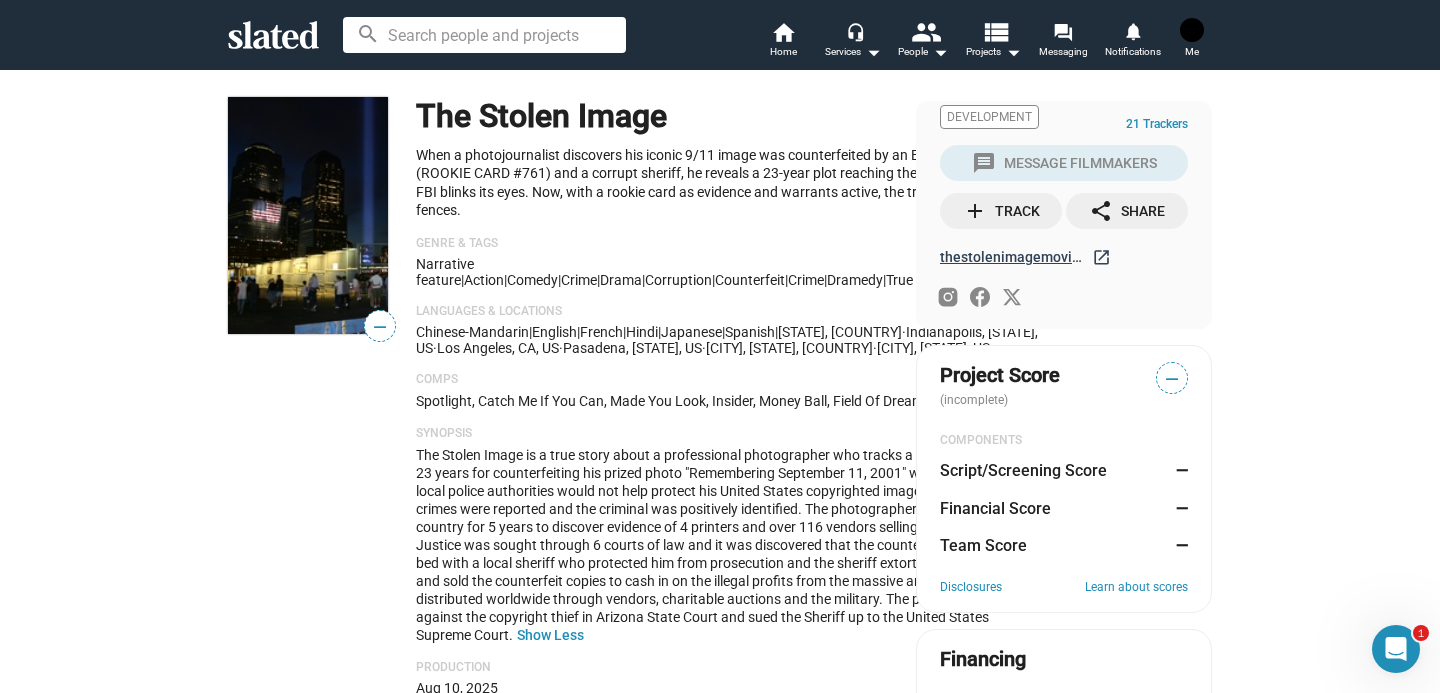 click on "thestolenimagemovie.com" 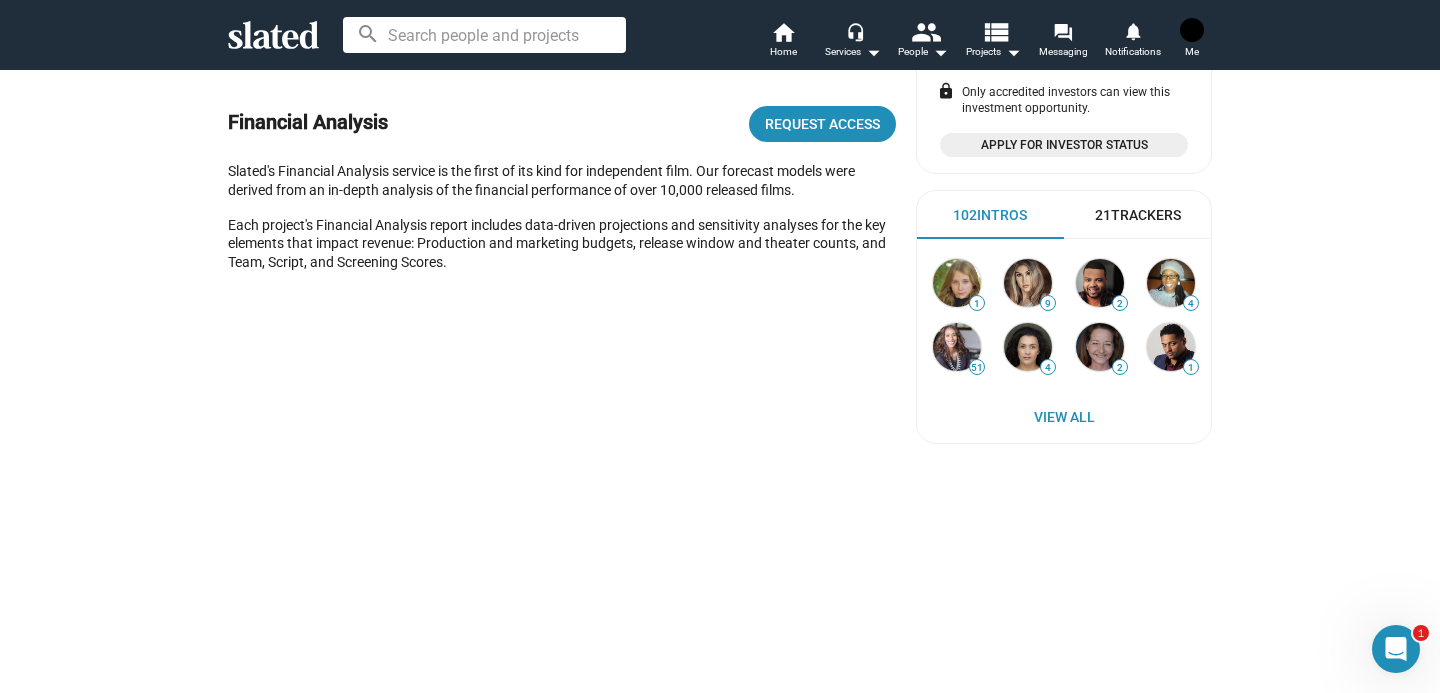 scroll, scrollTop: 747, scrollLeft: 0, axis: vertical 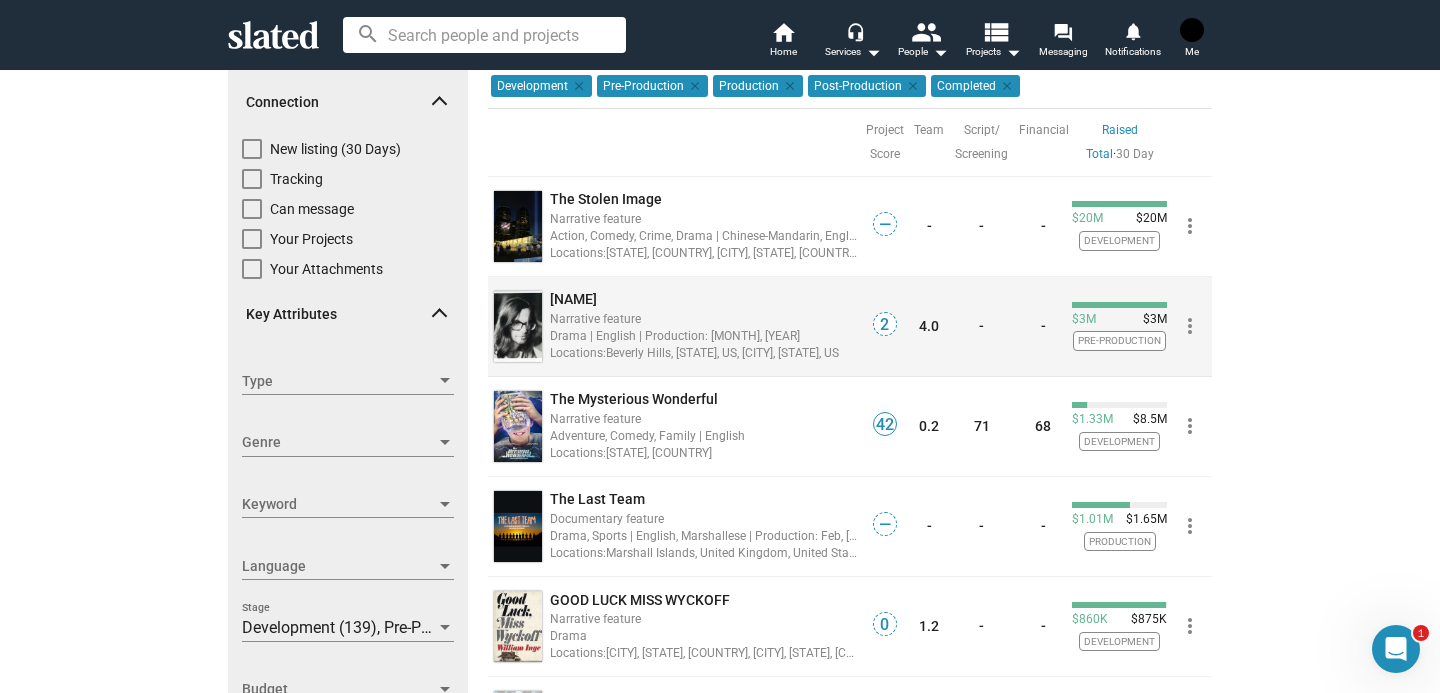 click on "Narrative feature" 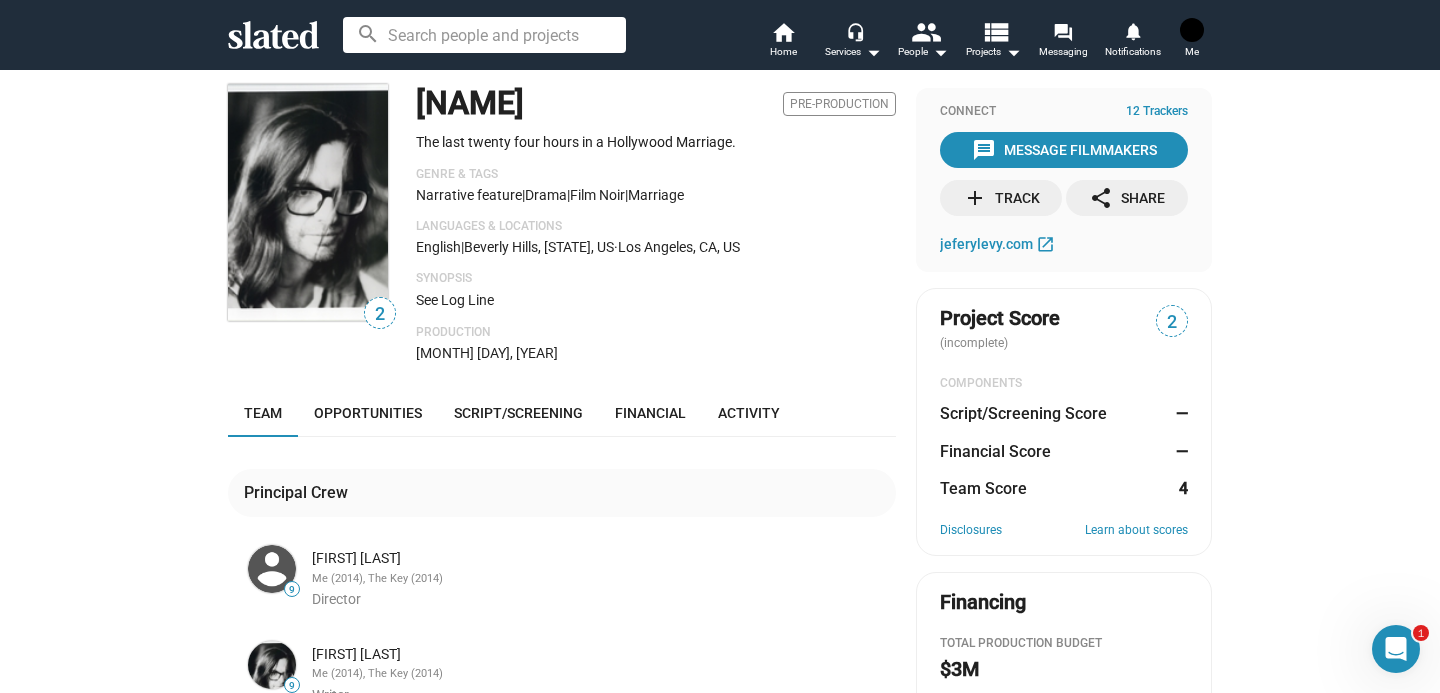 scroll, scrollTop: 11, scrollLeft: 0, axis: vertical 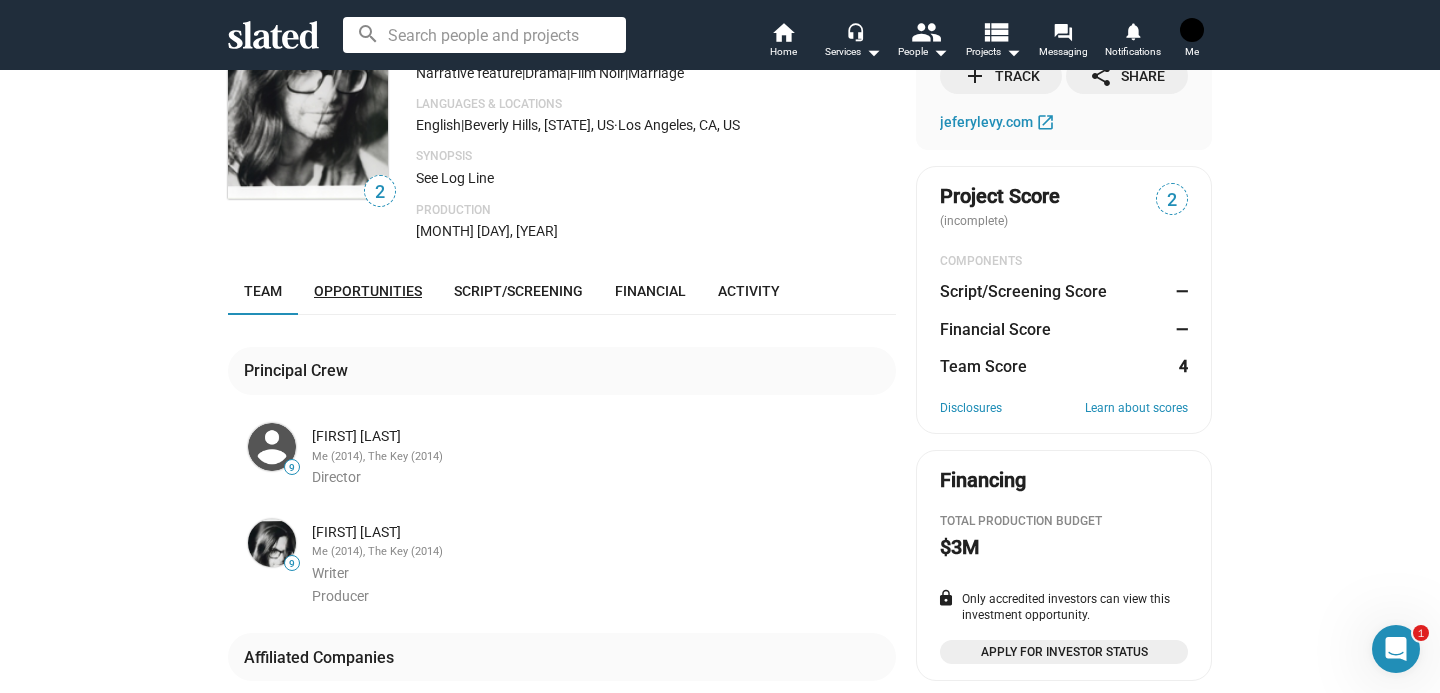 click on "Opportunities" at bounding box center (368, 291) 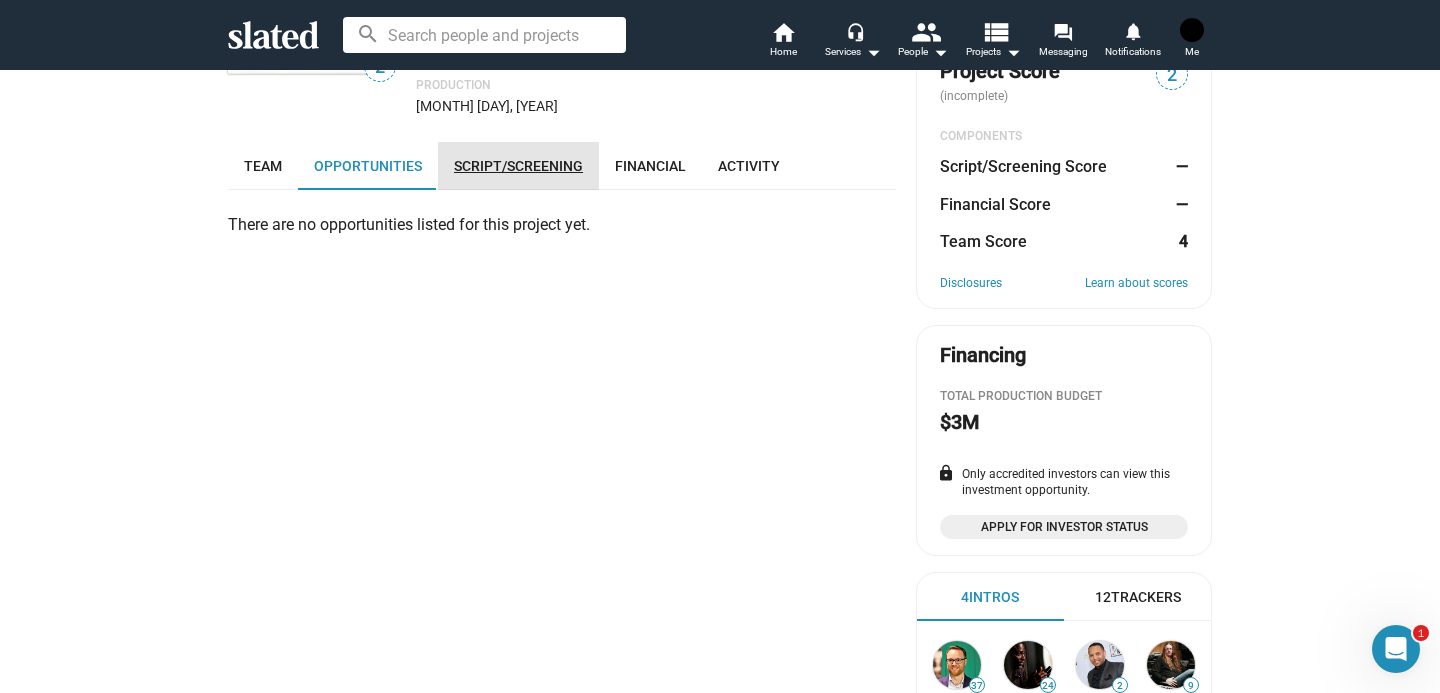 click on "Script/Screening" at bounding box center (518, 166) 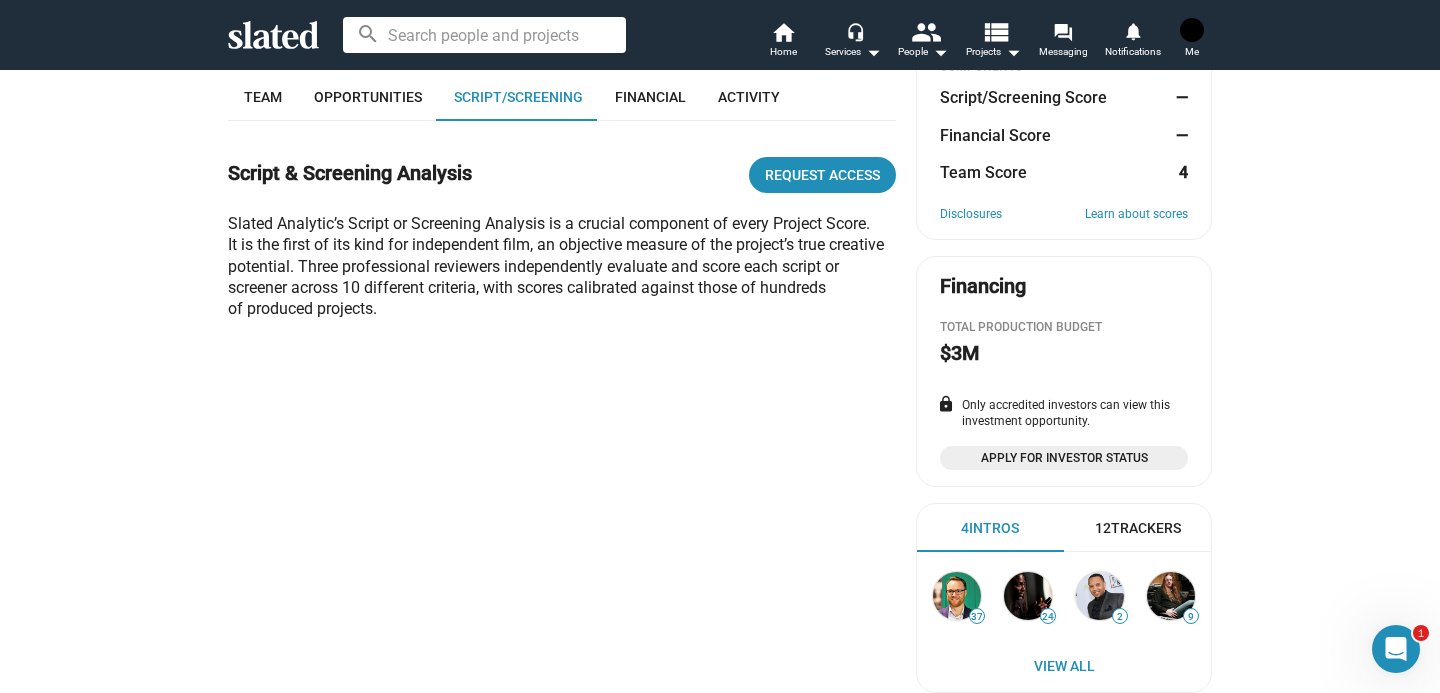 scroll, scrollTop: 334, scrollLeft: 0, axis: vertical 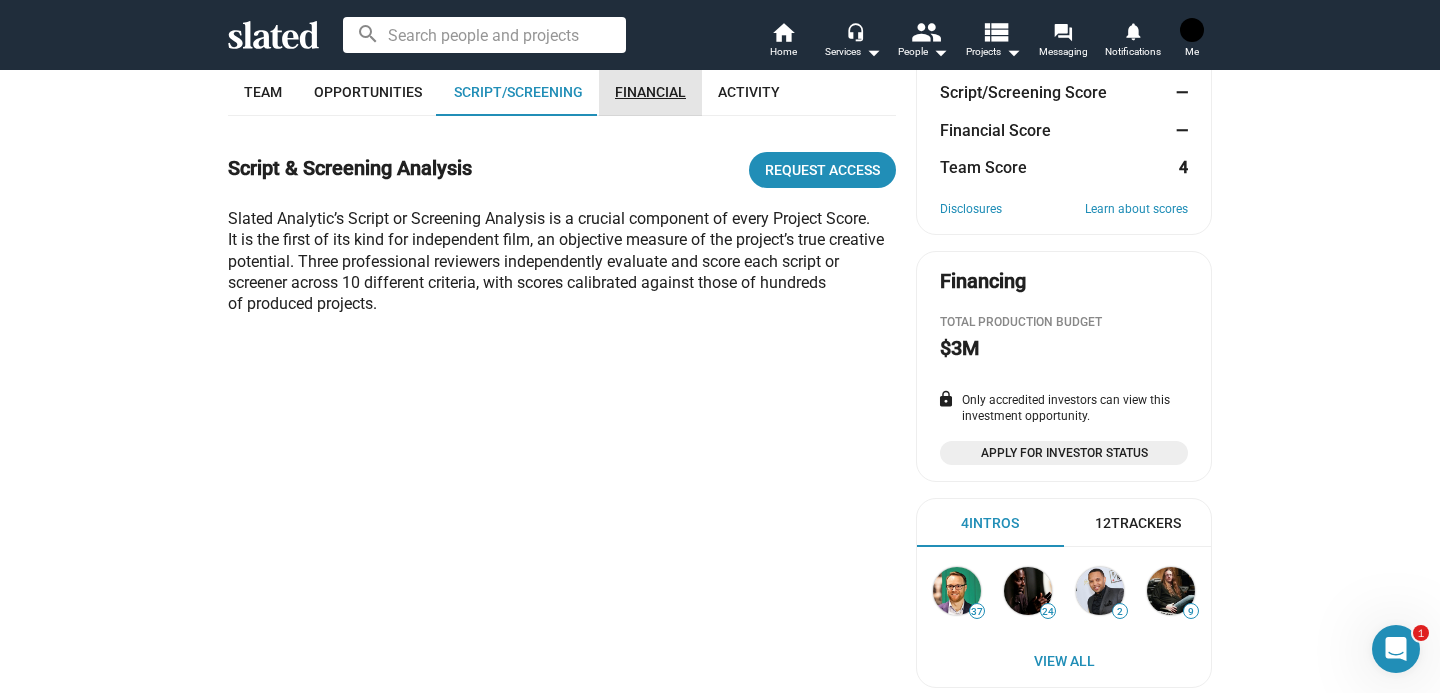 click on "Financial" at bounding box center (650, 92) 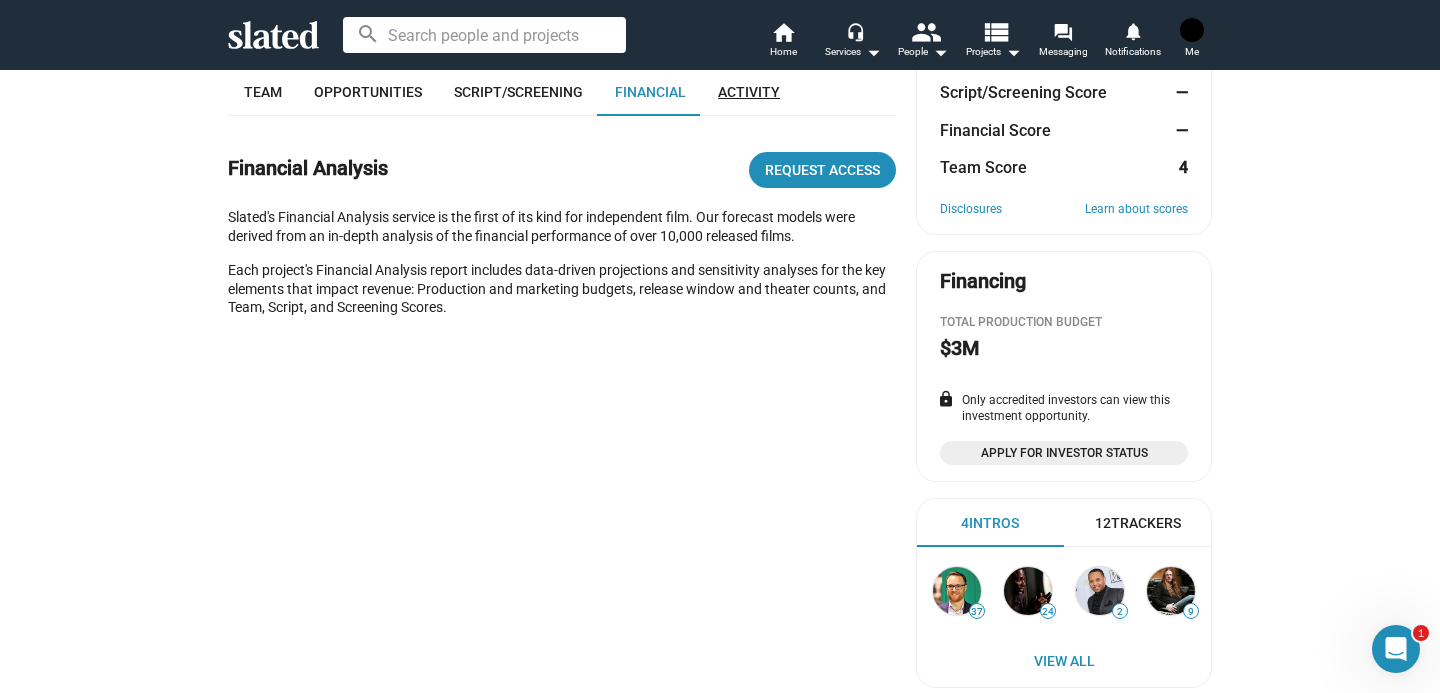 click on "Activity" at bounding box center [749, 92] 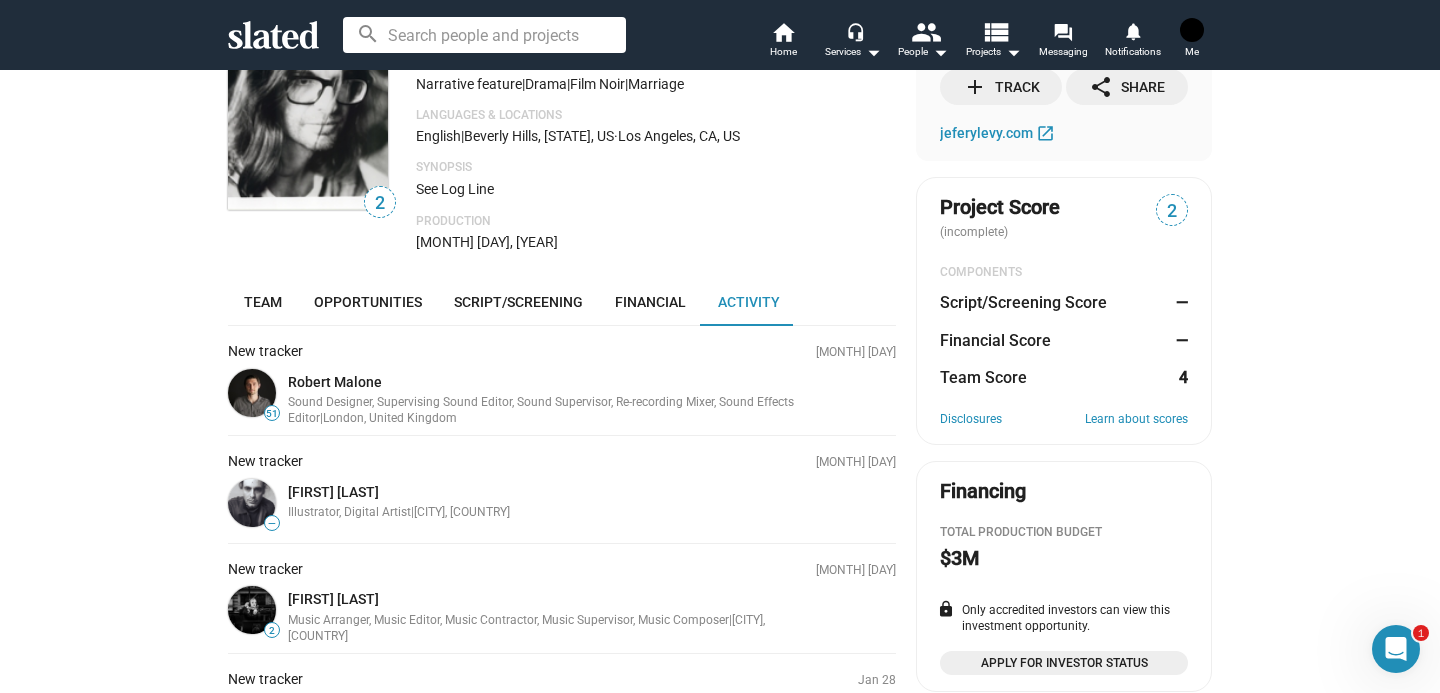 scroll, scrollTop: 0, scrollLeft: 0, axis: both 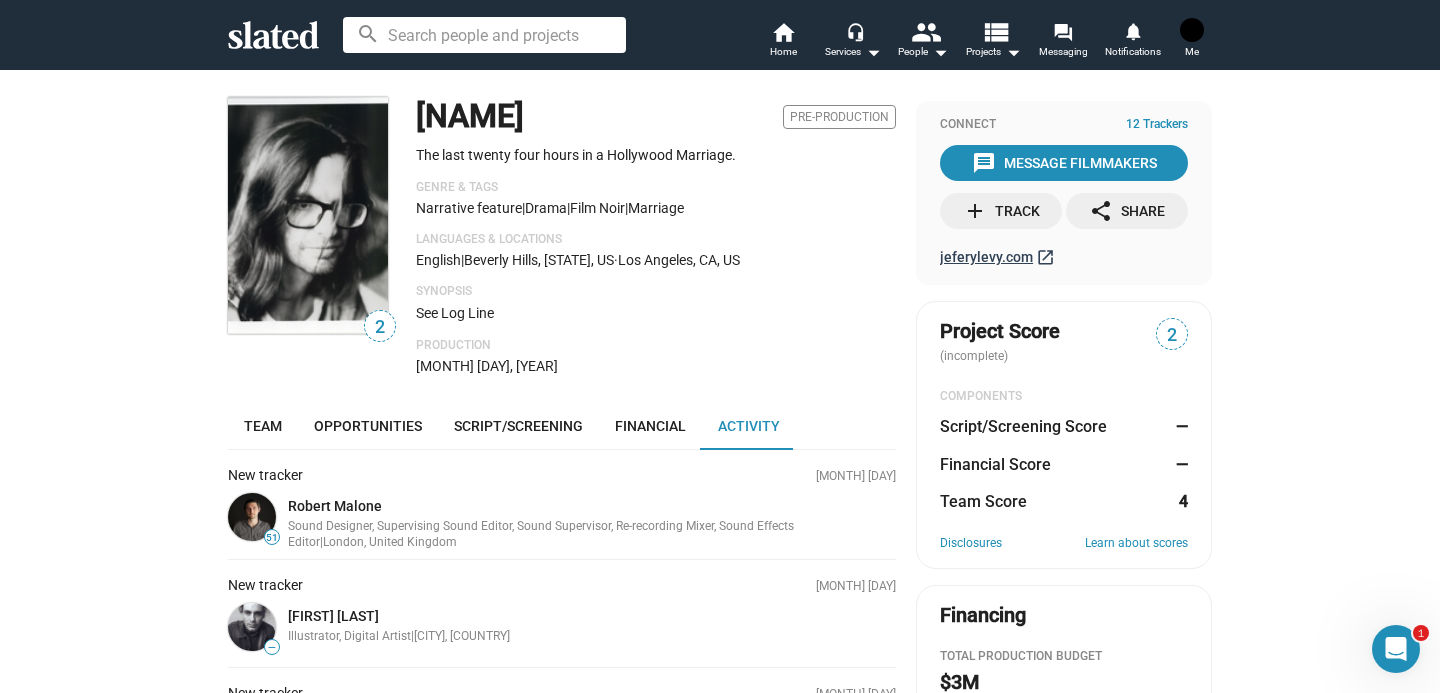 click on "jeferylevy.com" 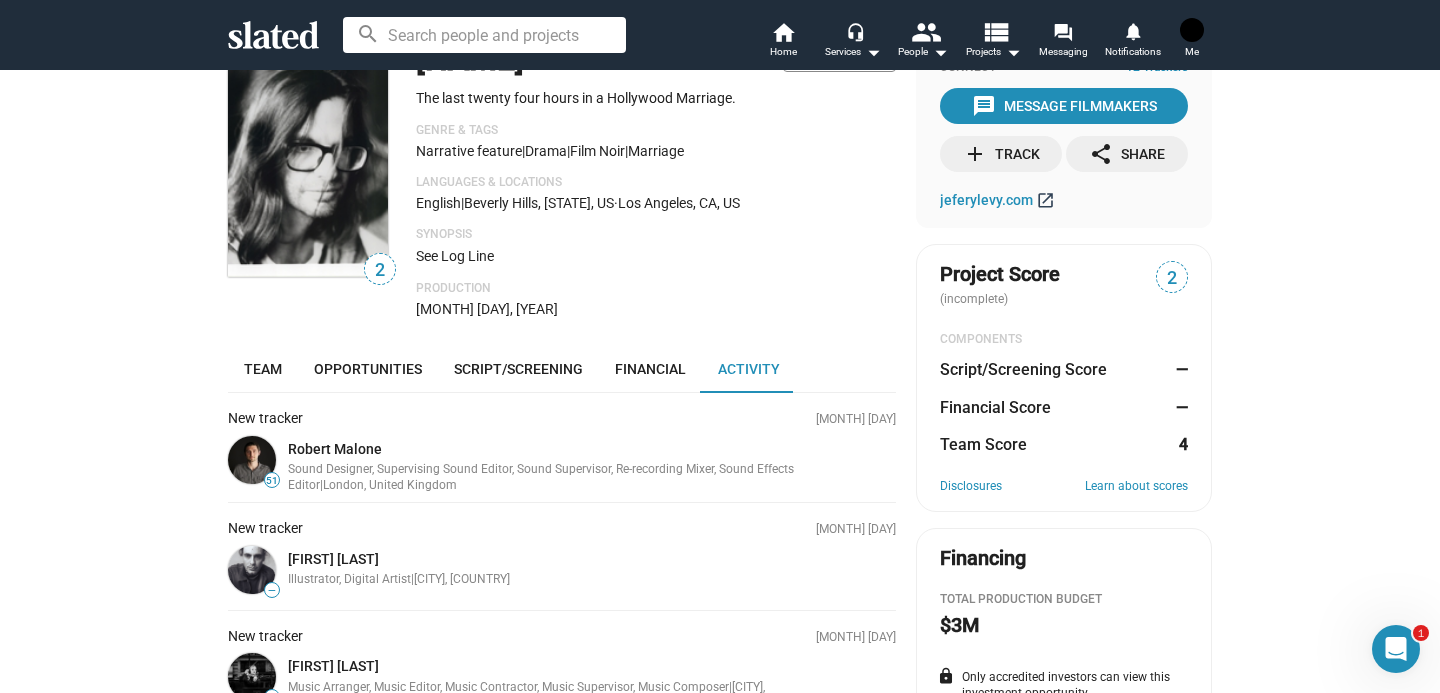 scroll, scrollTop: 0, scrollLeft: 0, axis: both 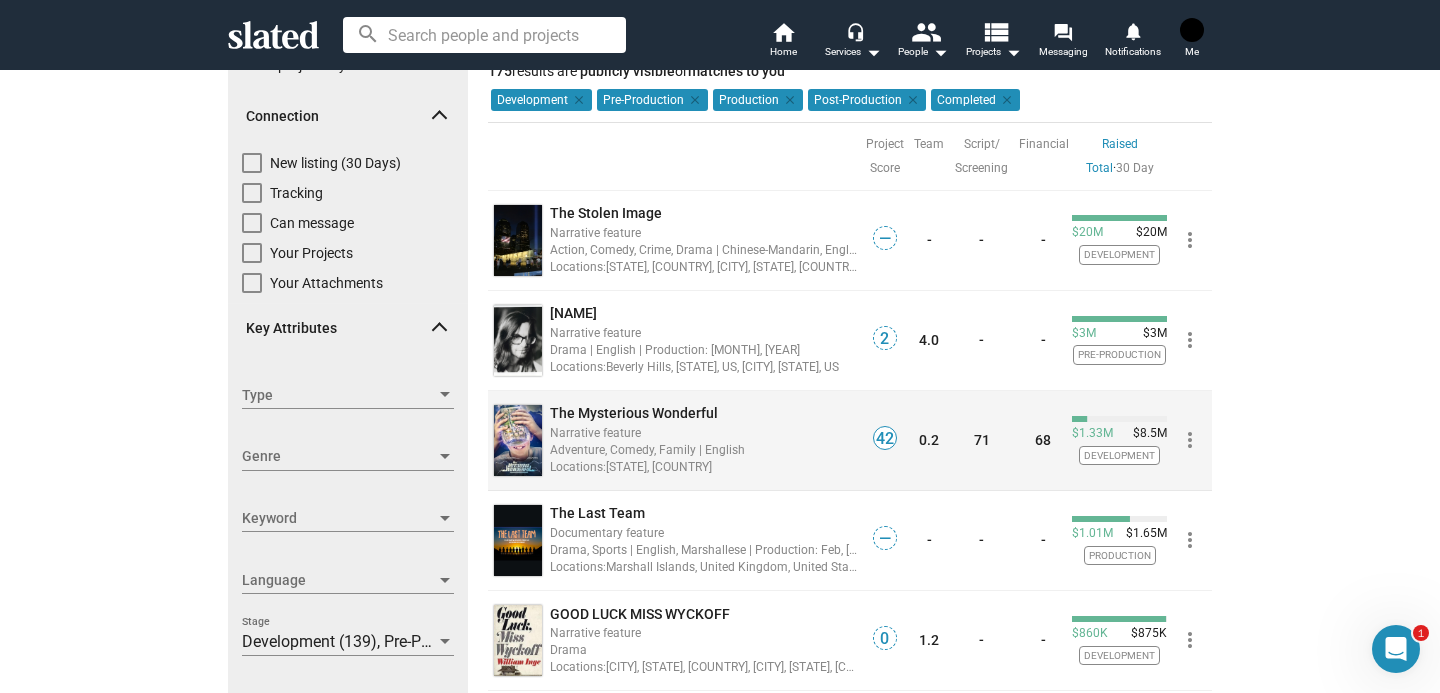 click on "Narrative feature" 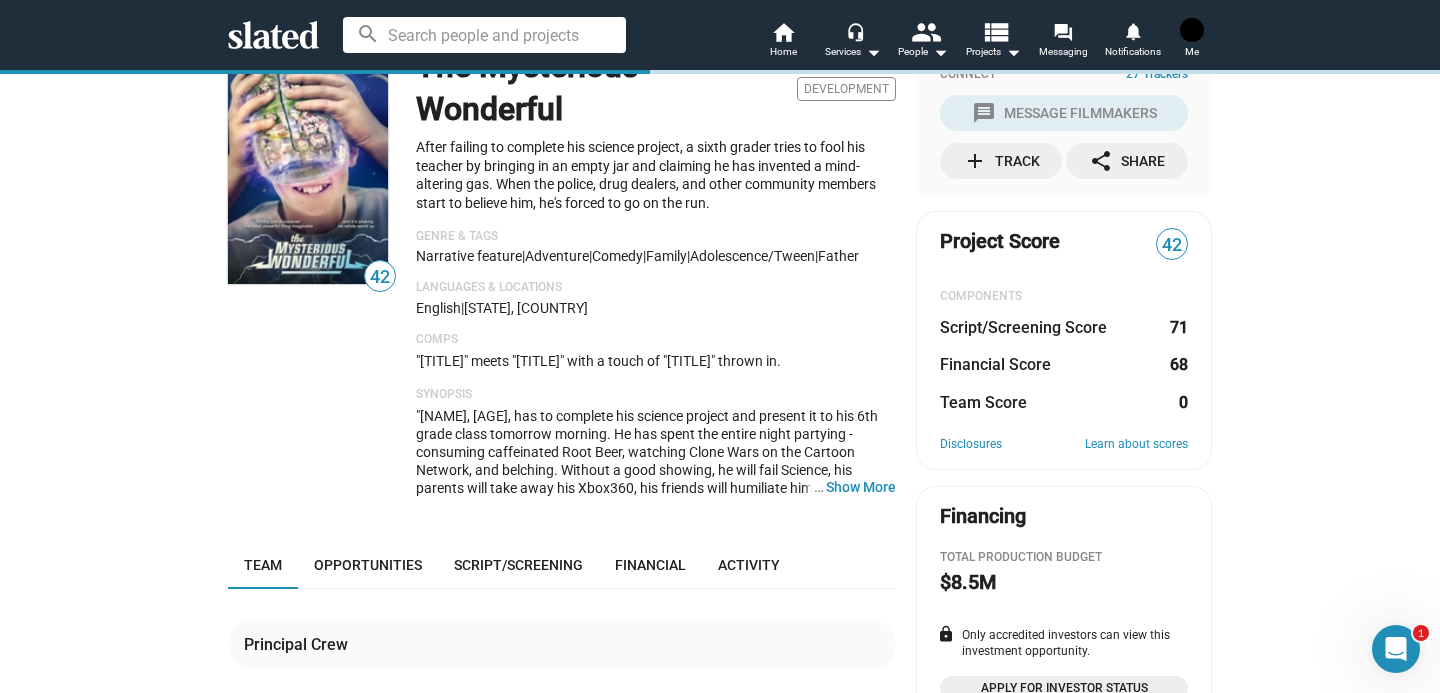 scroll, scrollTop: 53, scrollLeft: 0, axis: vertical 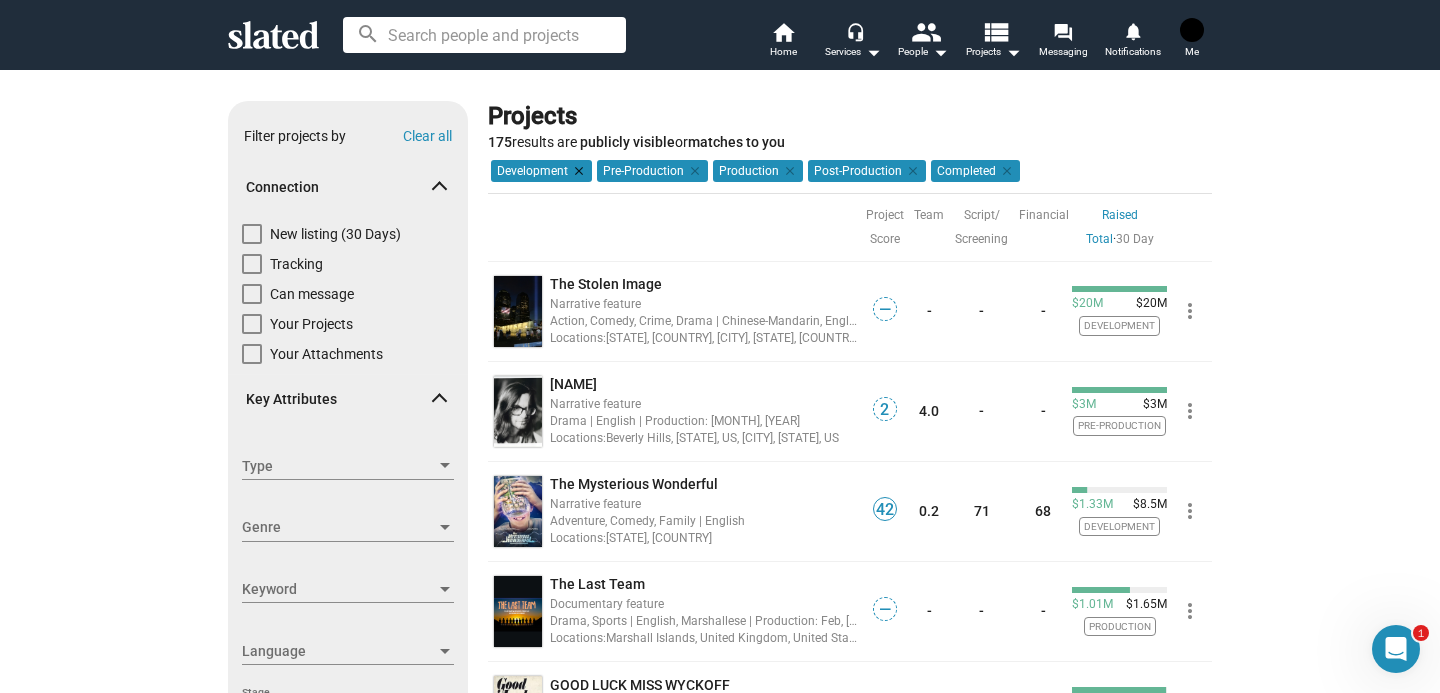 click on "clear" at bounding box center (577, 171) 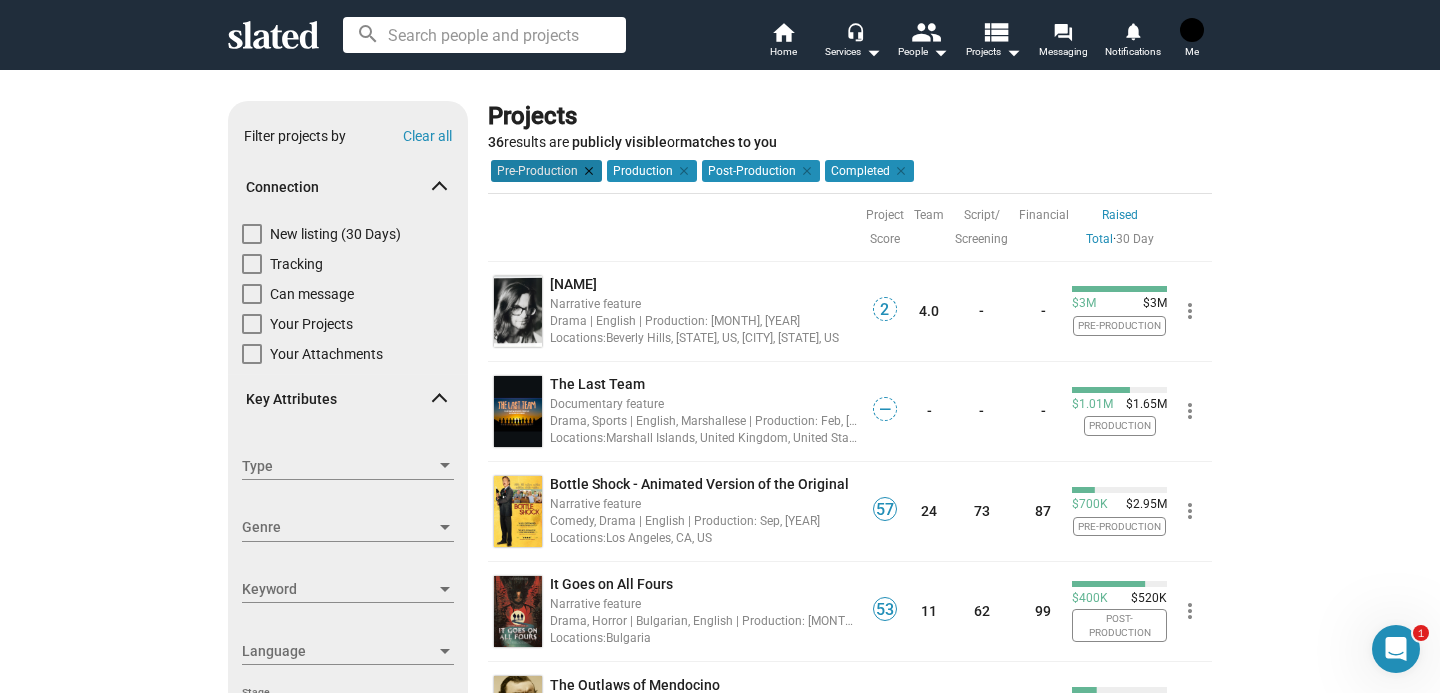 click on "clear" at bounding box center [587, 171] 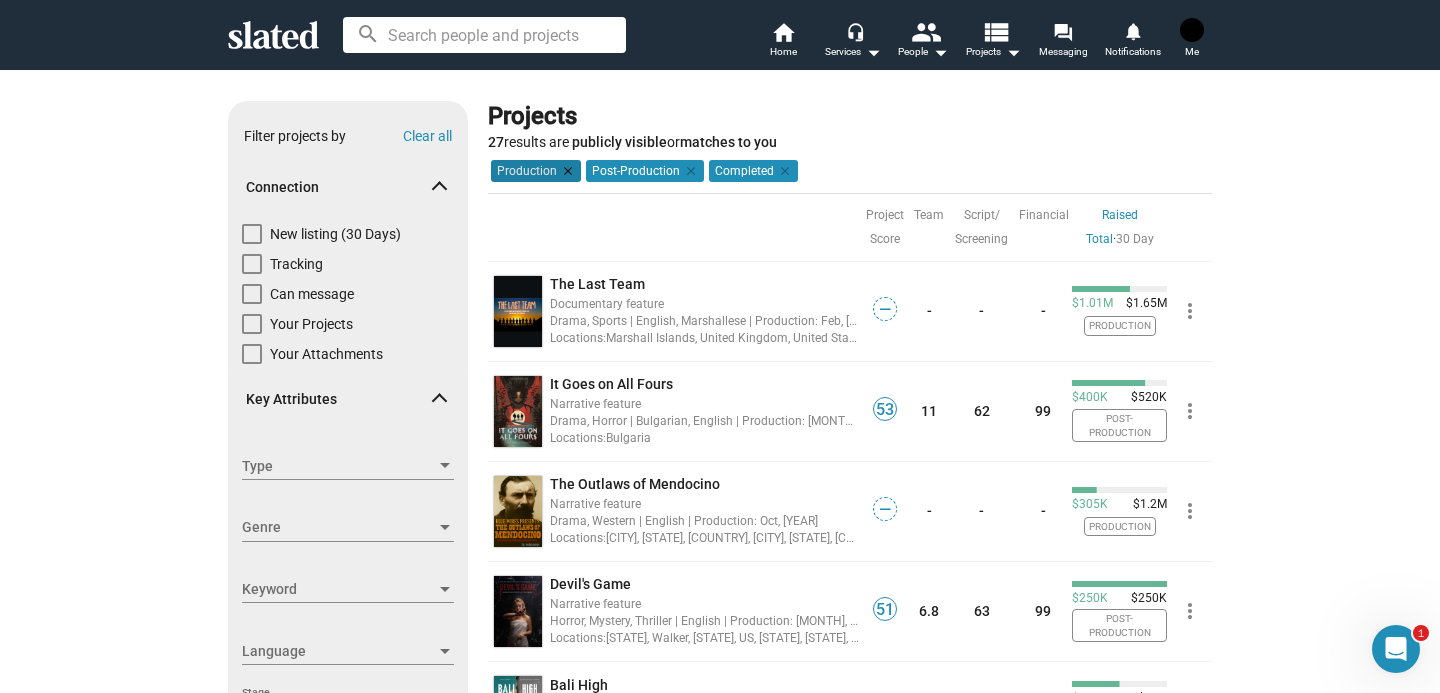 click on "clear" at bounding box center [566, 171] 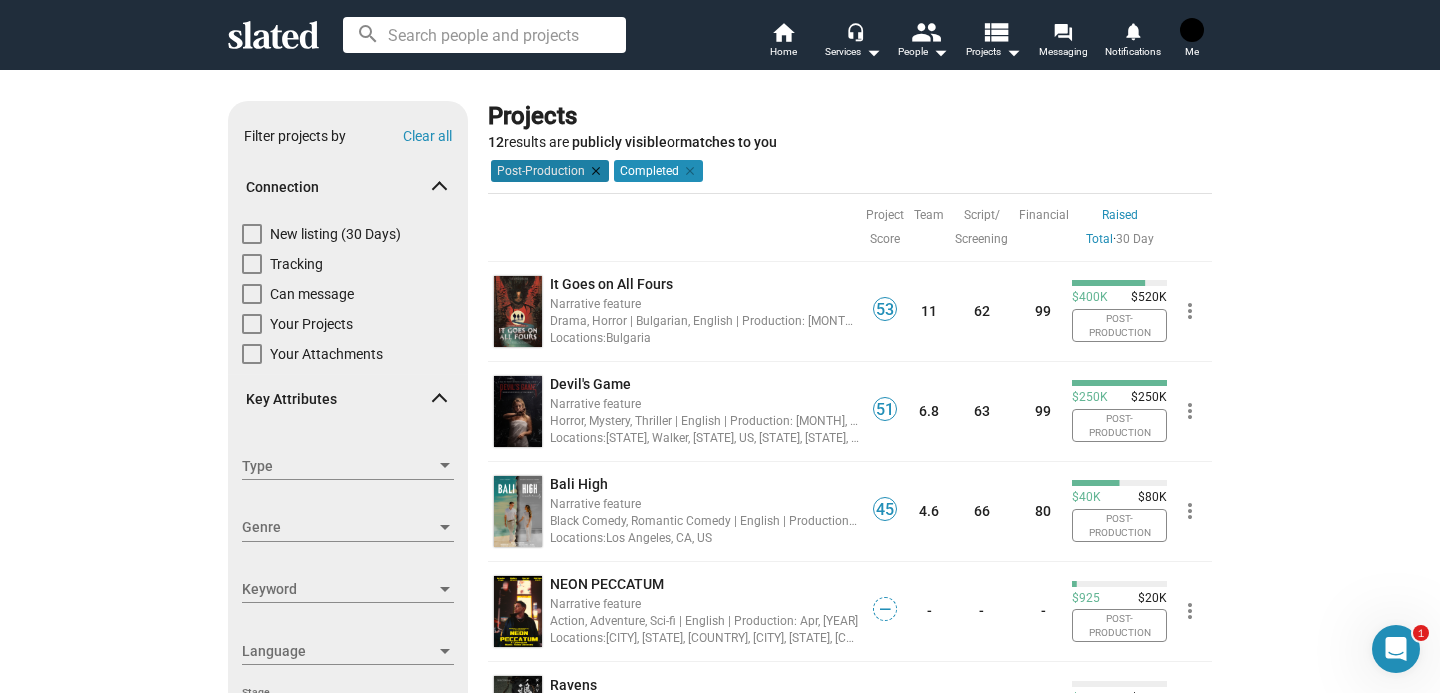 click on "clear" at bounding box center [594, 171] 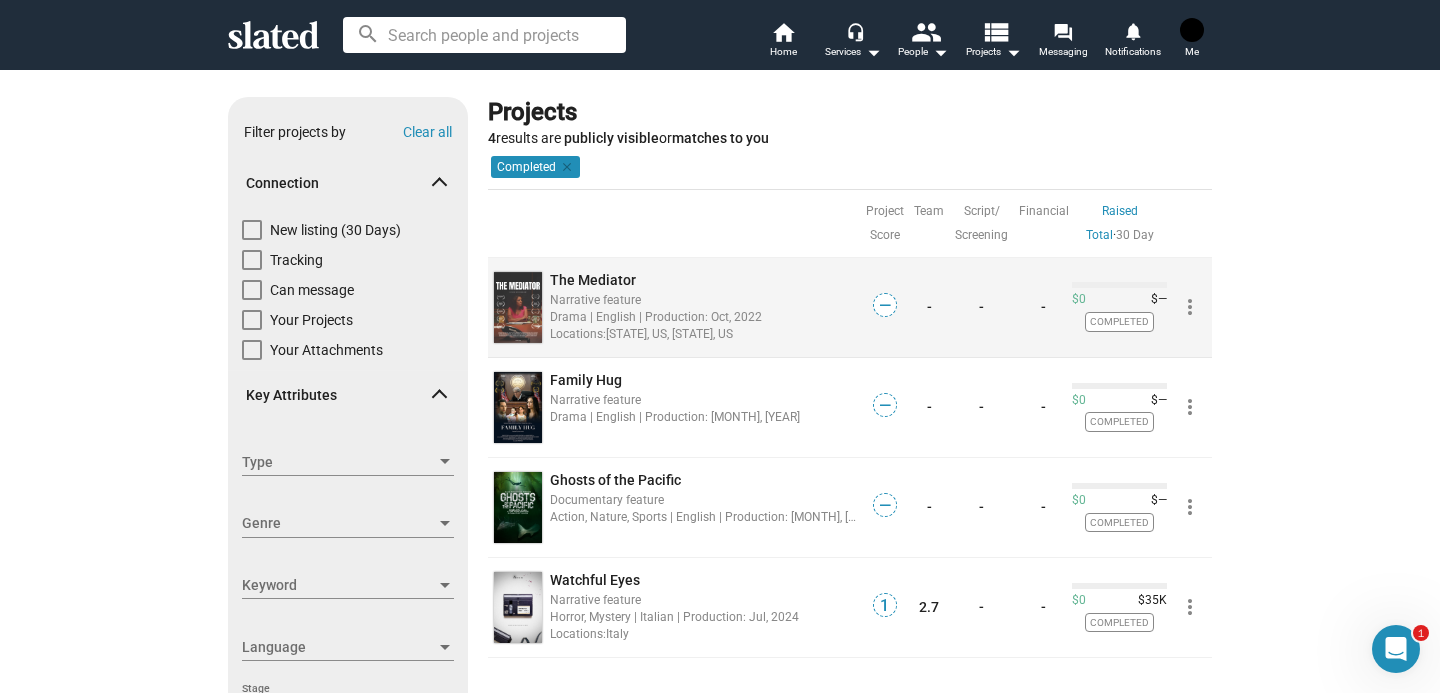 scroll, scrollTop: 0, scrollLeft: 0, axis: both 